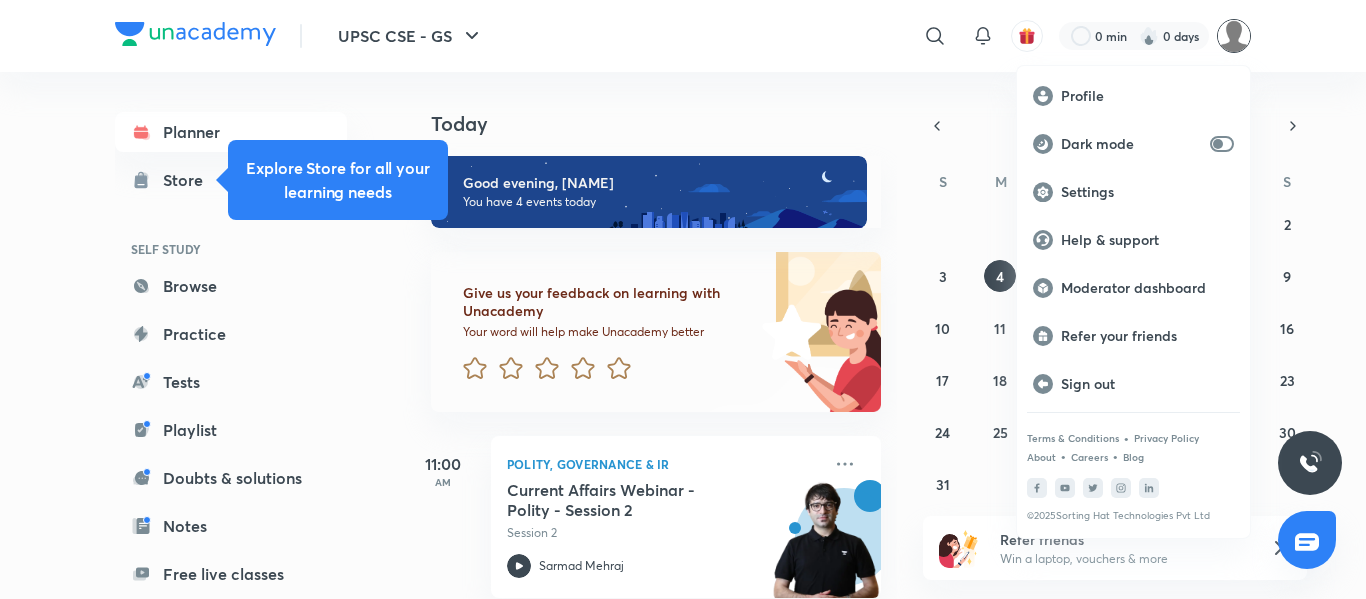 scroll, scrollTop: 0, scrollLeft: 0, axis: both 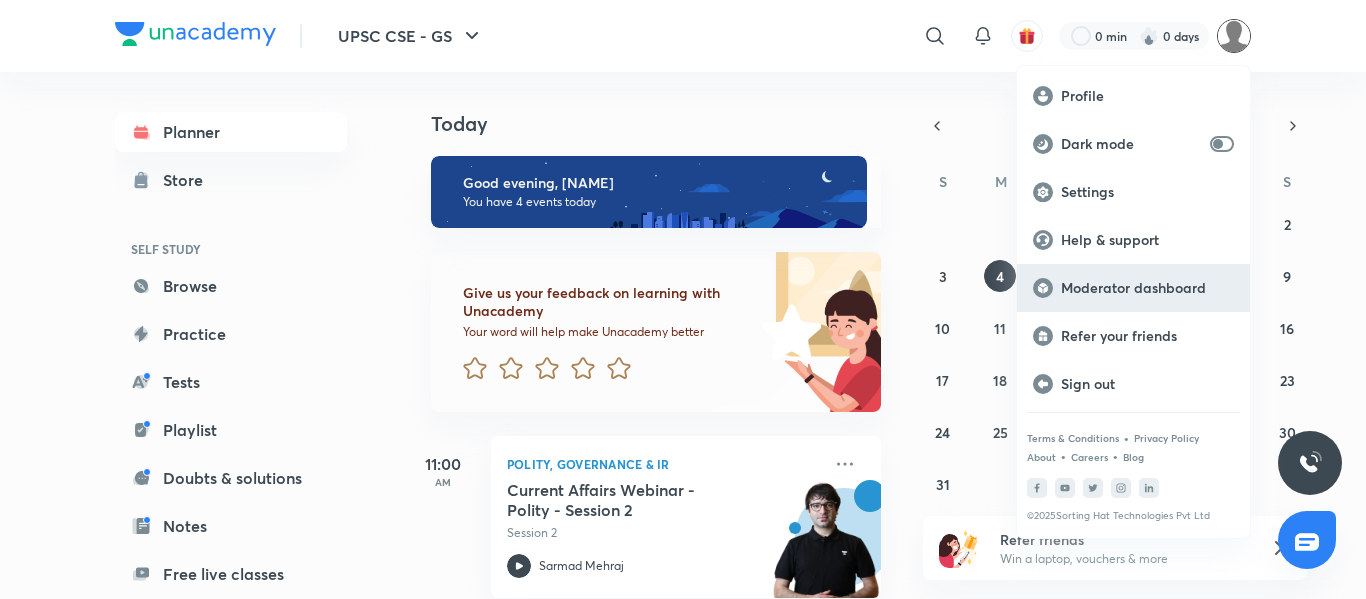 click on "Moderator dashboard" at bounding box center (1147, 288) 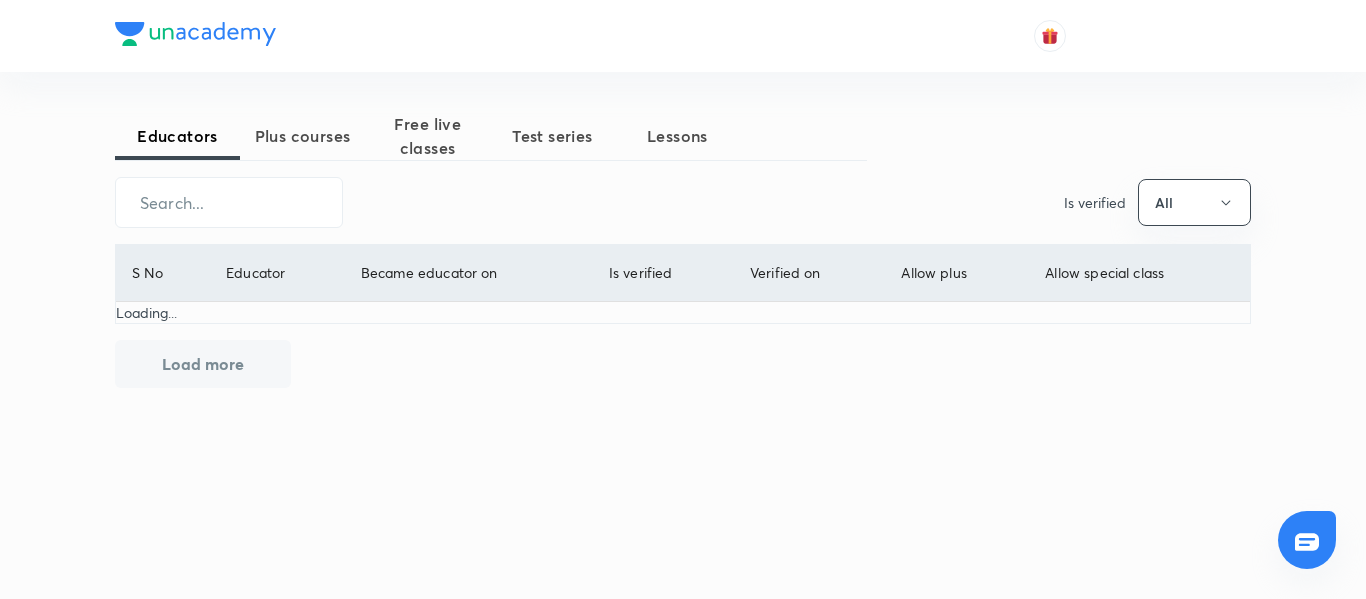 scroll, scrollTop: 0, scrollLeft: 0, axis: both 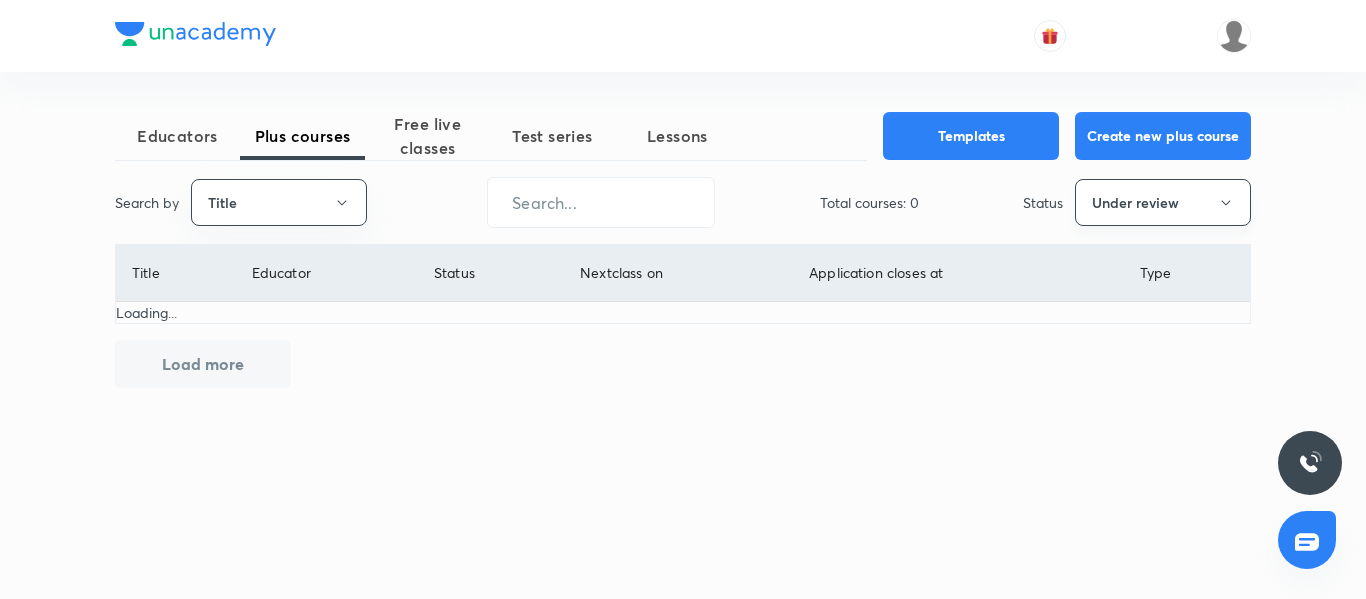 click on "Under review" at bounding box center (1163, 202) 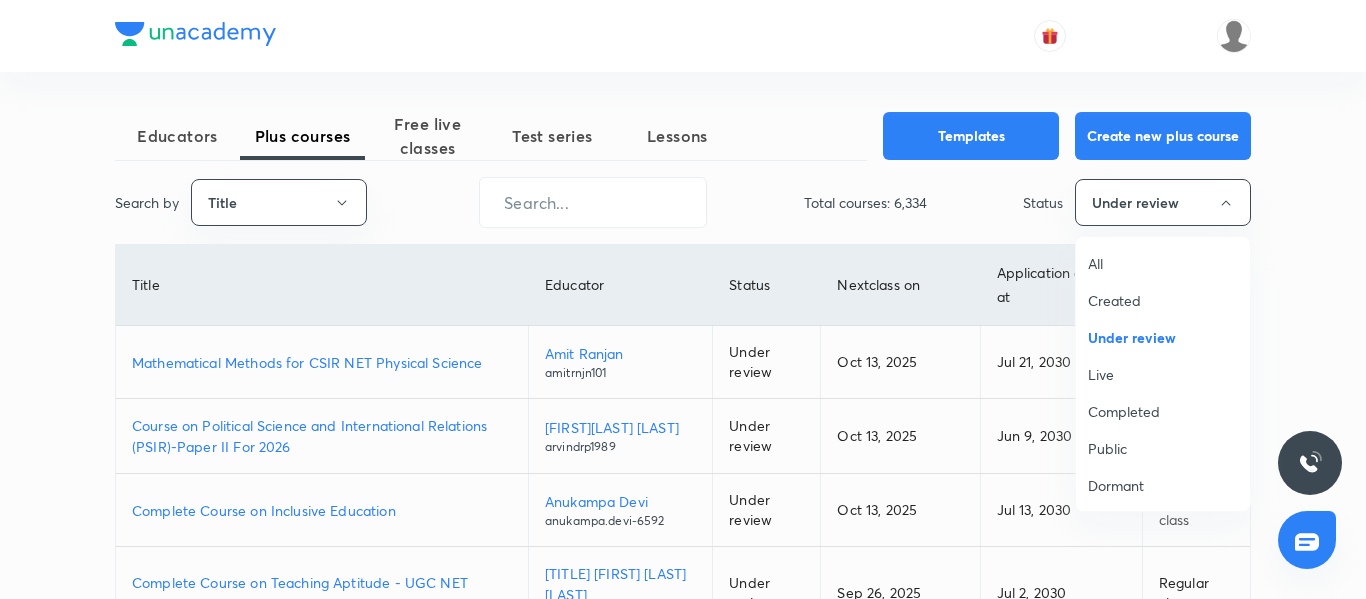 click on "Live" at bounding box center [1163, 374] 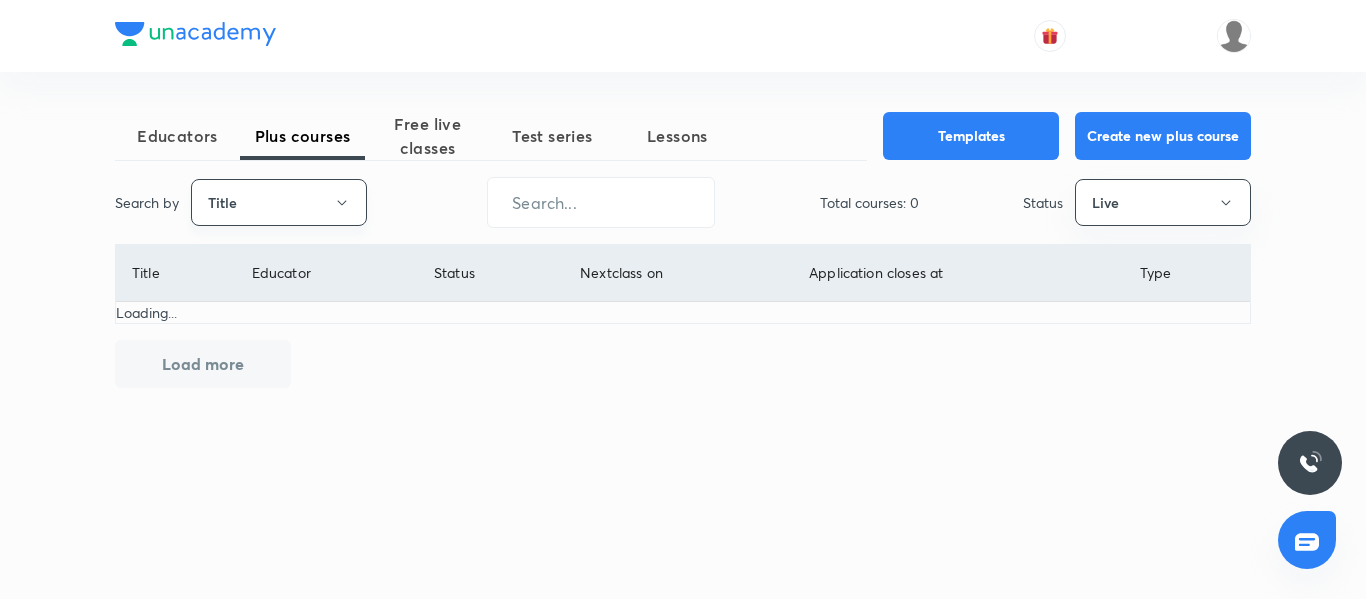 click on "Title" at bounding box center (279, 202) 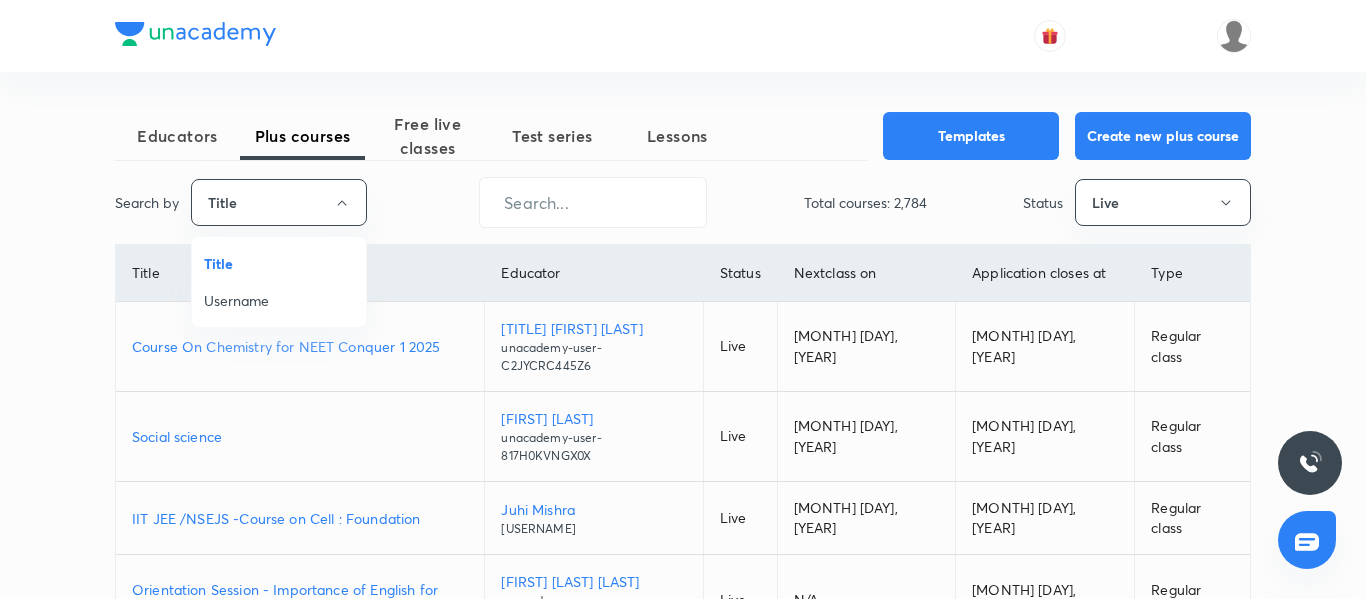 click on "Username" at bounding box center (279, 300) 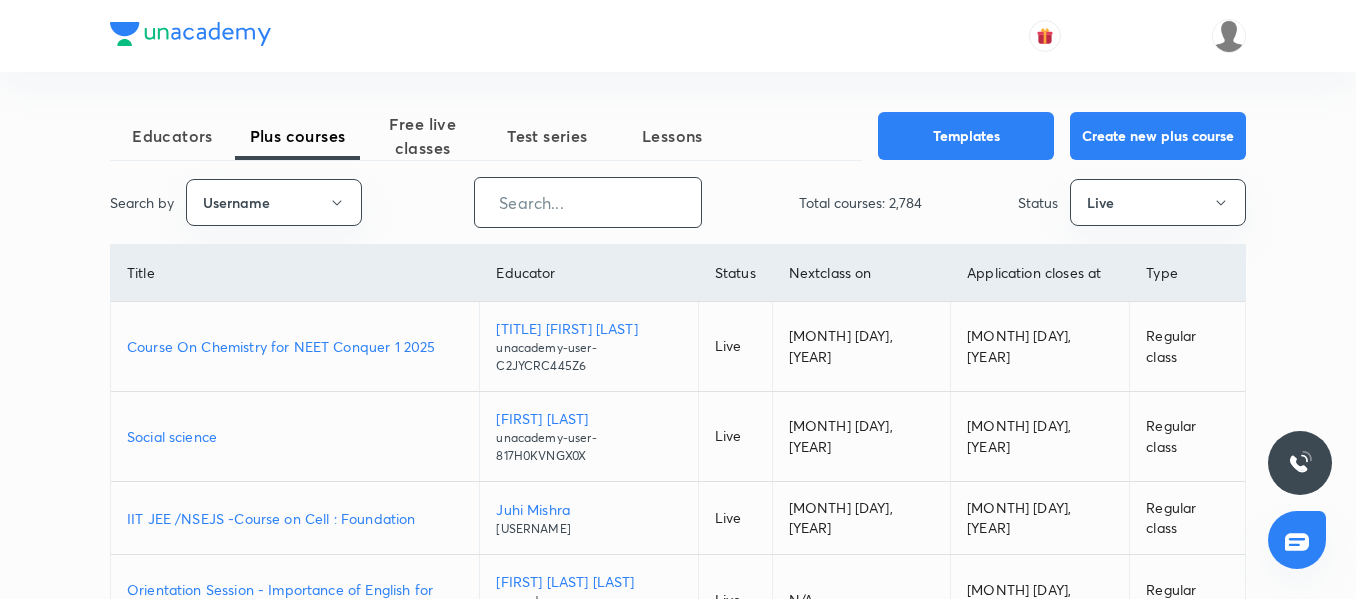 click at bounding box center (588, 202) 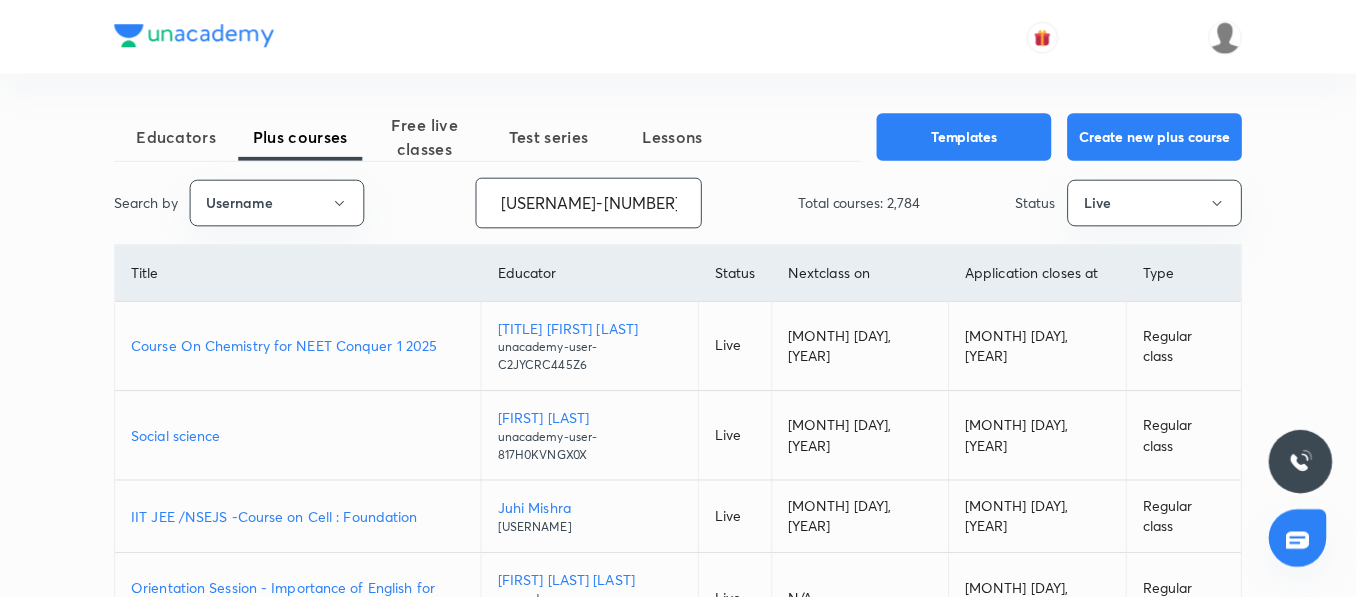 scroll, scrollTop: 0, scrollLeft: 1, axis: horizontal 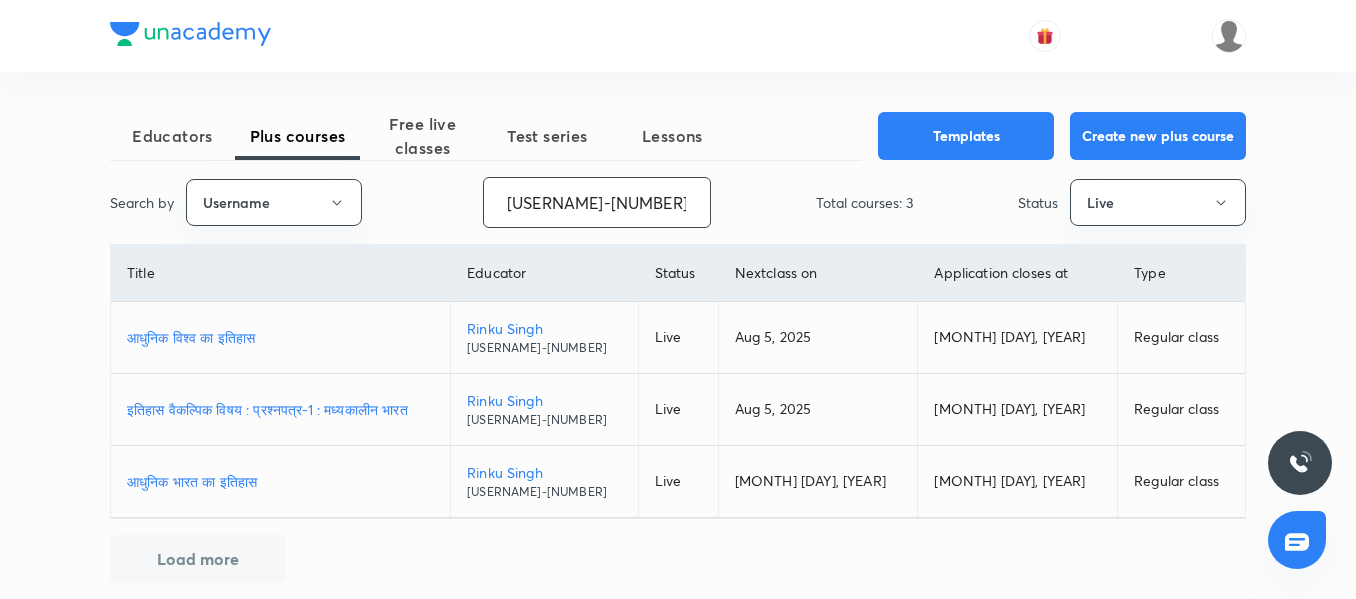 type on "karmanya.classes-8337" 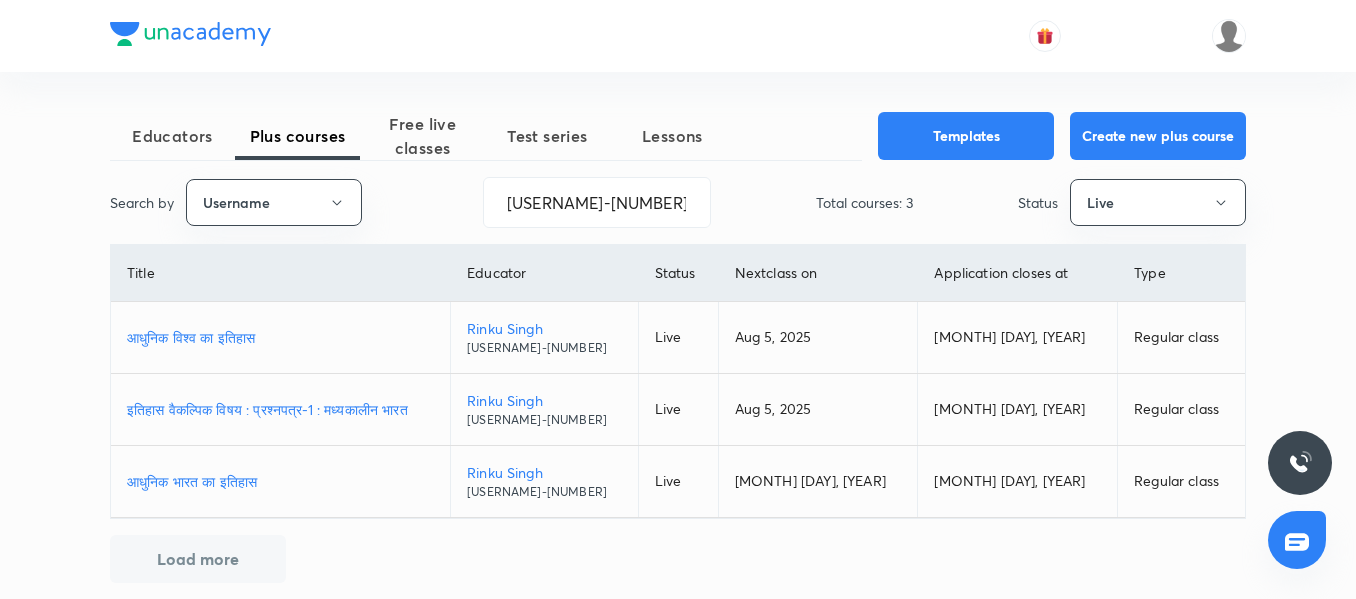 scroll, scrollTop: 0, scrollLeft: 0, axis: both 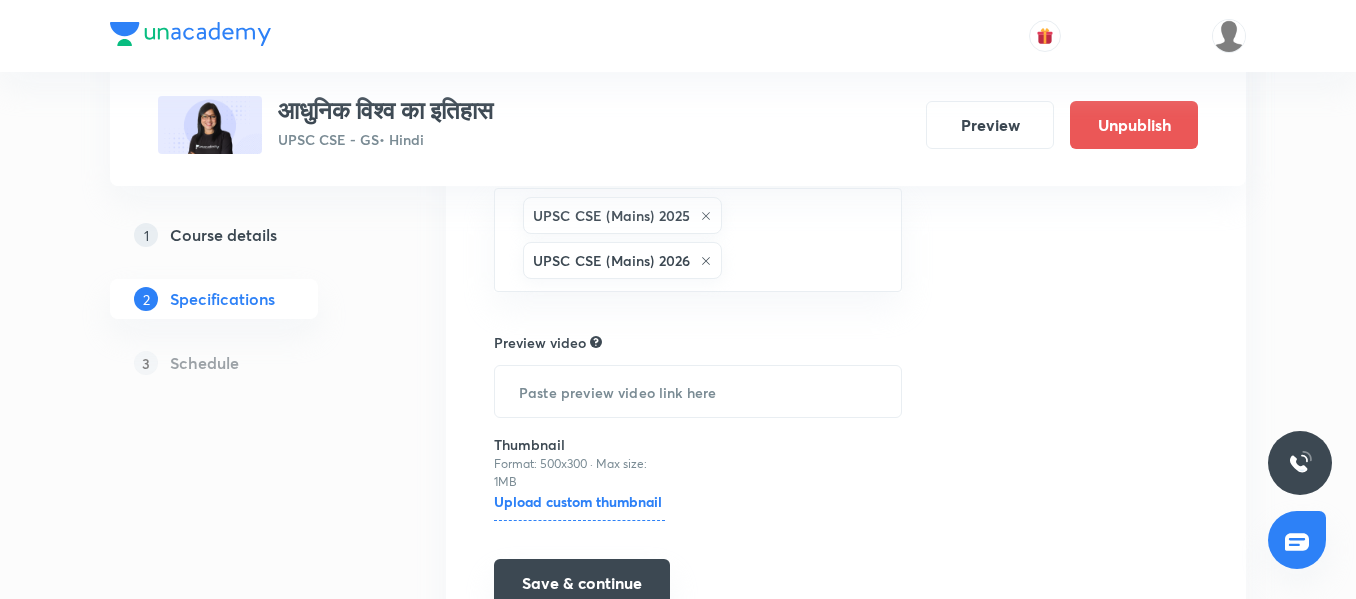 click on "Save & continue" at bounding box center [582, 583] 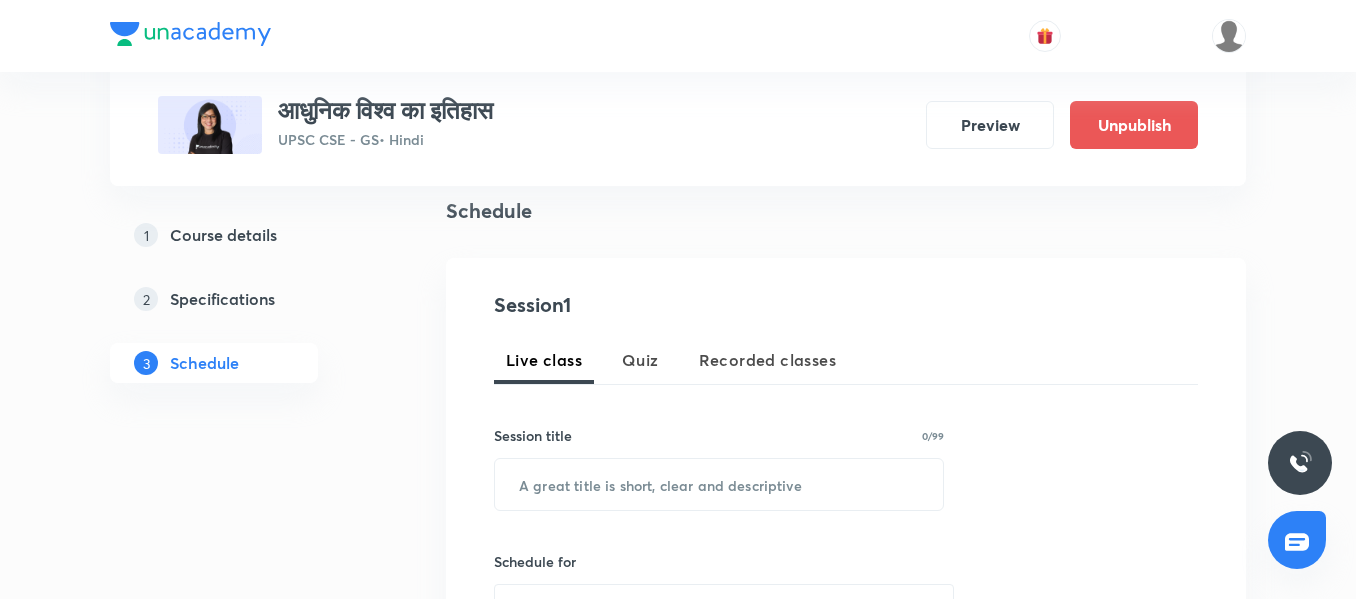 scroll, scrollTop: 526, scrollLeft: 0, axis: vertical 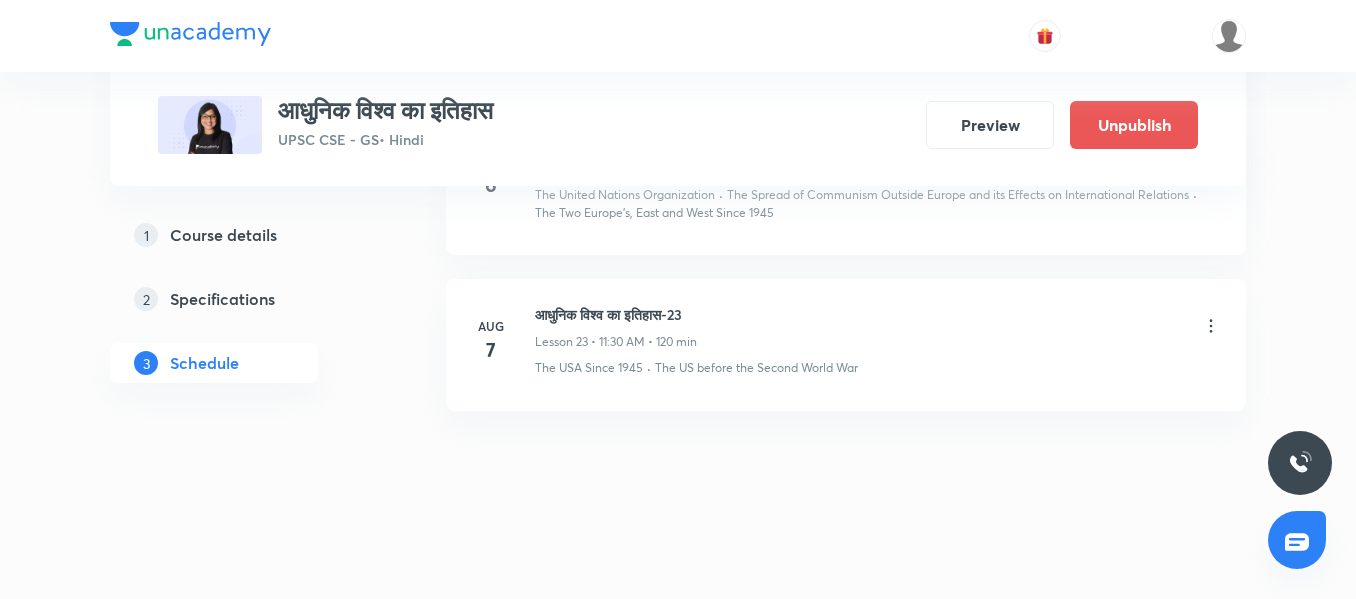 click 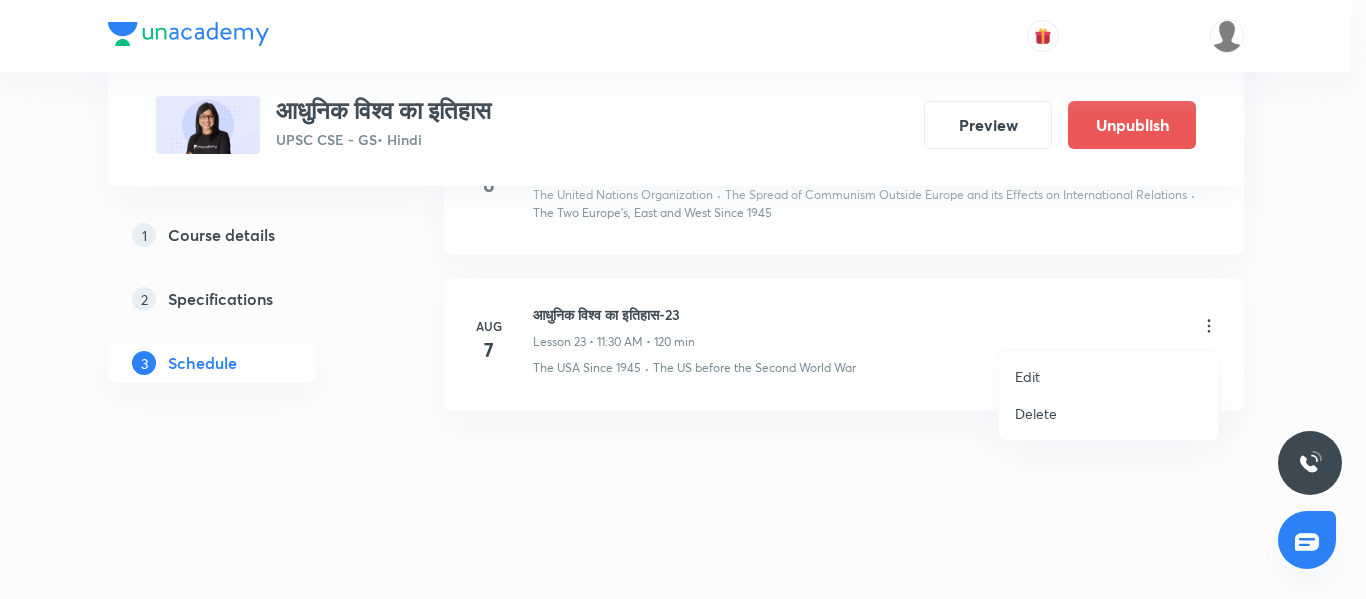 click on "Delete" at bounding box center [1108, 413] 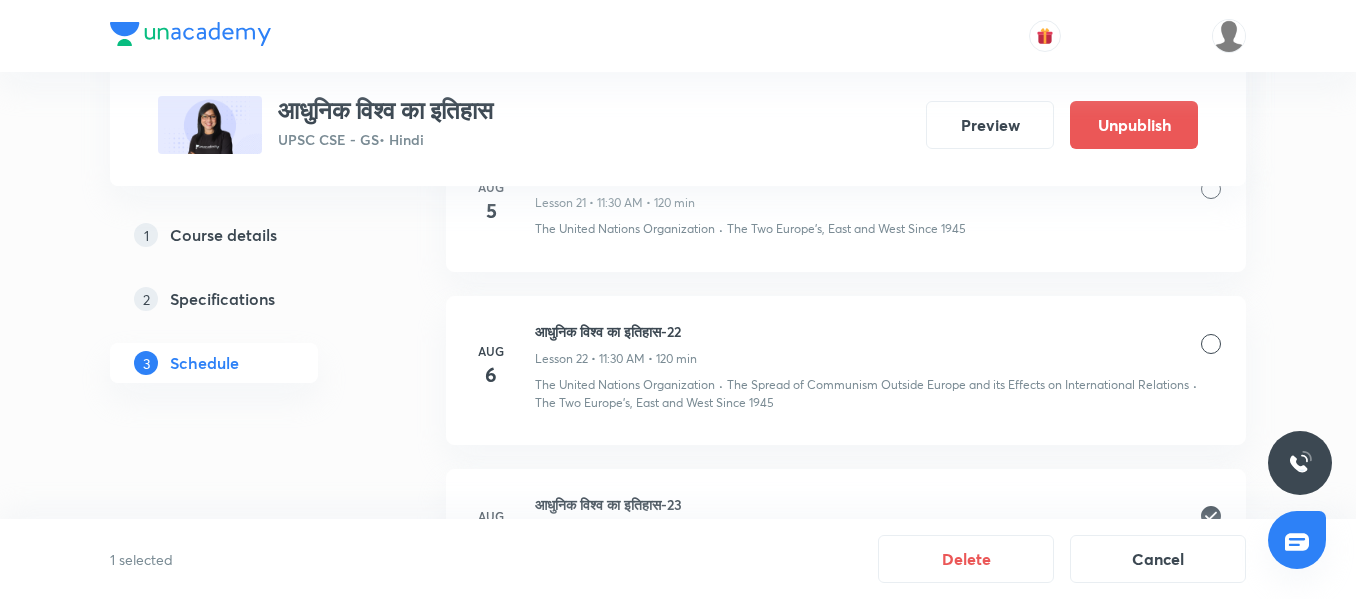 scroll, scrollTop: 4366, scrollLeft: 0, axis: vertical 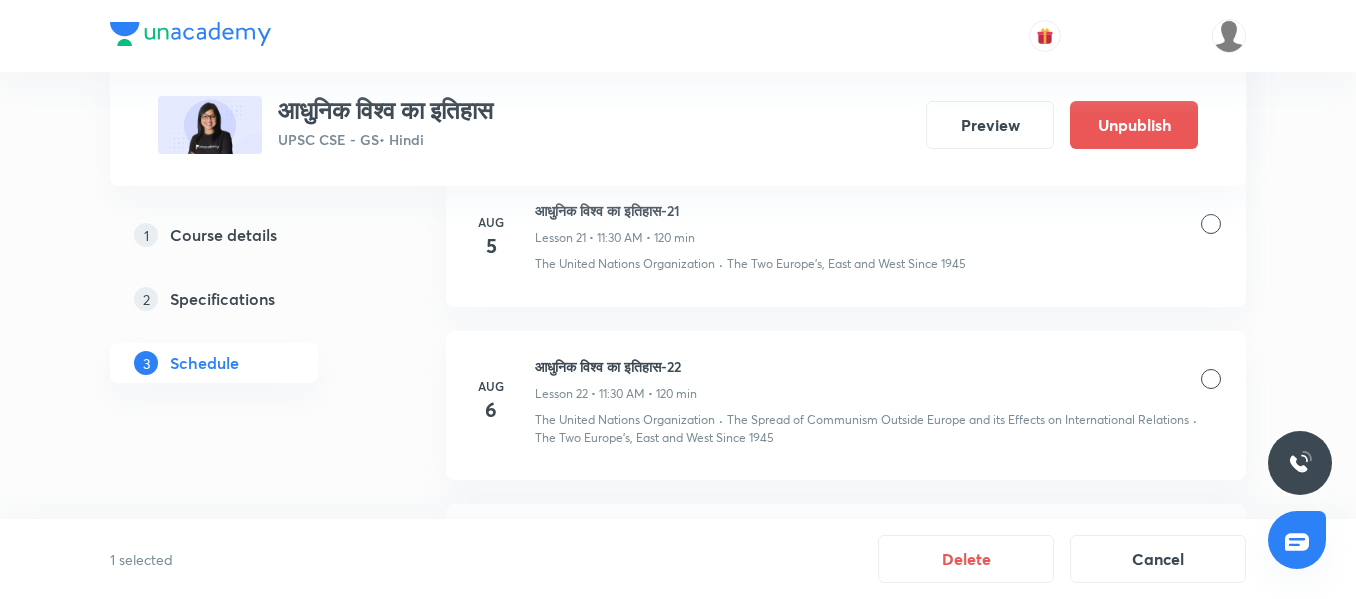 click at bounding box center [1211, 379] 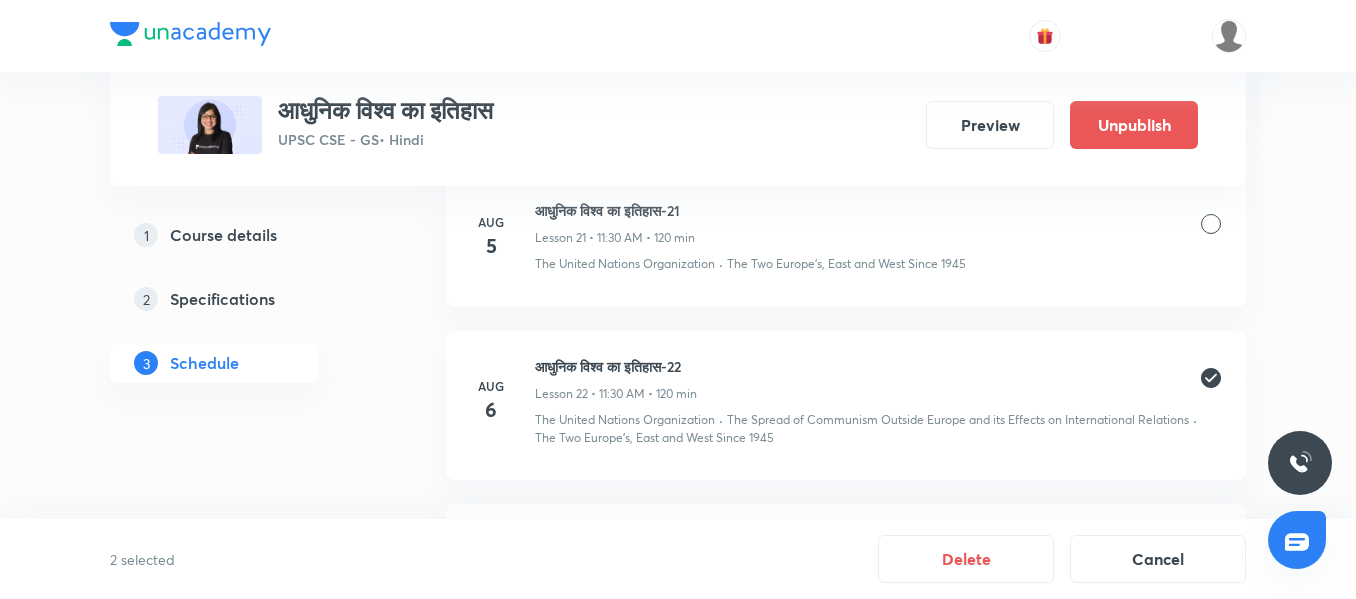 click at bounding box center [1211, 224] 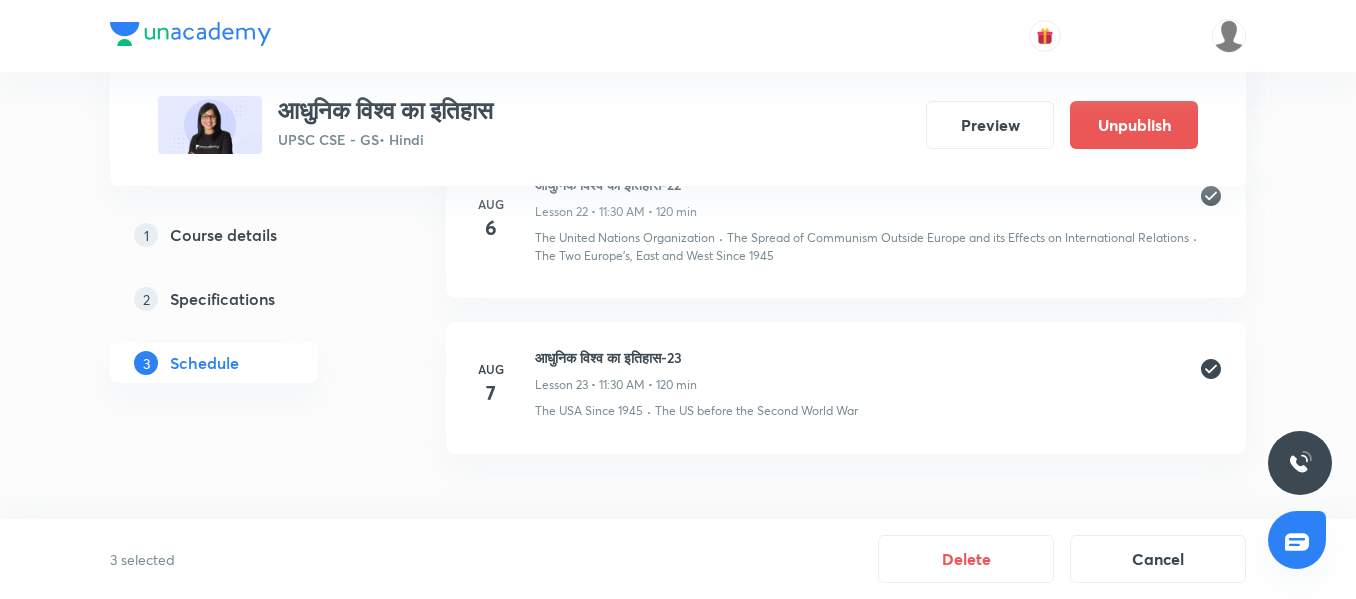 scroll, scrollTop: 4591, scrollLeft: 0, axis: vertical 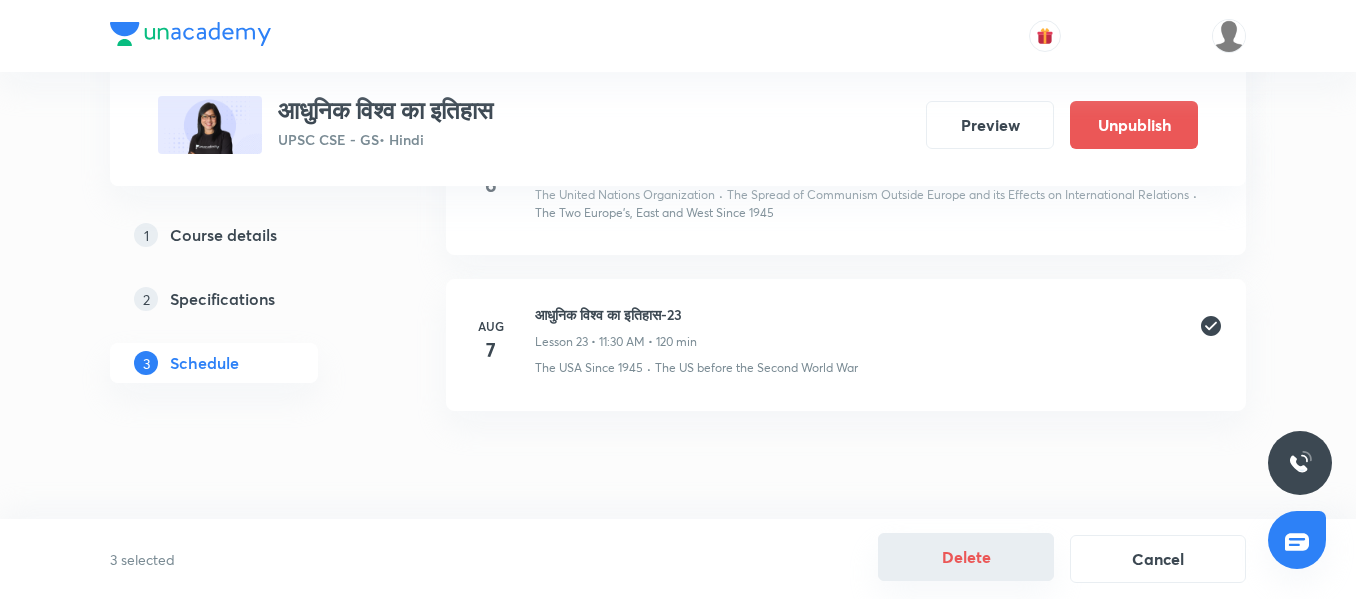 click on "Delete" at bounding box center (966, 557) 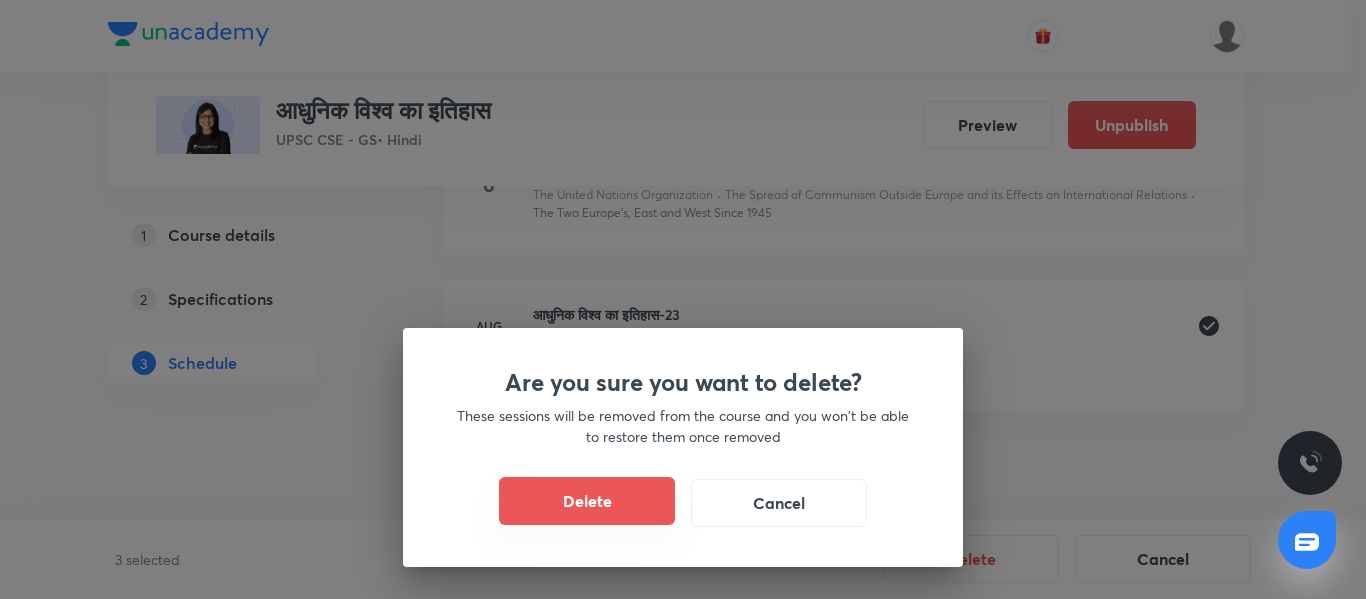click on "Delete" at bounding box center [587, 501] 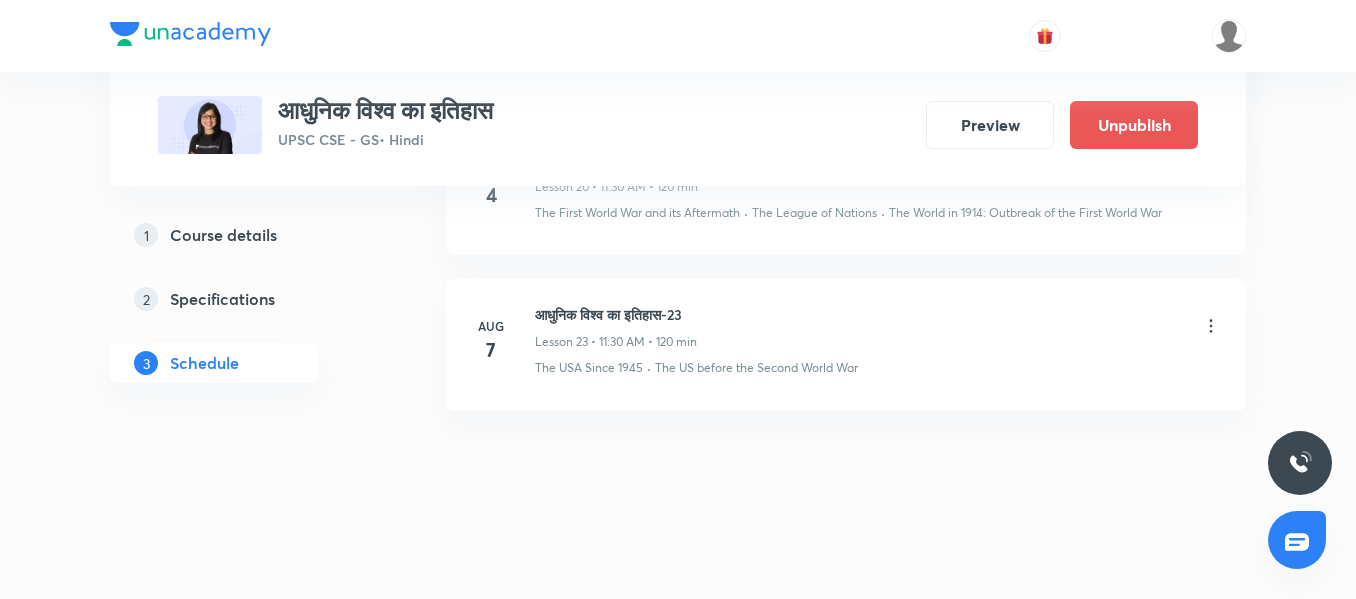 scroll, scrollTop: 4106, scrollLeft: 0, axis: vertical 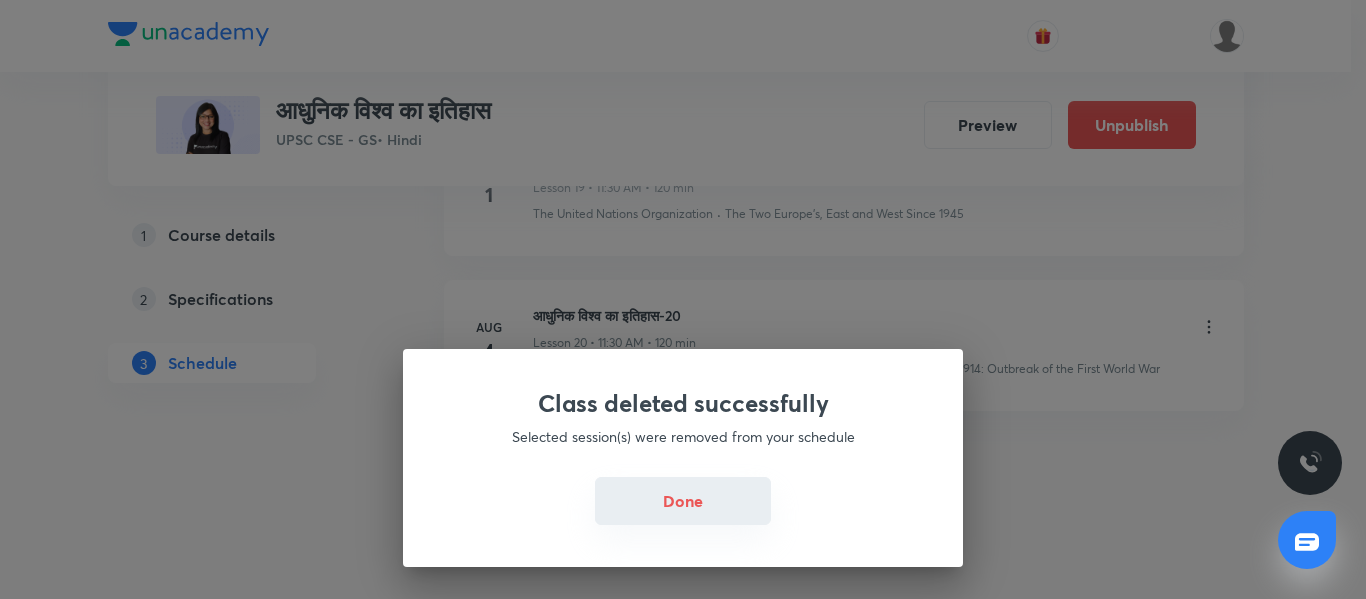 click on "Done" at bounding box center [683, 501] 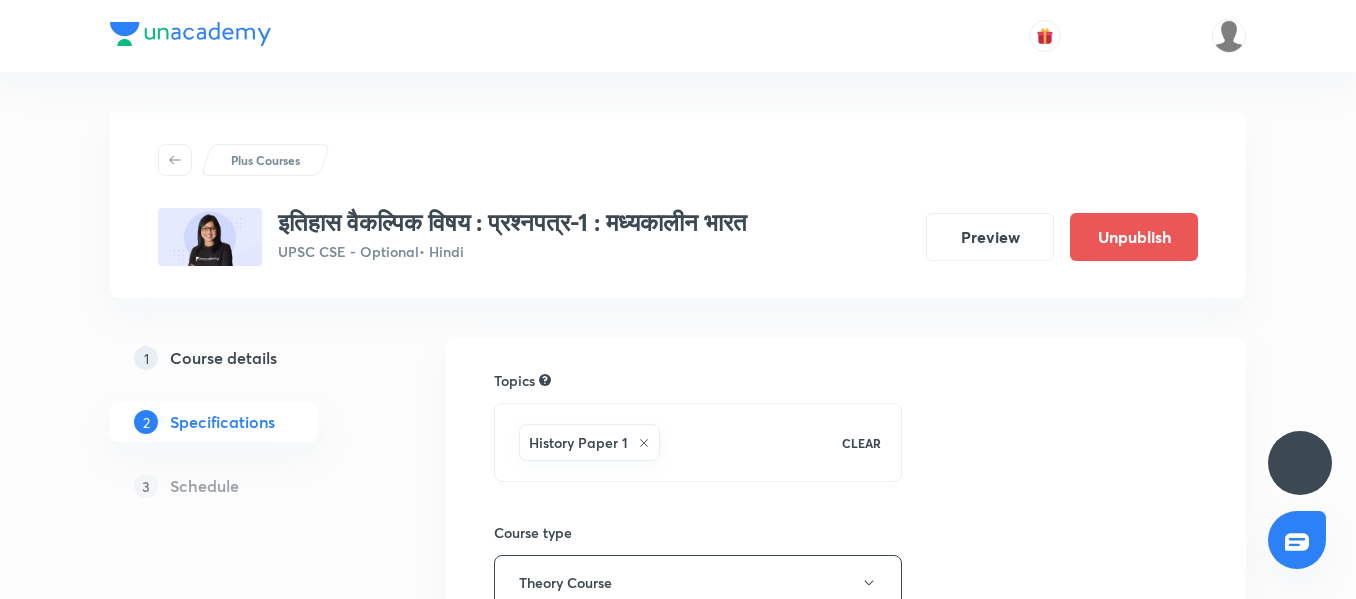 scroll, scrollTop: 0, scrollLeft: 0, axis: both 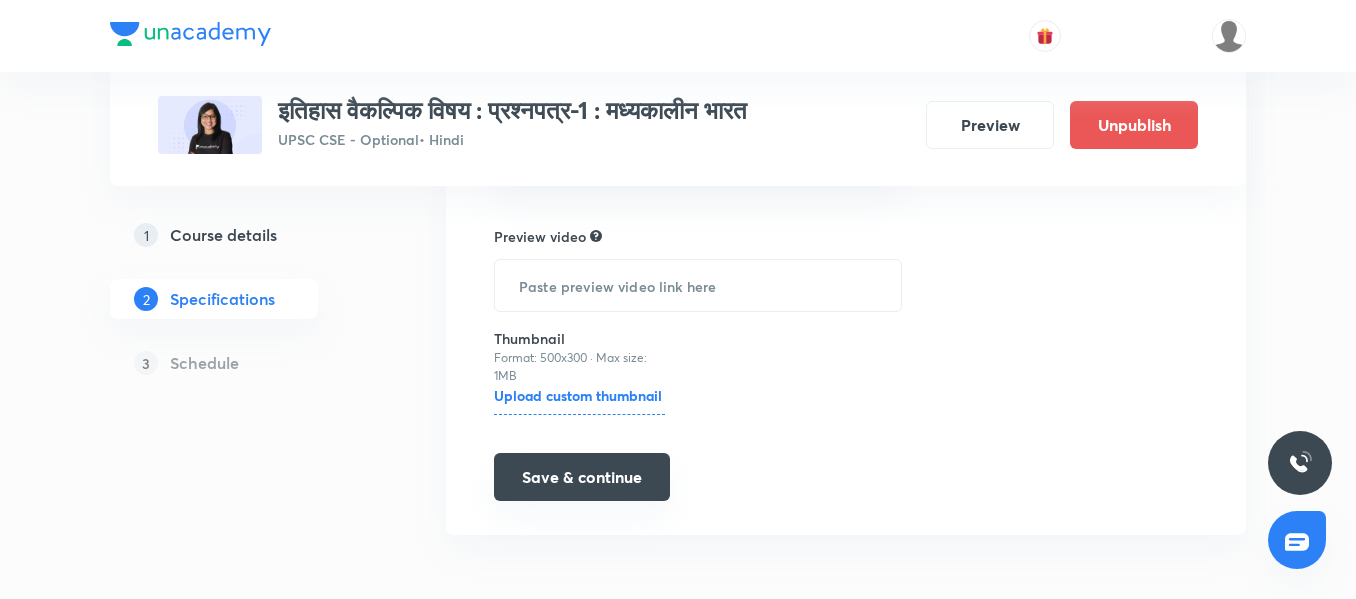click on "Save & continue" at bounding box center [582, 477] 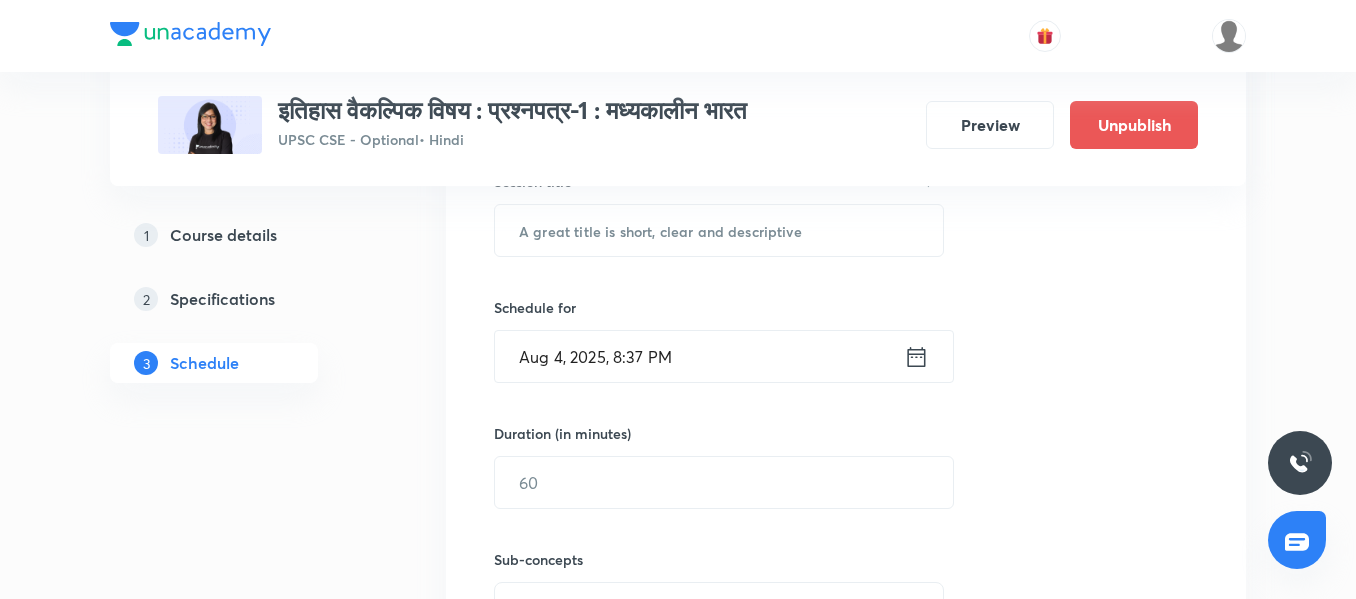 scroll, scrollTop: 0, scrollLeft: 0, axis: both 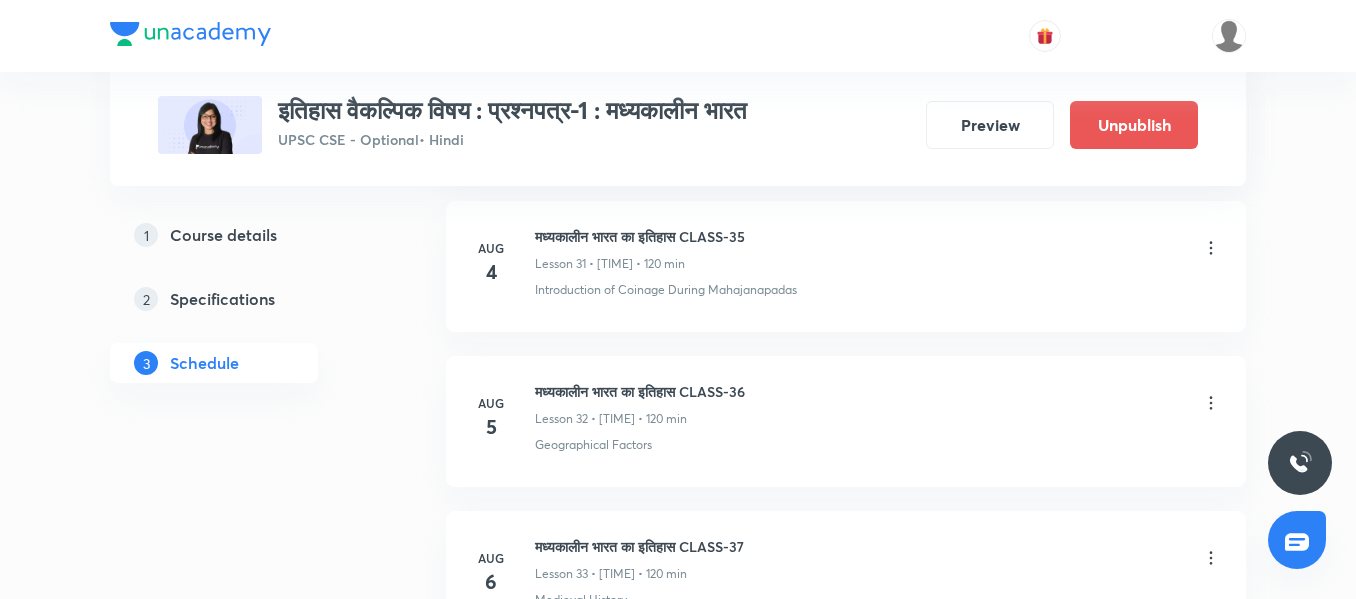 click 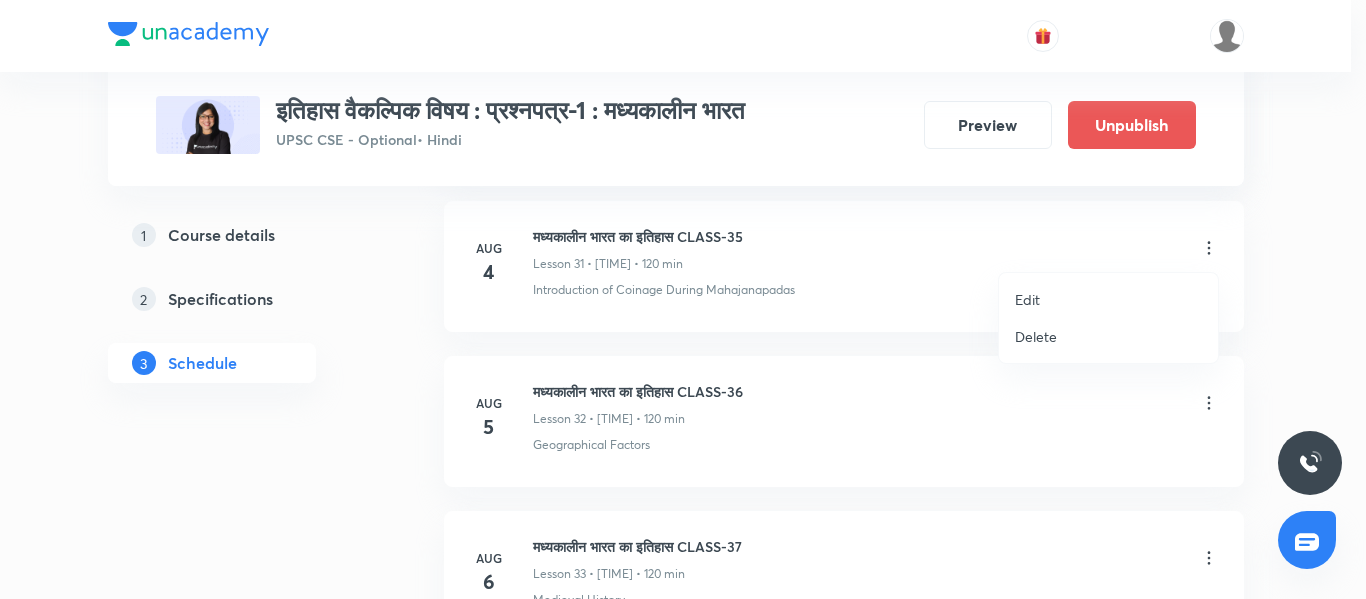 click on "Delete" at bounding box center (1036, 336) 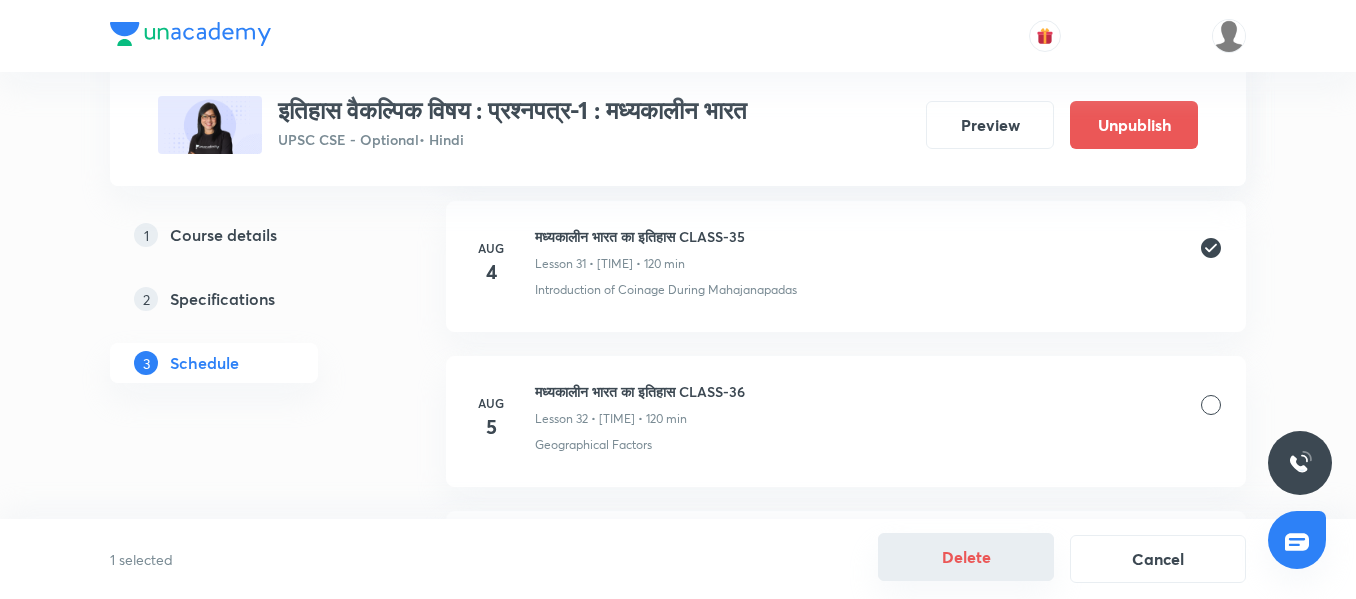 click on "Delete" at bounding box center (966, 557) 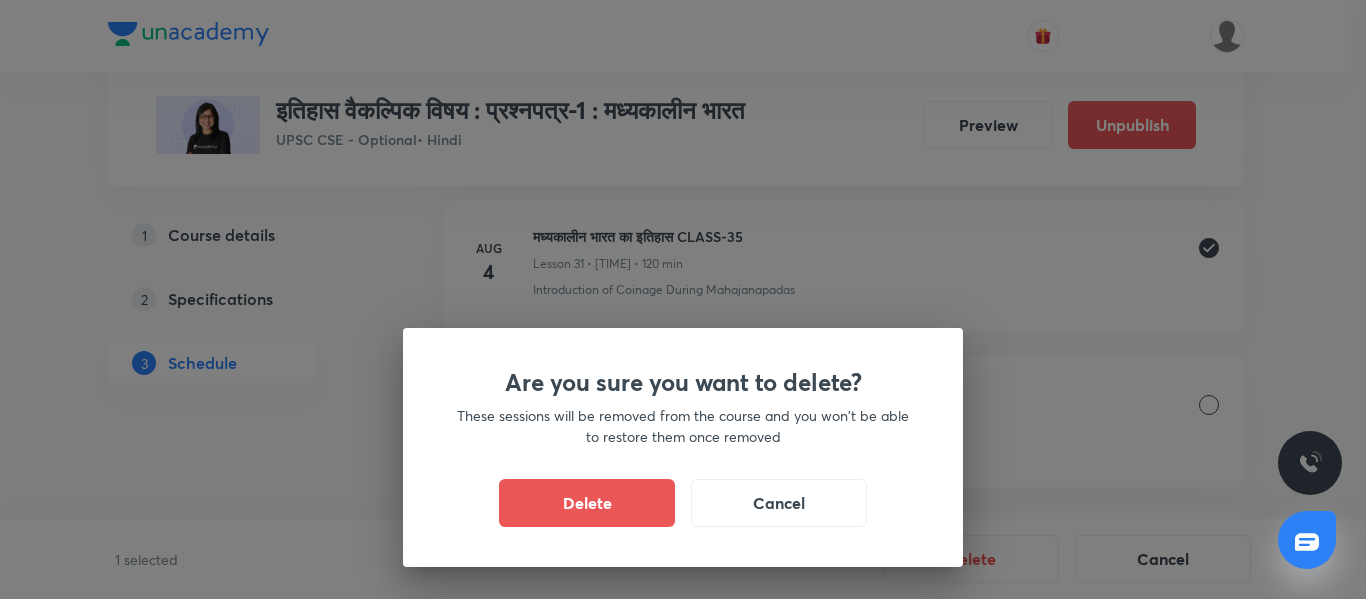 click on "Delete" at bounding box center [587, 503] 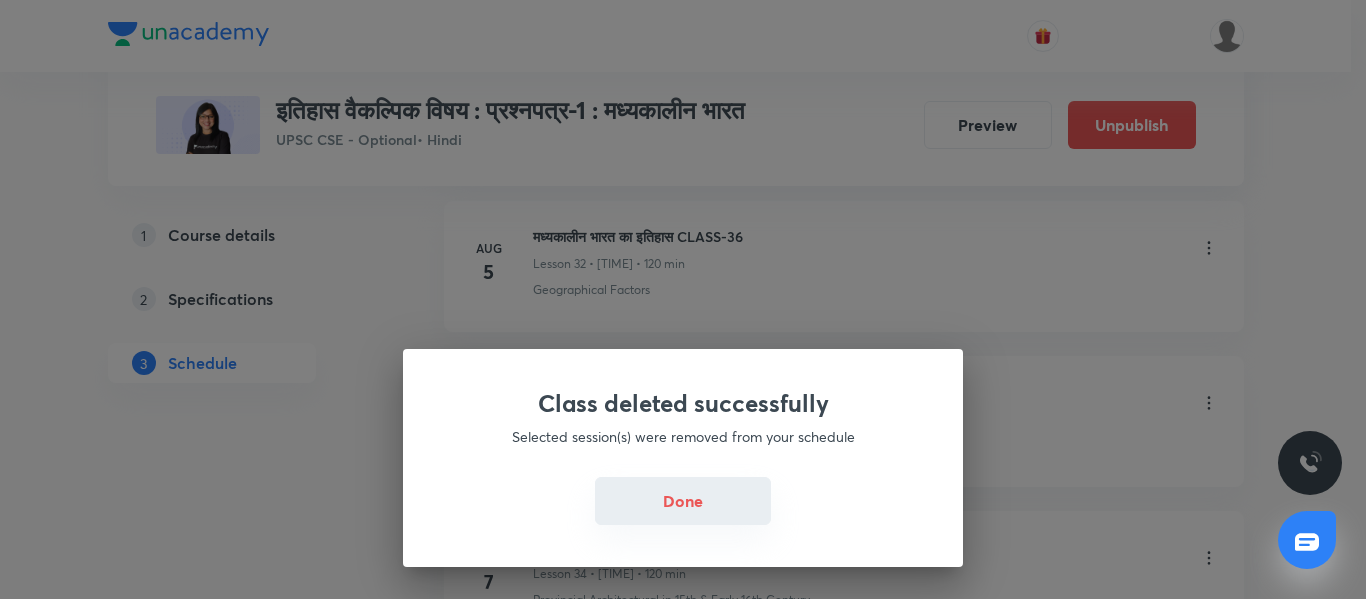 click on "Done" at bounding box center [683, 501] 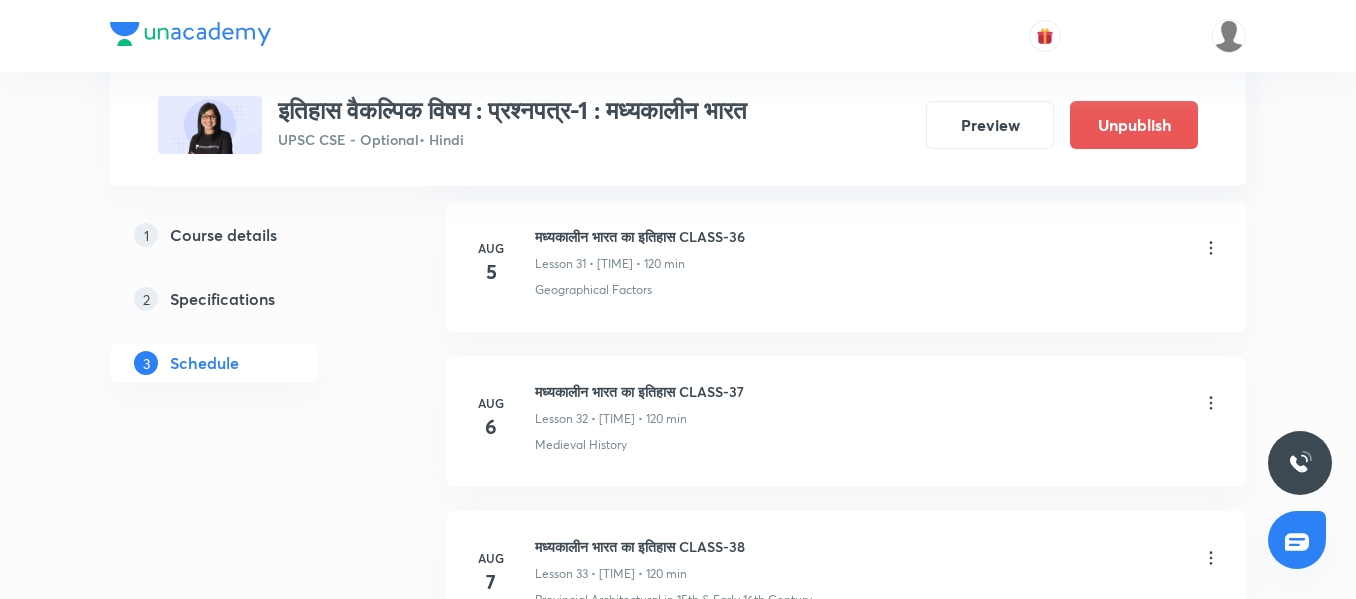 scroll, scrollTop: 6951, scrollLeft: 0, axis: vertical 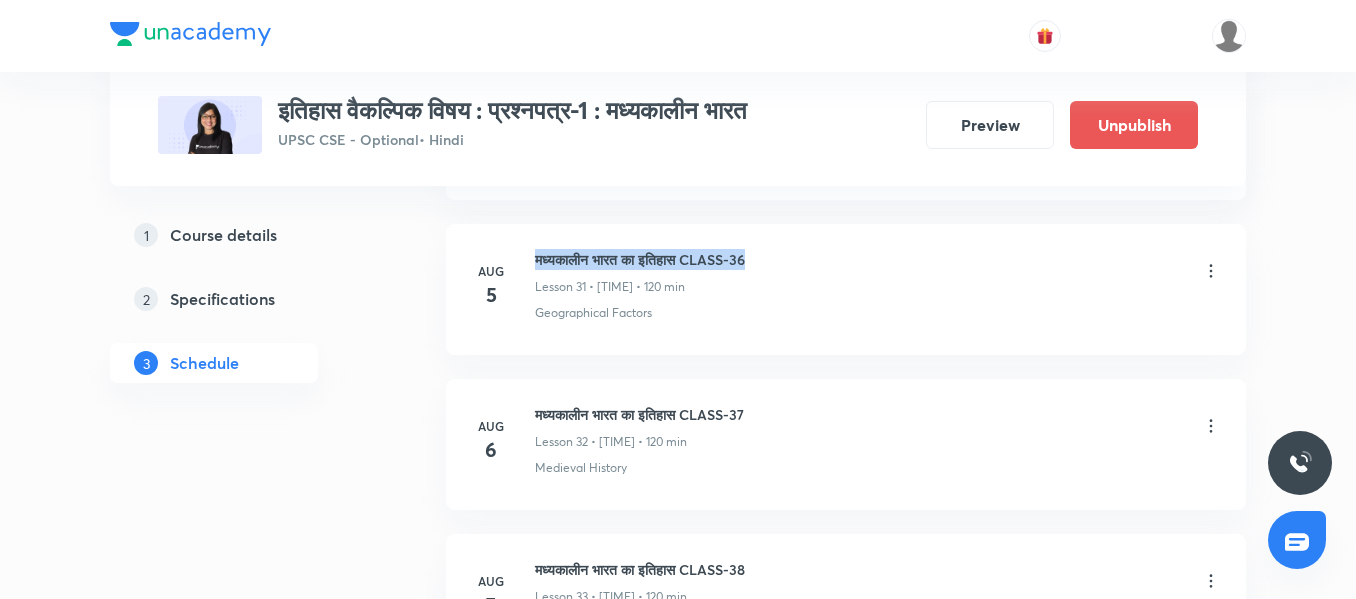 drag, startPoint x: 539, startPoint y: 259, endPoint x: 790, endPoint y: 248, distance: 251.24092 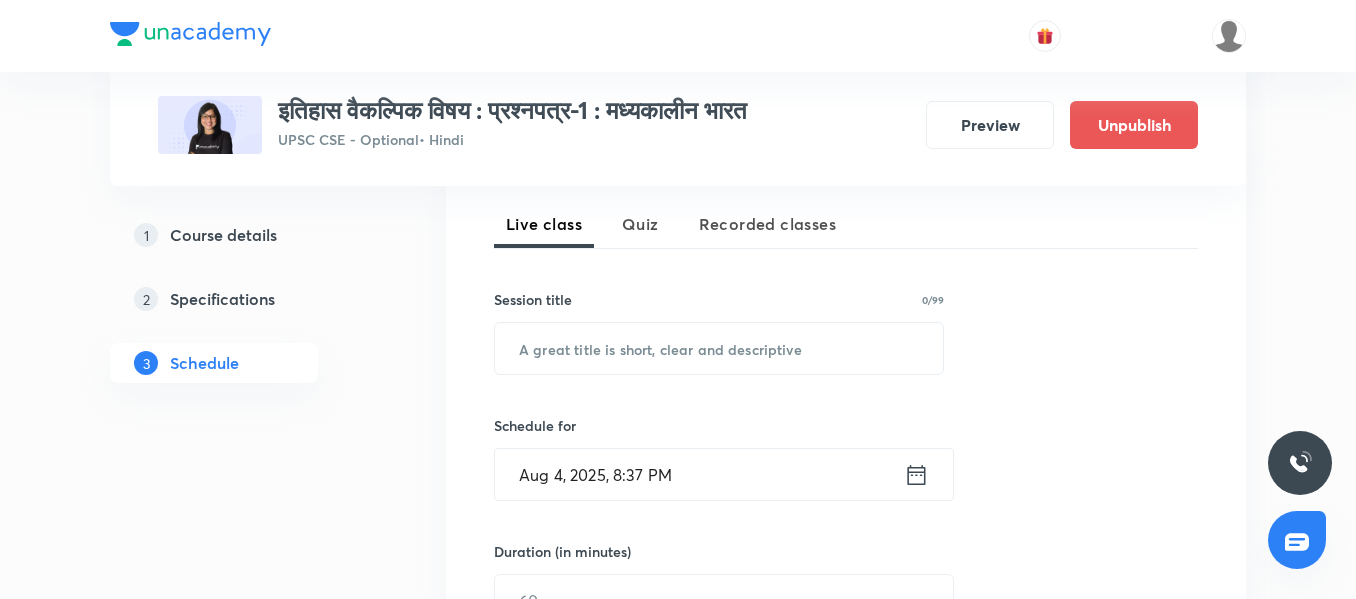scroll, scrollTop: 363, scrollLeft: 0, axis: vertical 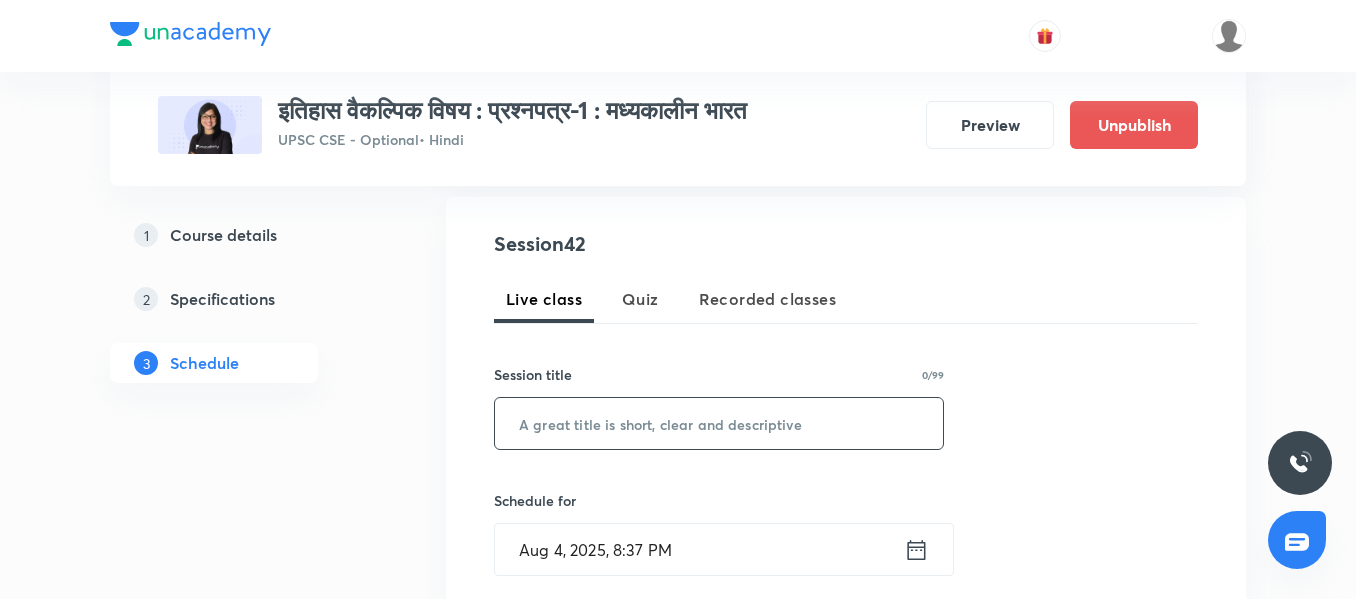 click at bounding box center [719, 423] 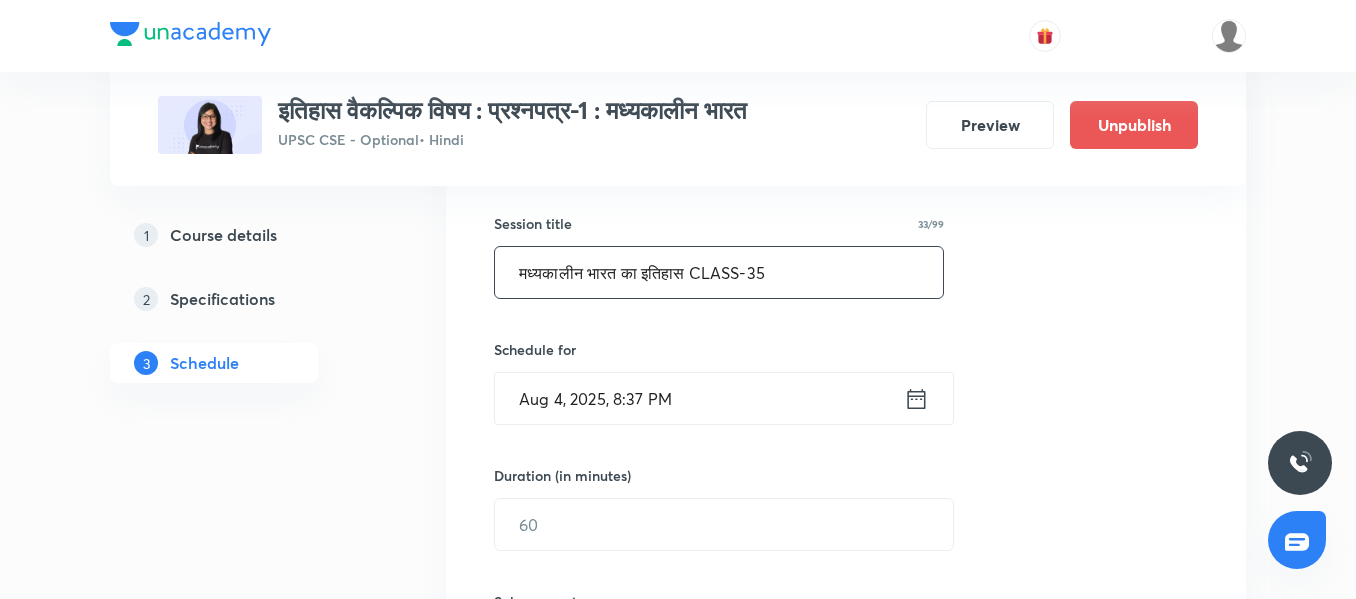 scroll, scrollTop: 635, scrollLeft: 0, axis: vertical 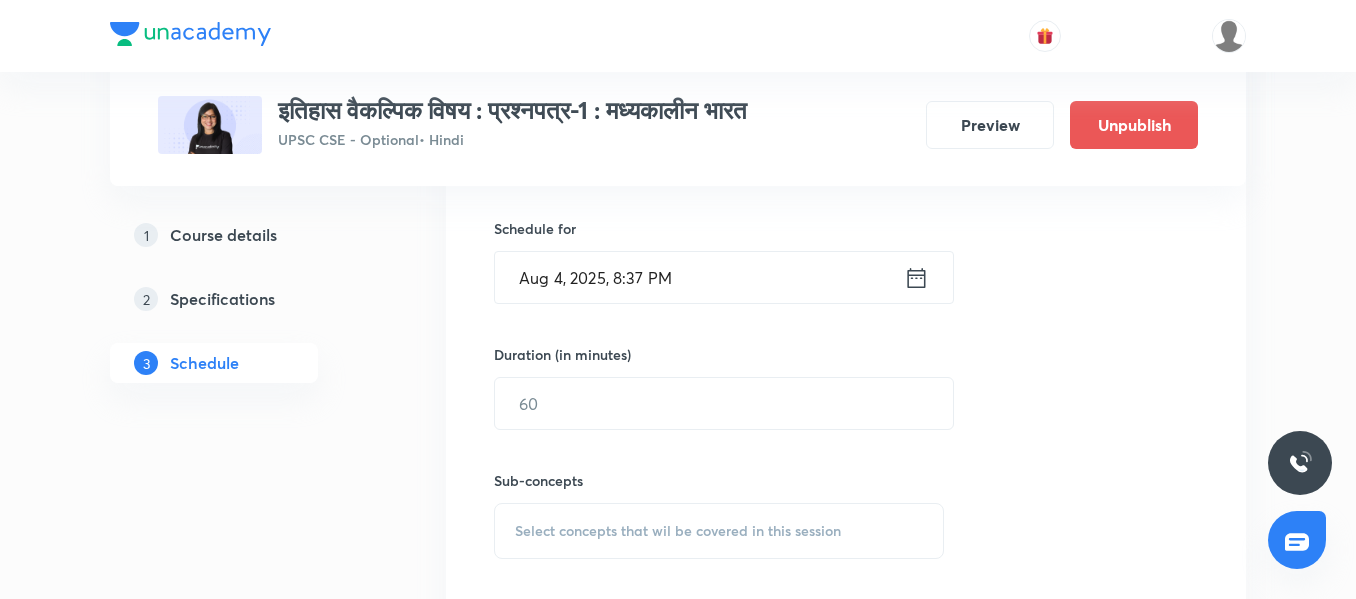 type on "मध्यकालीन भारत का इतिहास CLASS-35" 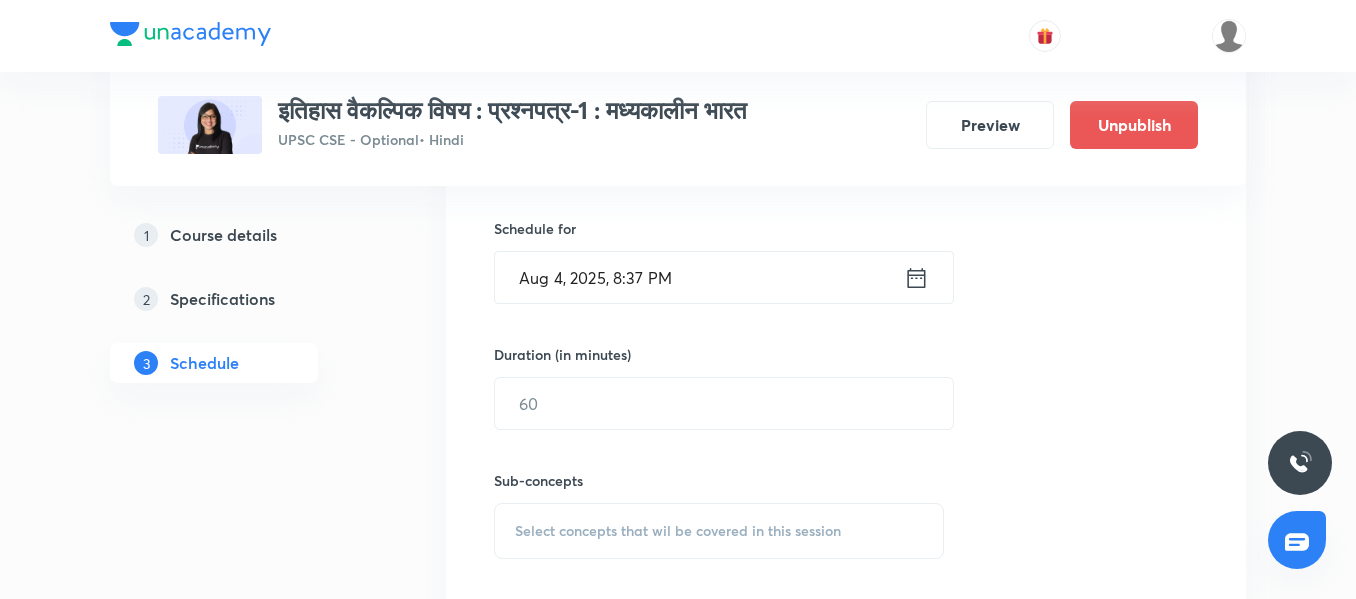 click 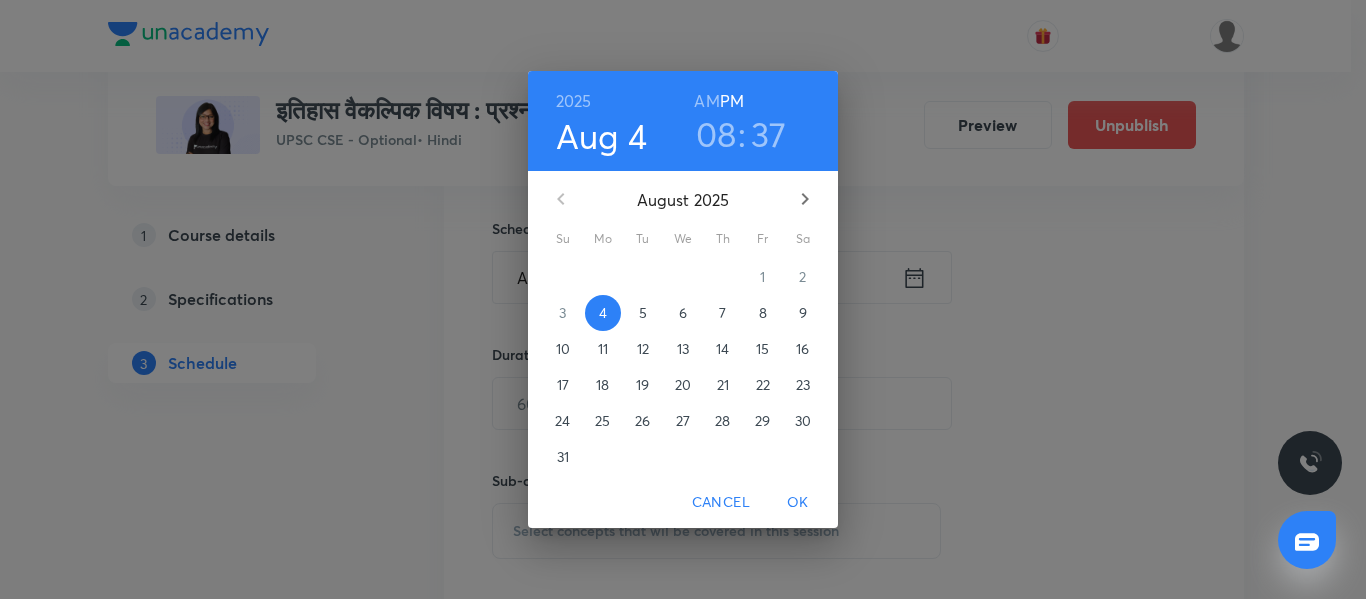click on "5" at bounding box center (643, 313) 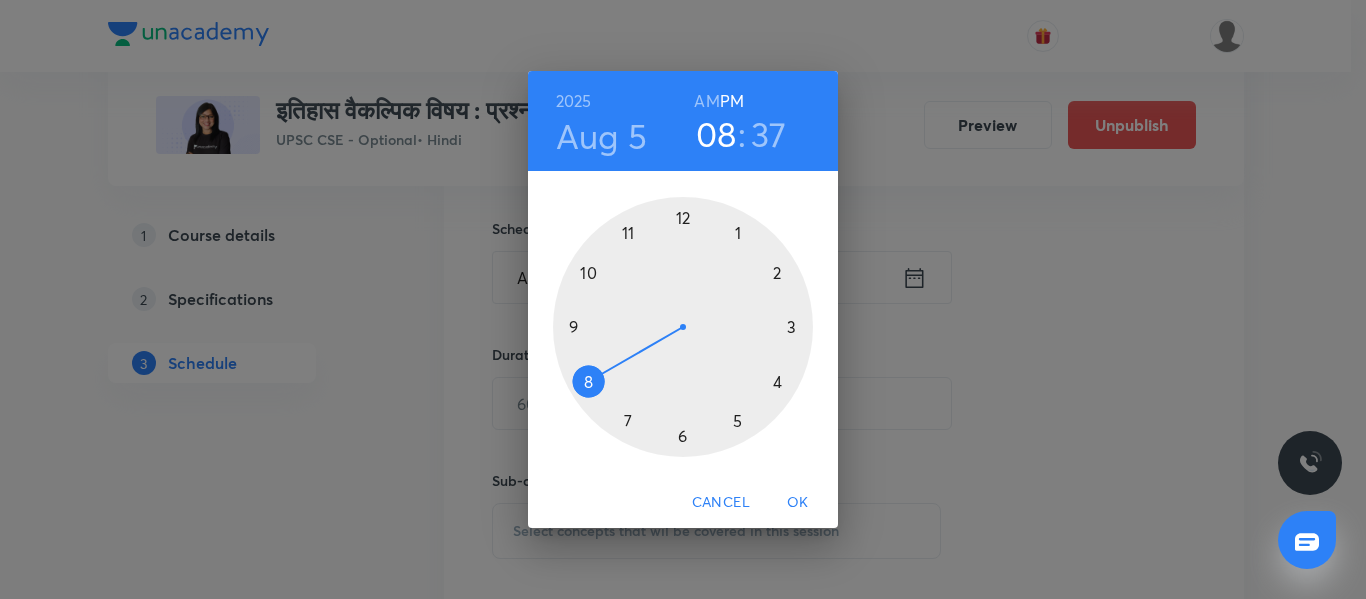 click on "AM" at bounding box center [706, 101] 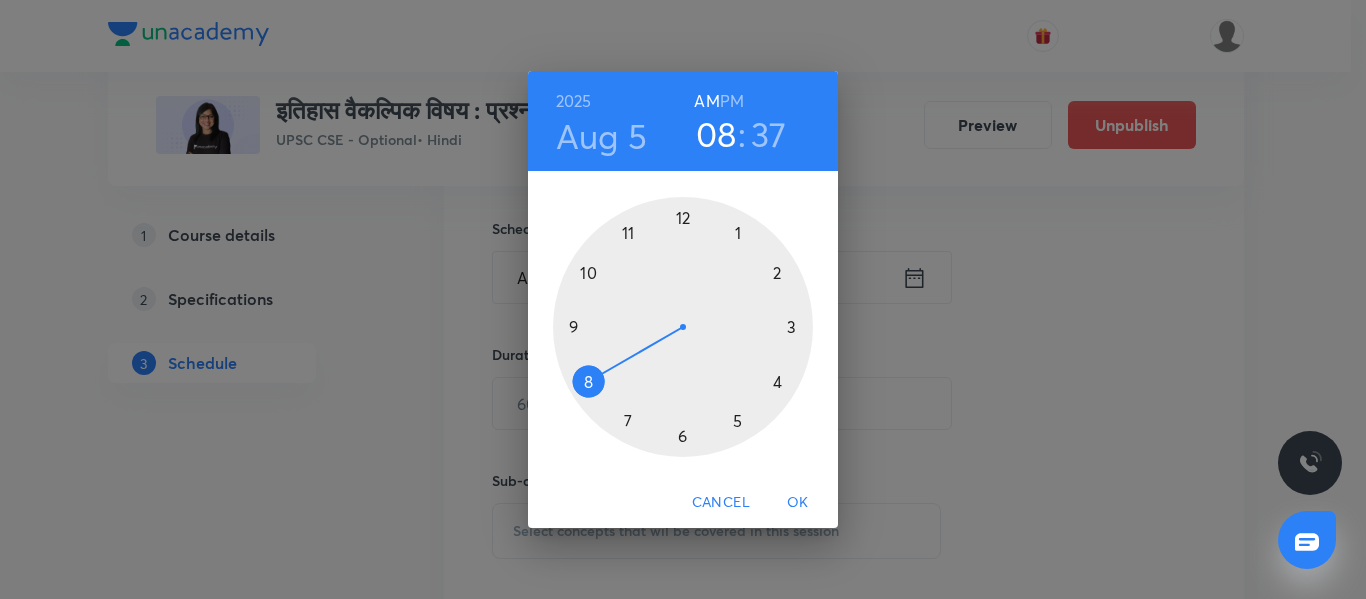 click on "08" at bounding box center [716, 134] 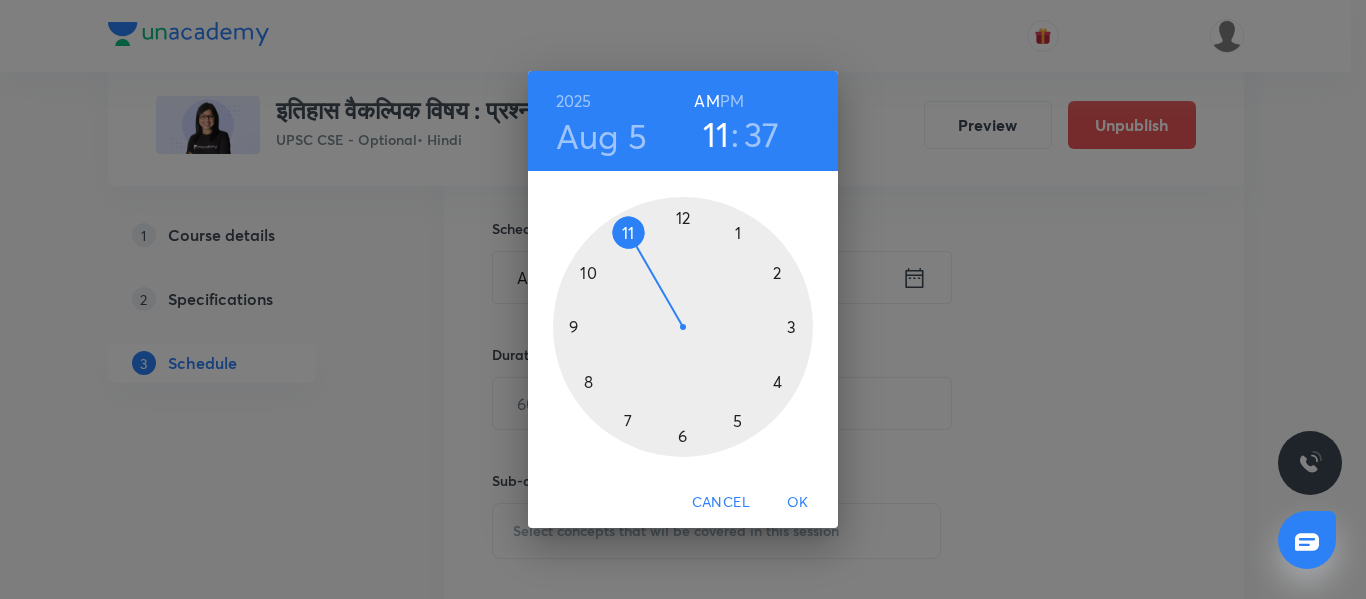 drag, startPoint x: 588, startPoint y: 352, endPoint x: 632, endPoint y: 257, distance: 104.69479 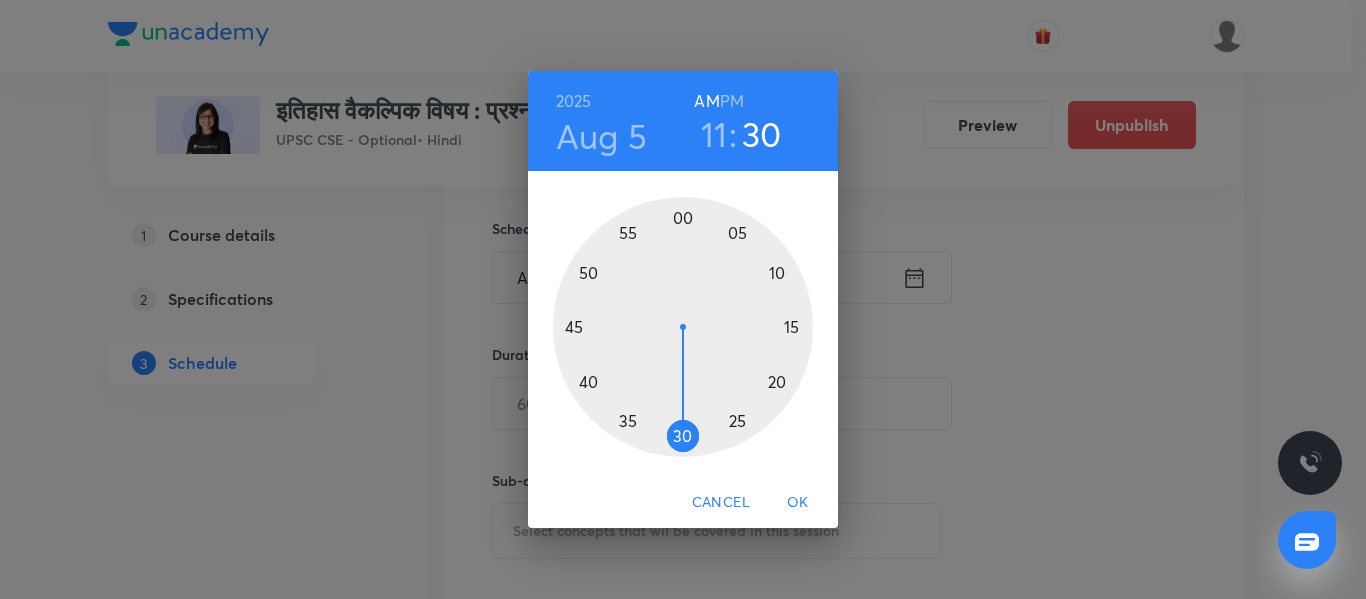 drag, startPoint x: 635, startPoint y: 417, endPoint x: 685, endPoint y: 425, distance: 50.635956 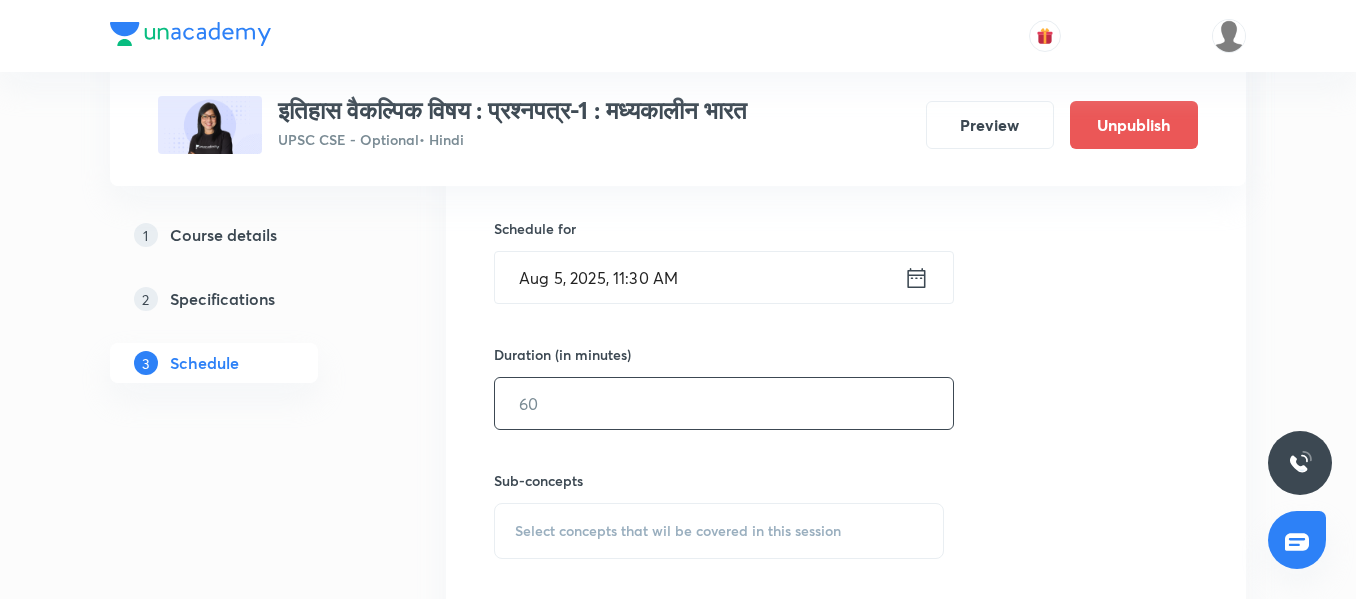 click at bounding box center (724, 403) 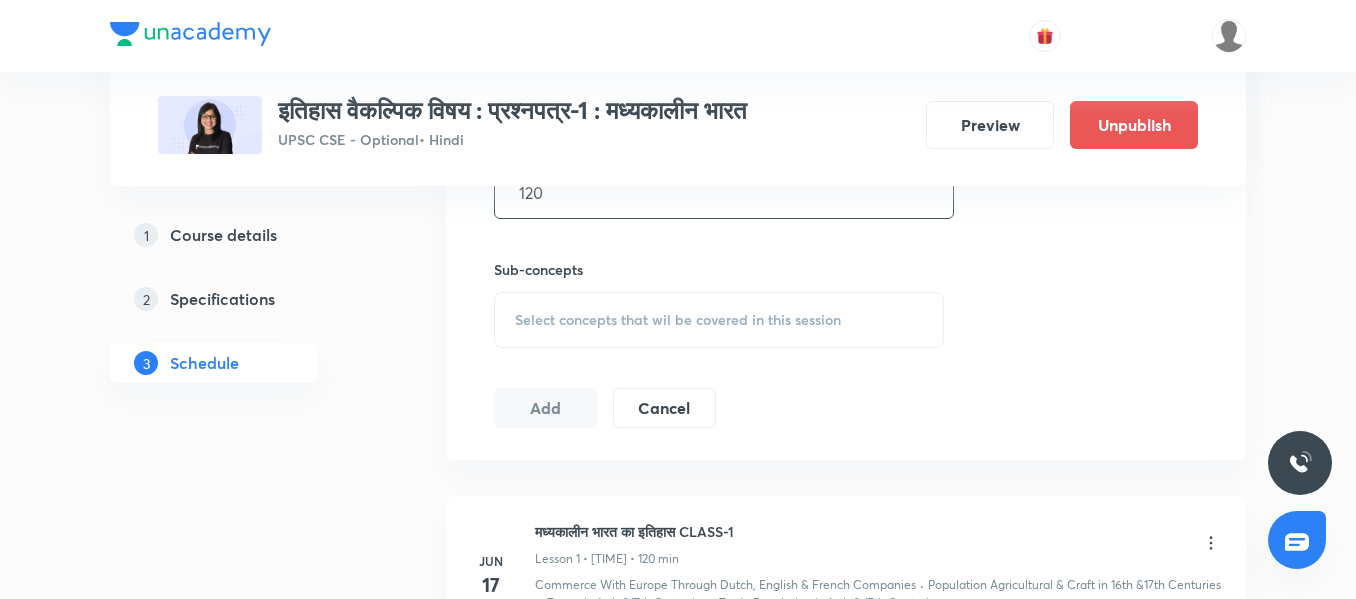 scroll, scrollTop: 877, scrollLeft: 0, axis: vertical 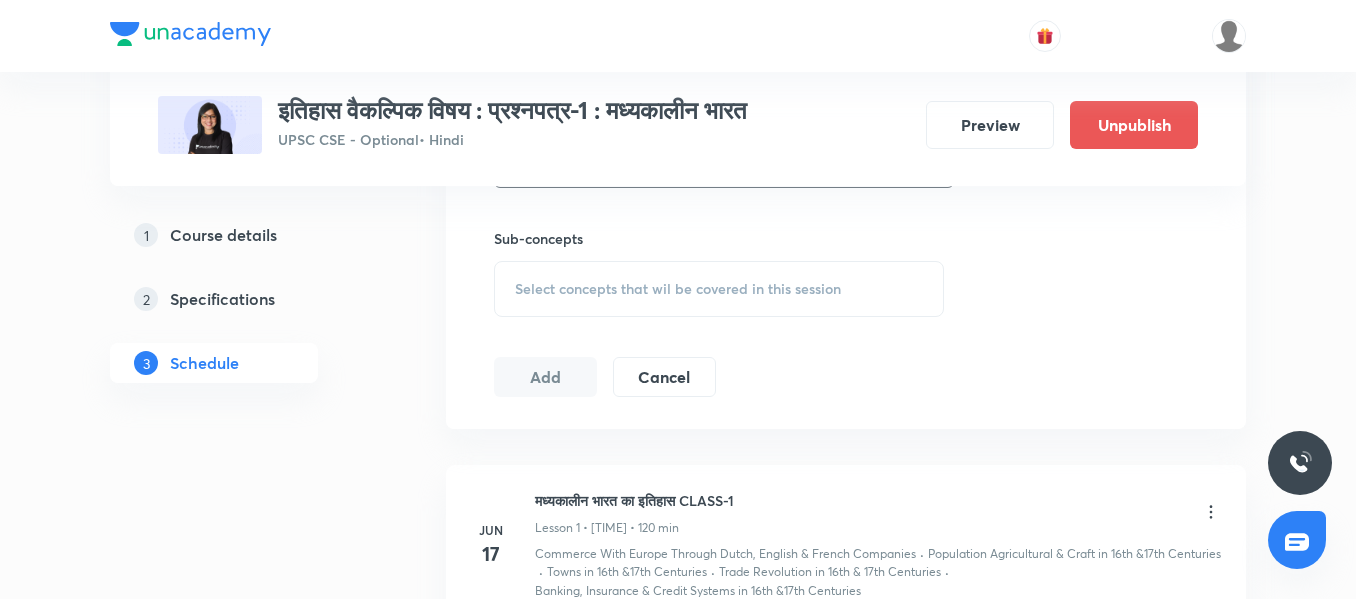 type on "120" 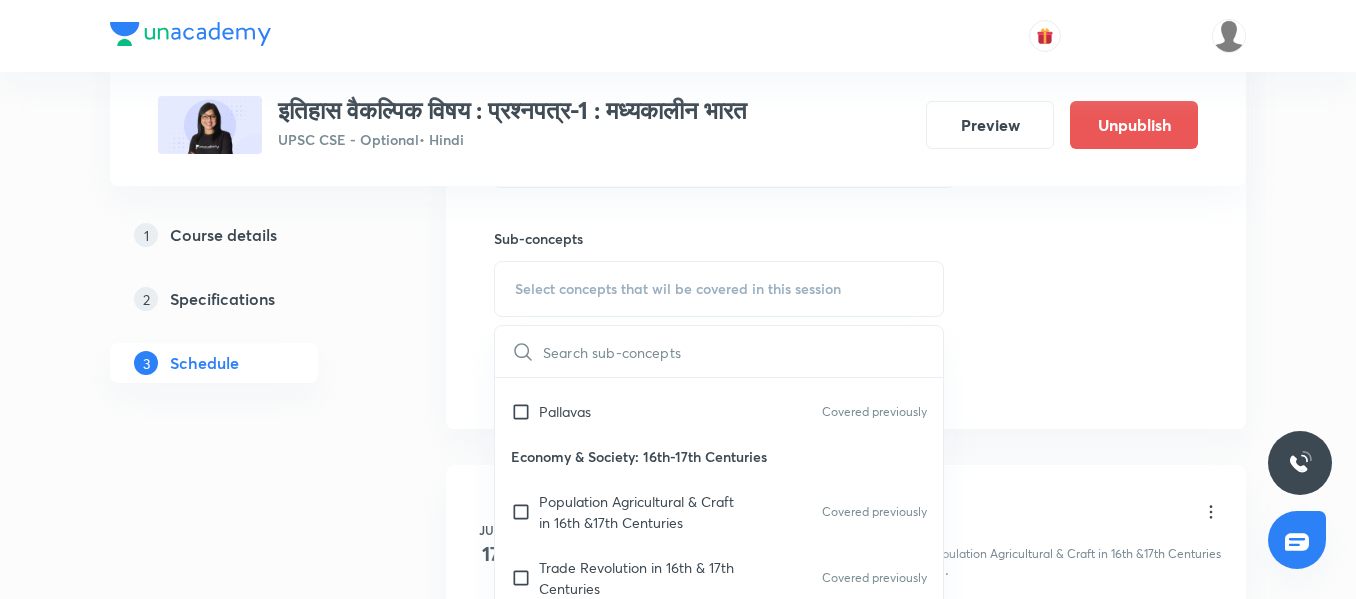 scroll, scrollTop: 2650, scrollLeft: 0, axis: vertical 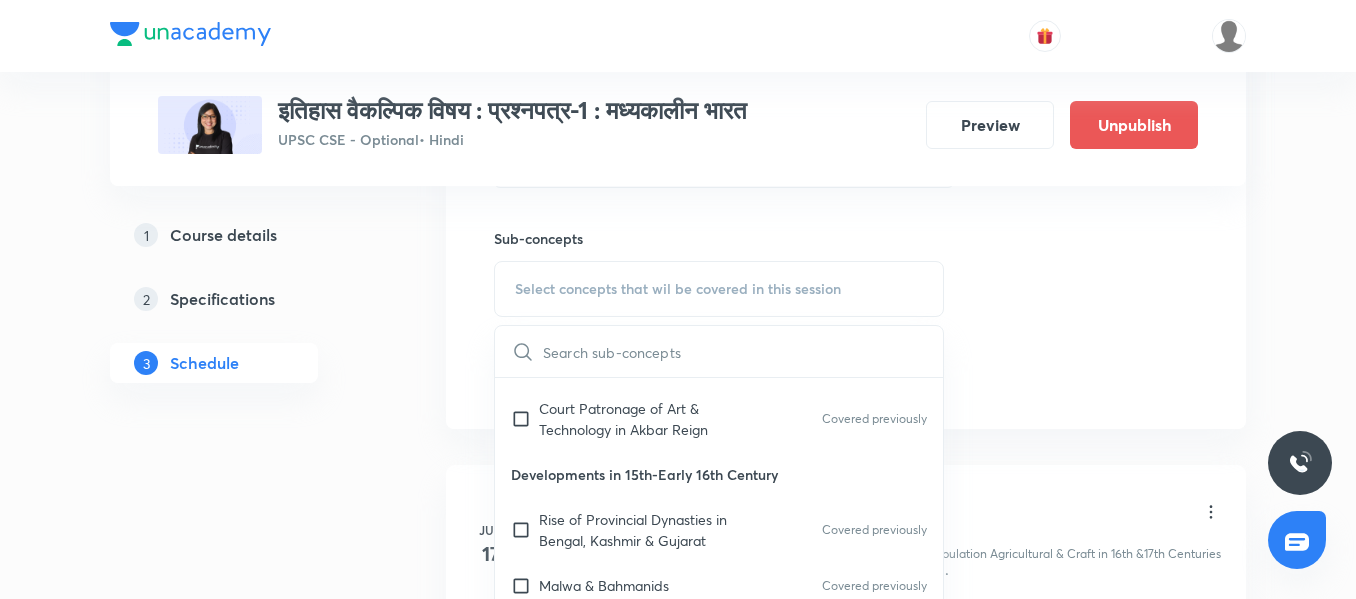 drag, startPoint x: 623, startPoint y: 531, endPoint x: 330, endPoint y: 469, distance: 299.48788 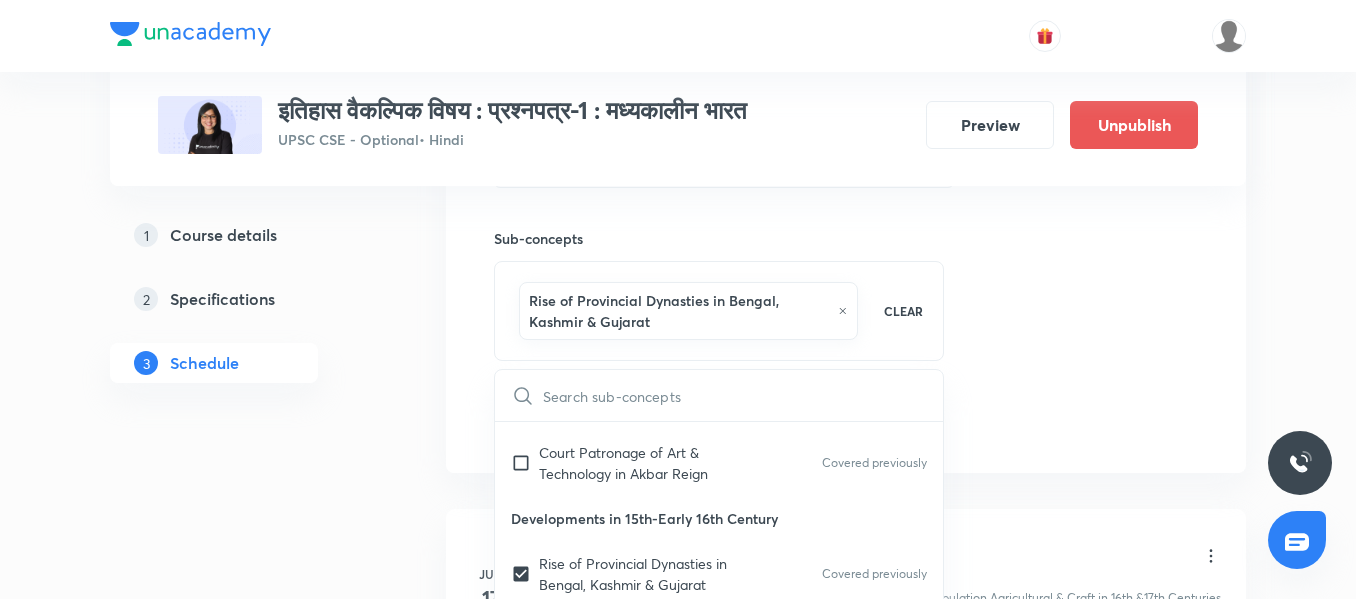 click on "1 Course details 2 Specifications 3 Schedule" at bounding box center (246, 3818) 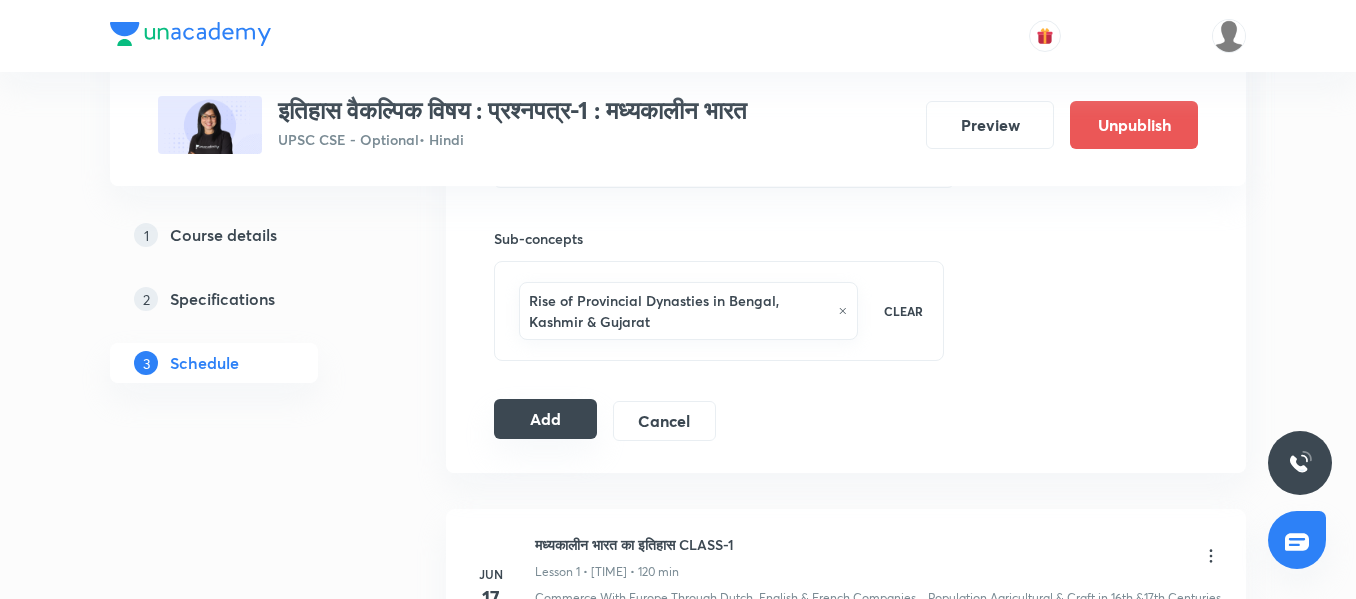click on "Add" at bounding box center (545, 419) 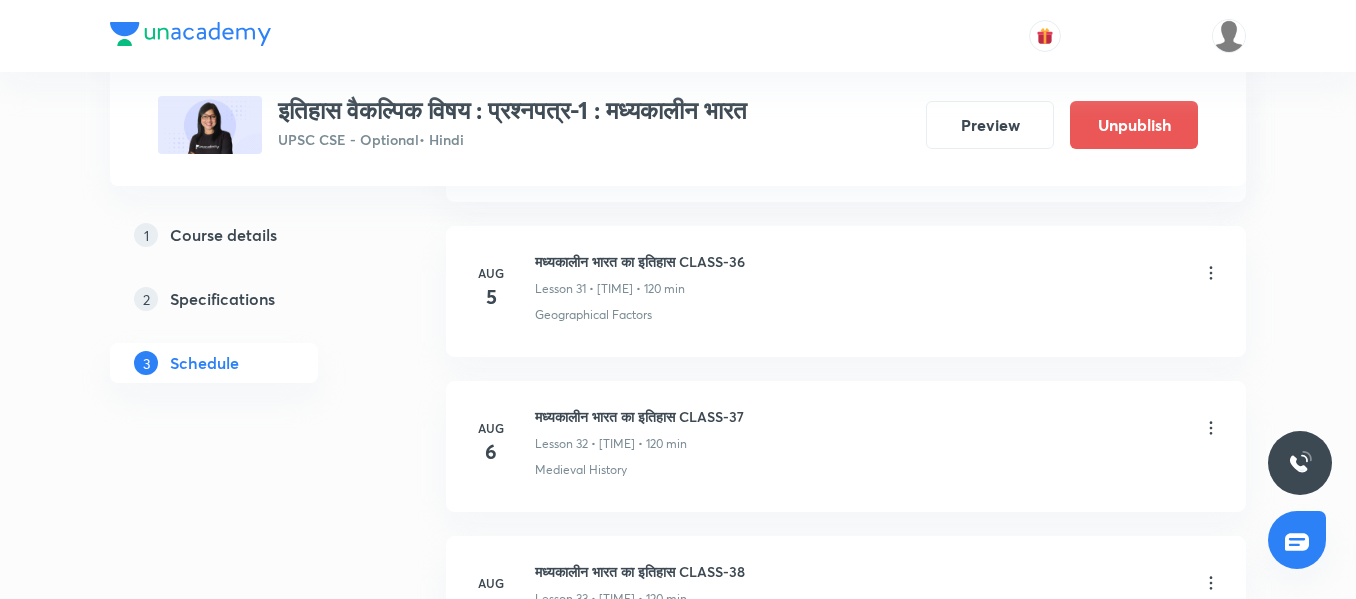 scroll, scrollTop: 6300, scrollLeft: 0, axis: vertical 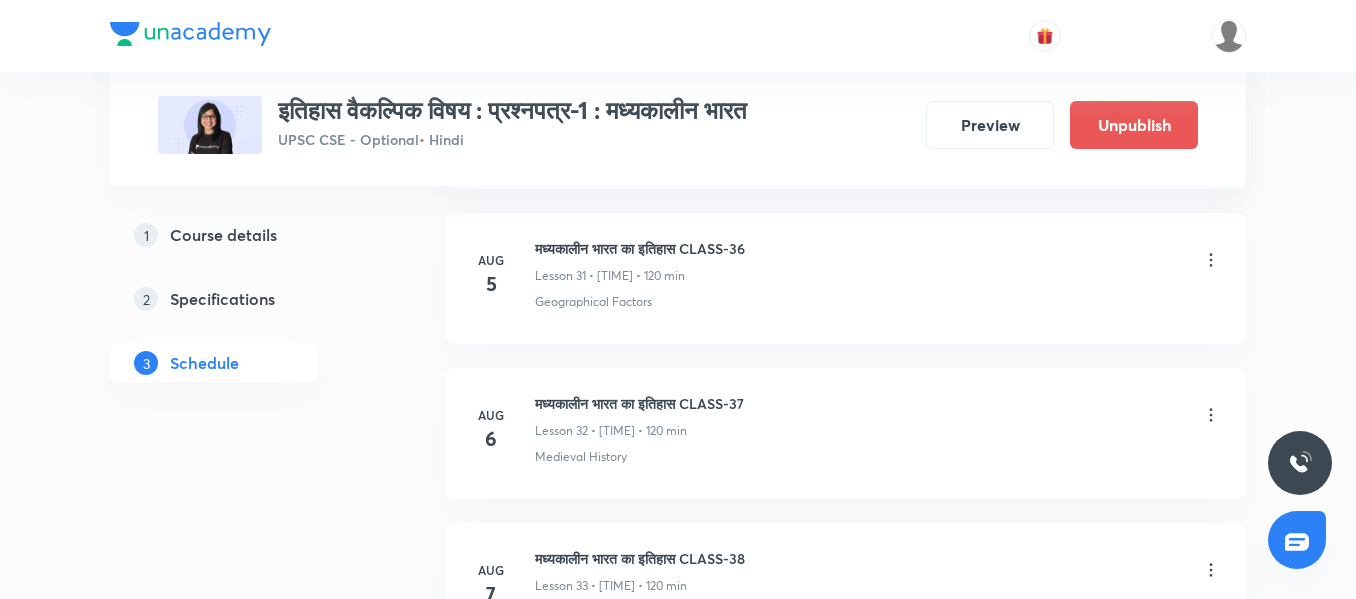 click on "Plus Courses इतिहास वैकल्पिक विषय : प्रश्नपत्र-1 : मध्यकालीन भारत UPSC CSE - Optional  • Hindi Preview Unpublish 1 Course details 2 Specifications 3 Schedule Schedule 42  classes Add new session Topic coverage History Paper 1 Cover at least  60 % View details Jun 17 मध्यकालीन भारत का इतिहास CLASS-1 Lesson 1 • 5:00 PM • 120 min Commerce With Europe Through Dutch, English & French Companies · Population Agricultural & Craft in 16th &17th Centuries · Towns in 16th &17th Centuries · Trade Revolution in 16th & 17th Centuries · Banking, Insurance & Credit Systems in 16th &17th Centuries Jun 18 मध्यकालीन भारत का इतिहास CLASS-2 Lesson 2 • 5:00 PM • 120 min Evolution of the Sikh Community & the Khalsa Panth · Conditions of Peasants in 16th & 17th Centuries · Condition of Women in 16th &17th Centuries · Jun 19 · · · The Ahom Kingdom ·" at bounding box center (678, -1993) 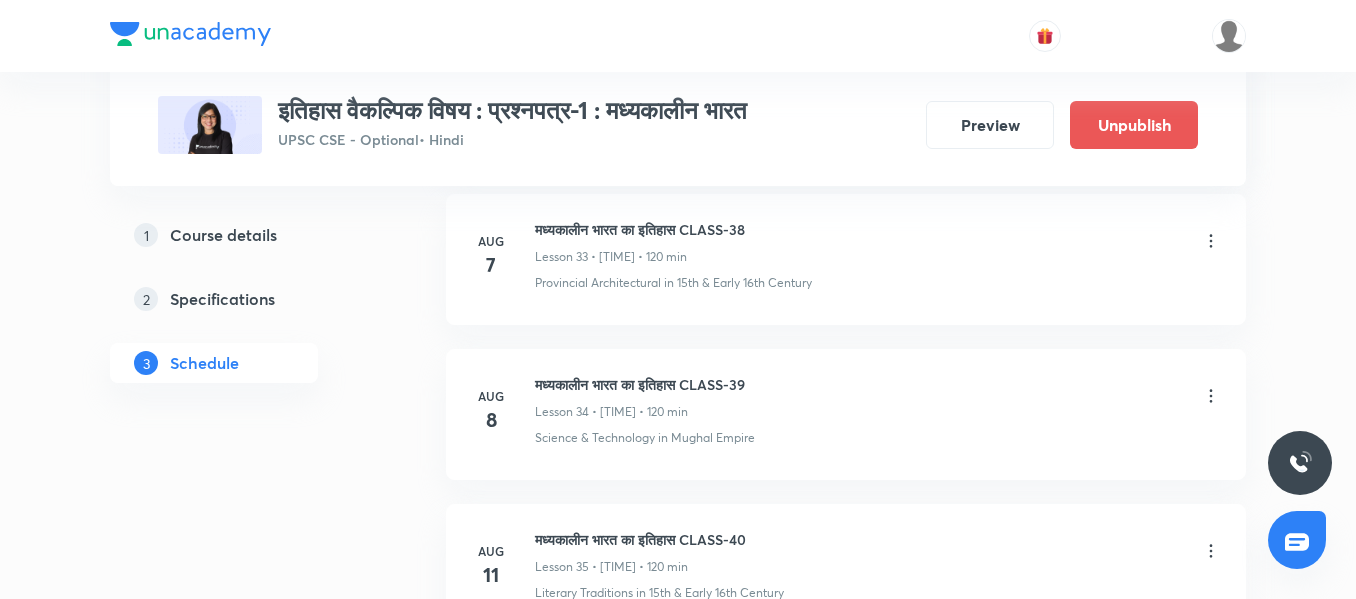 scroll, scrollTop: 6658, scrollLeft: 0, axis: vertical 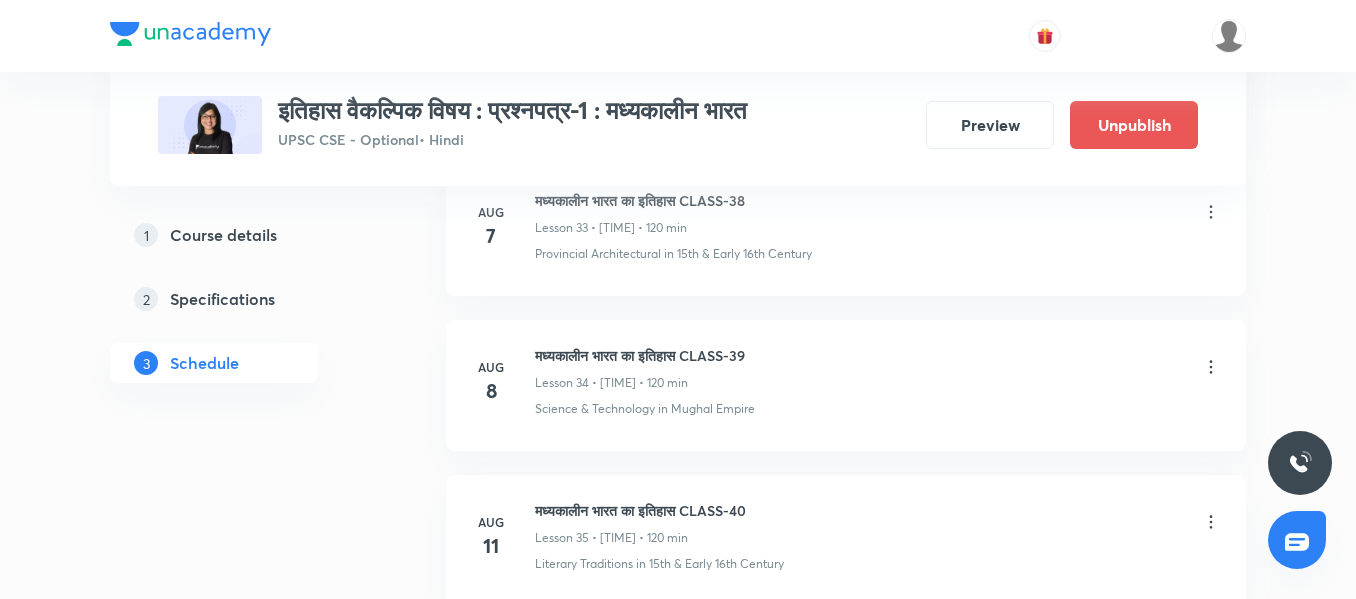 click 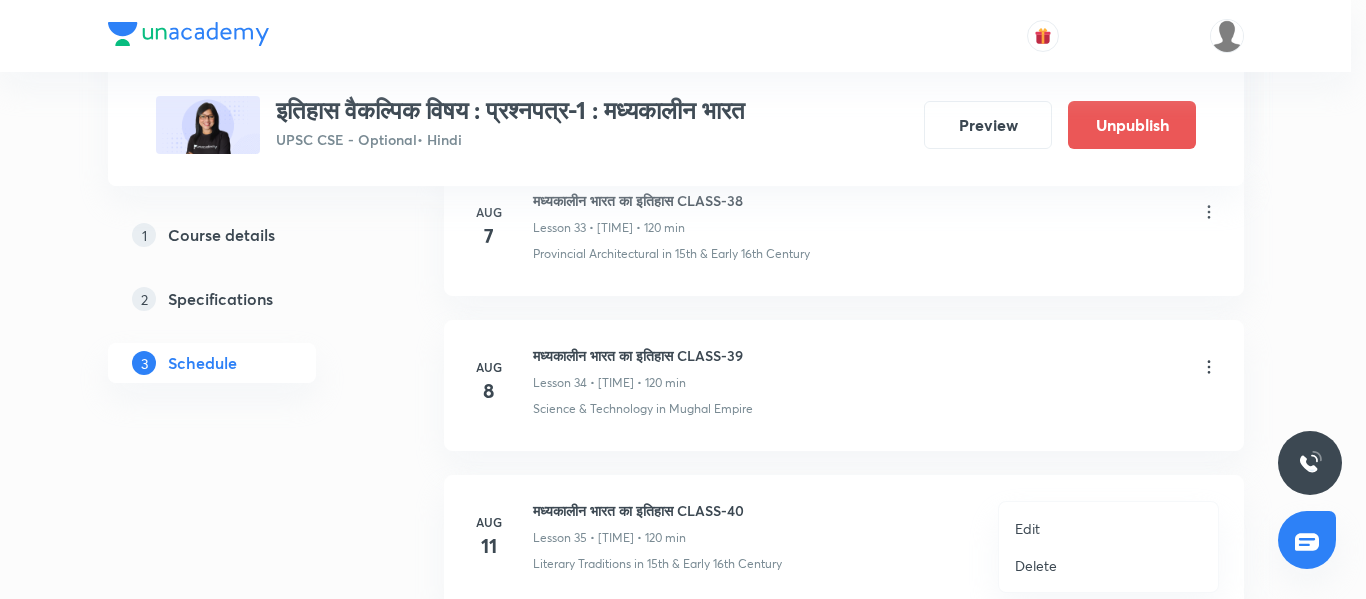 click on "Edit" at bounding box center (1108, 528) 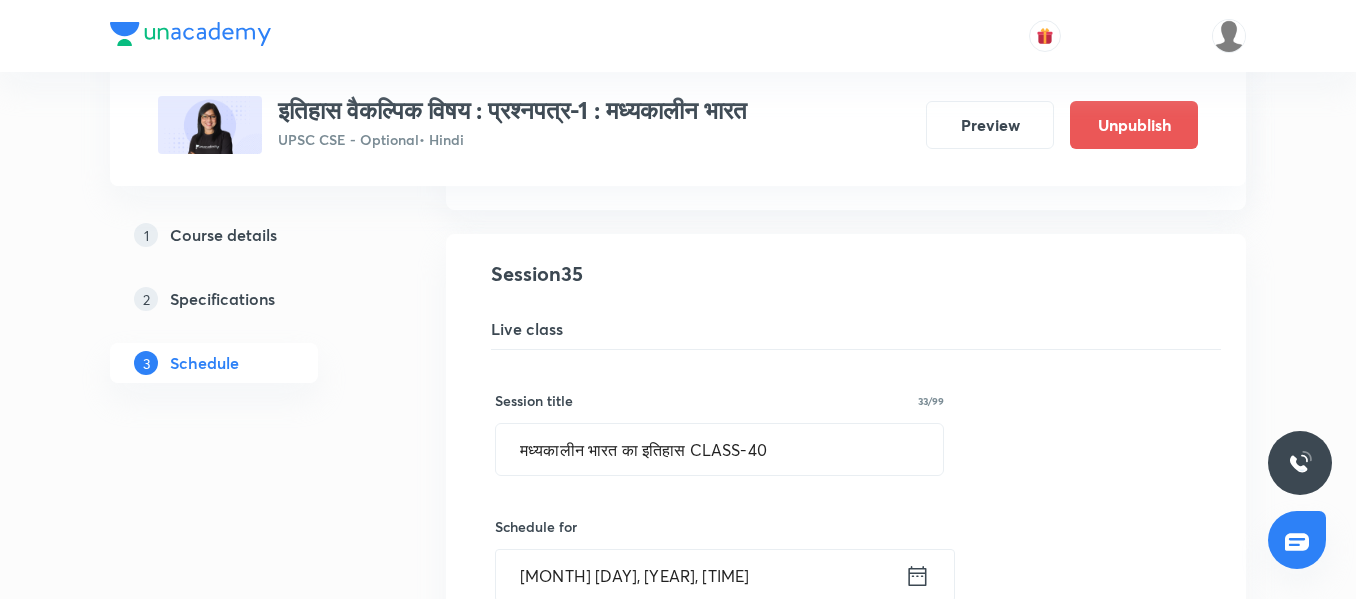 scroll, scrollTop: 6863, scrollLeft: 0, axis: vertical 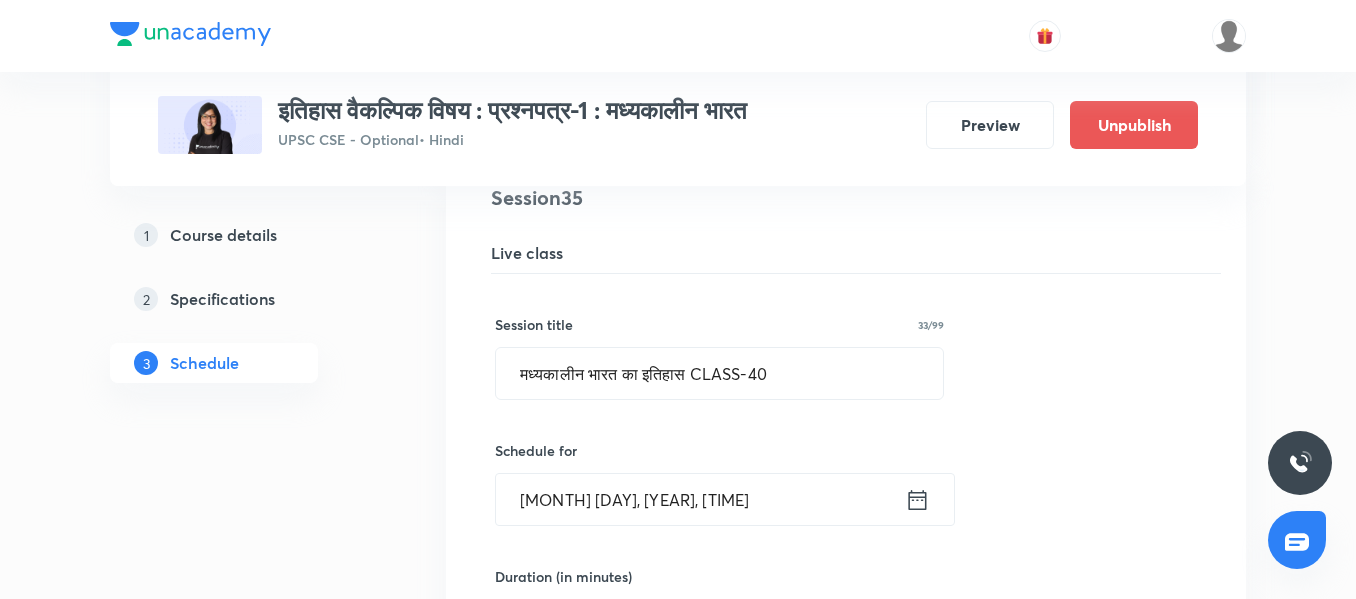 click 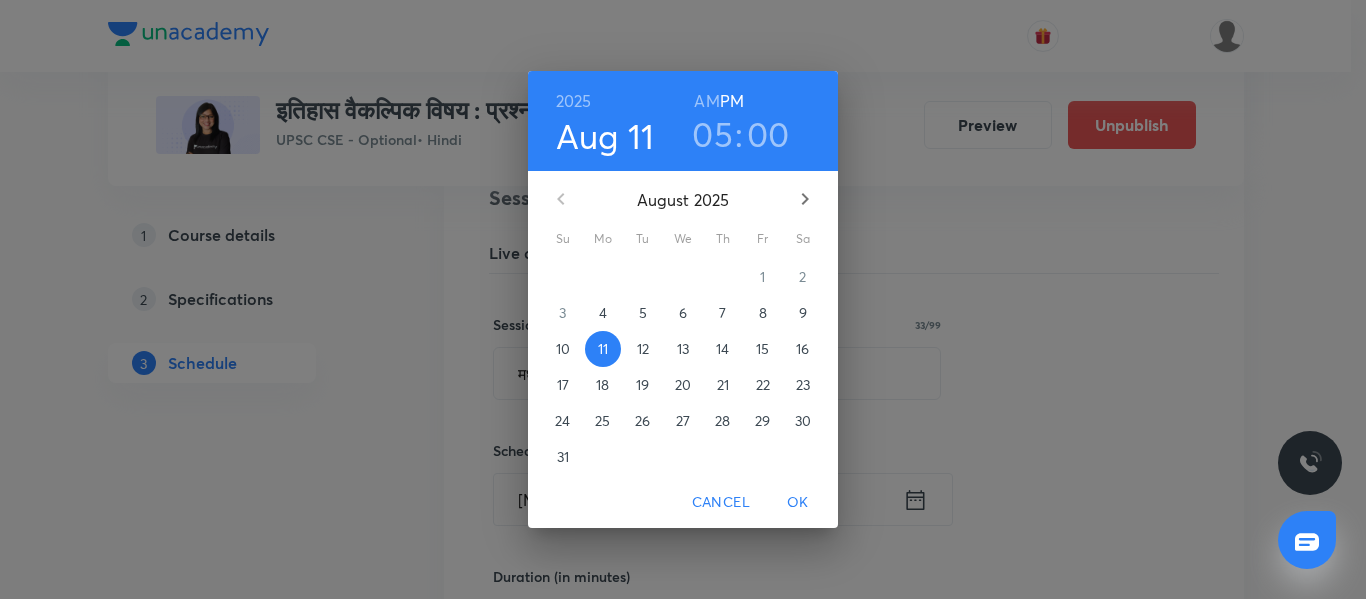 click on "9" at bounding box center (803, 313) 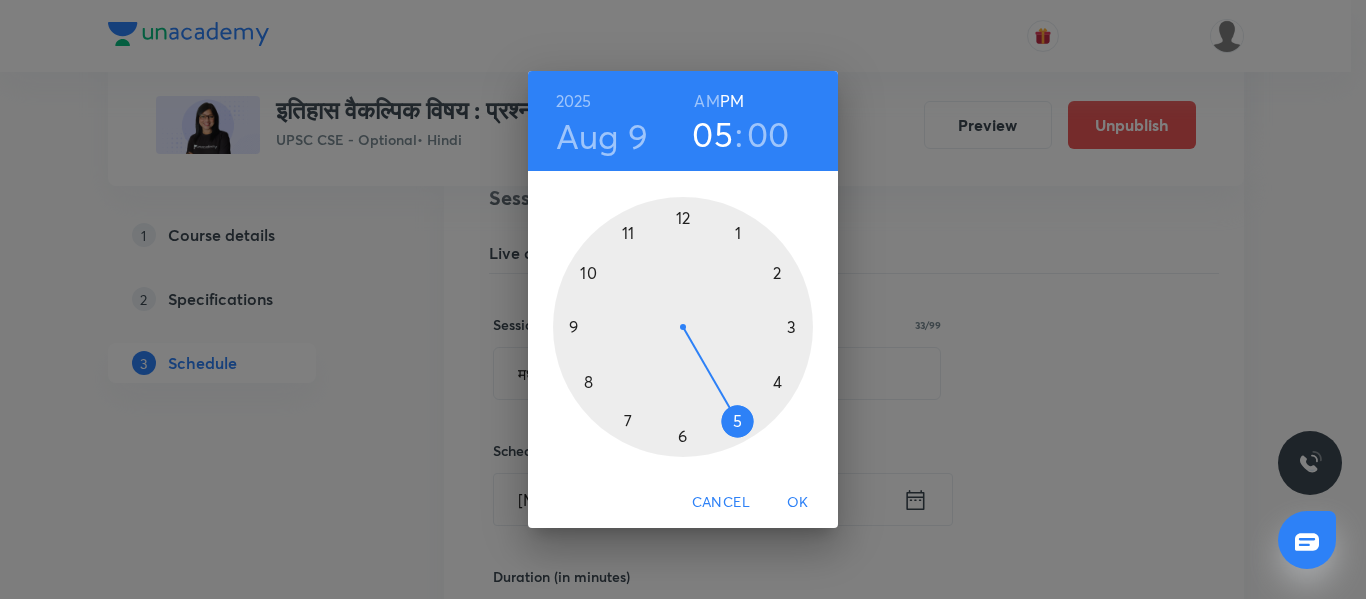 click on "OK" at bounding box center (798, 502) 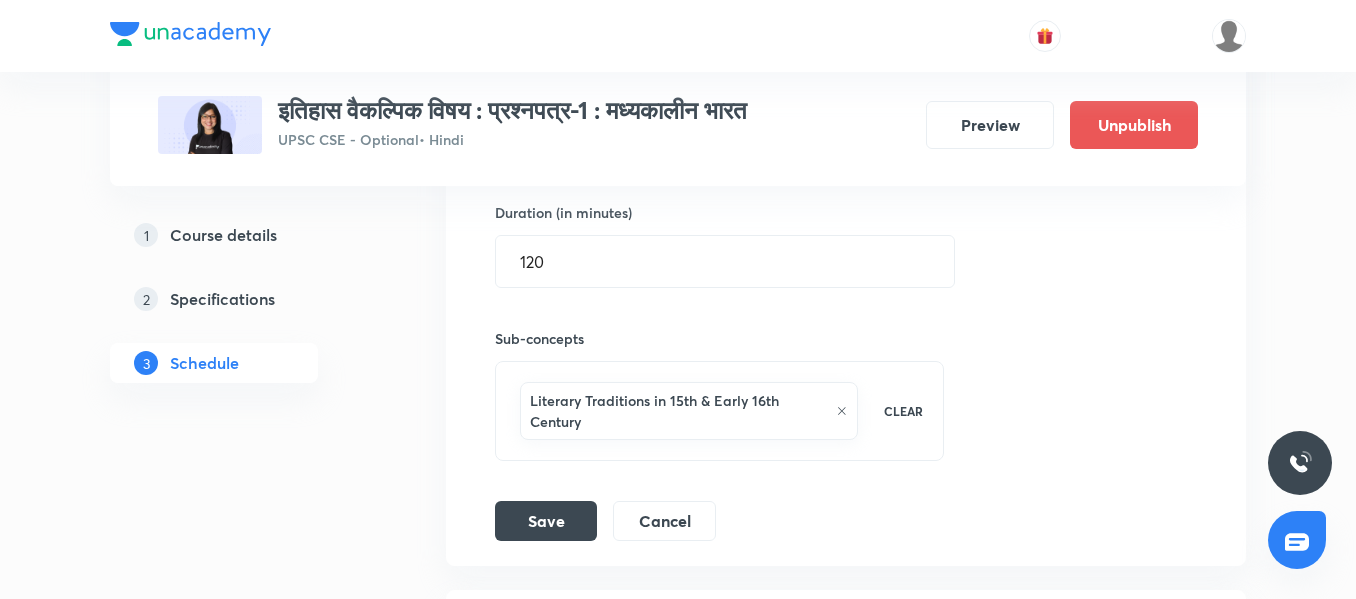 scroll, scrollTop: 7257, scrollLeft: 0, axis: vertical 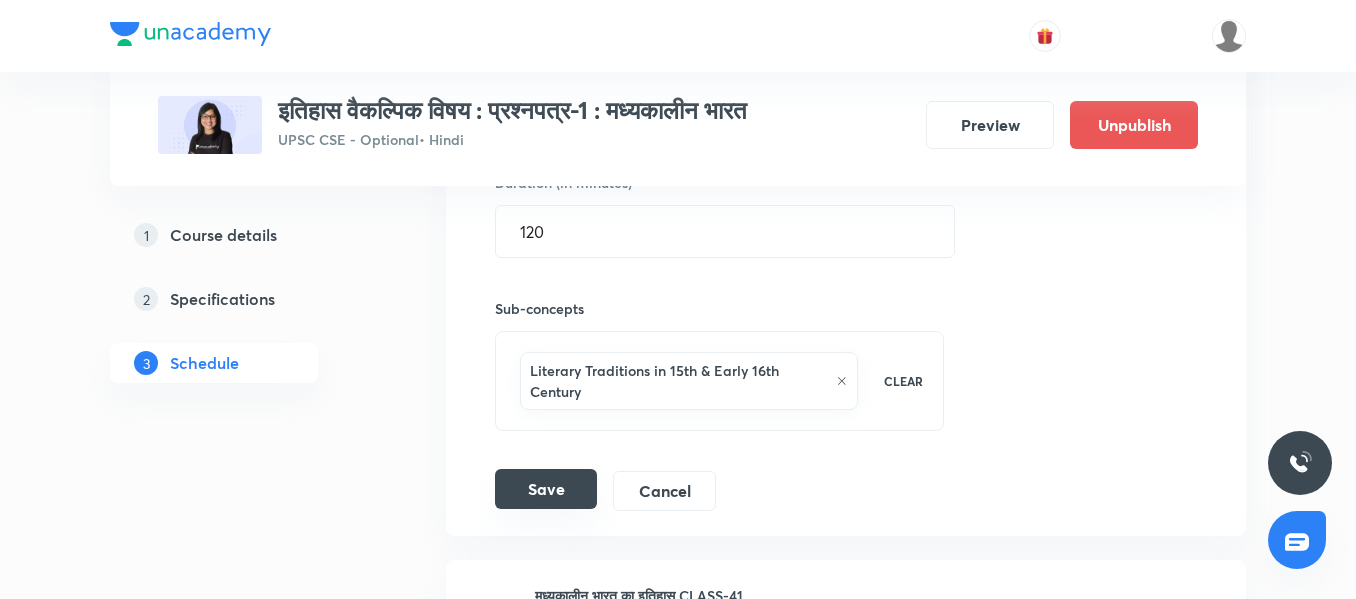 click on "Save" at bounding box center [546, 489] 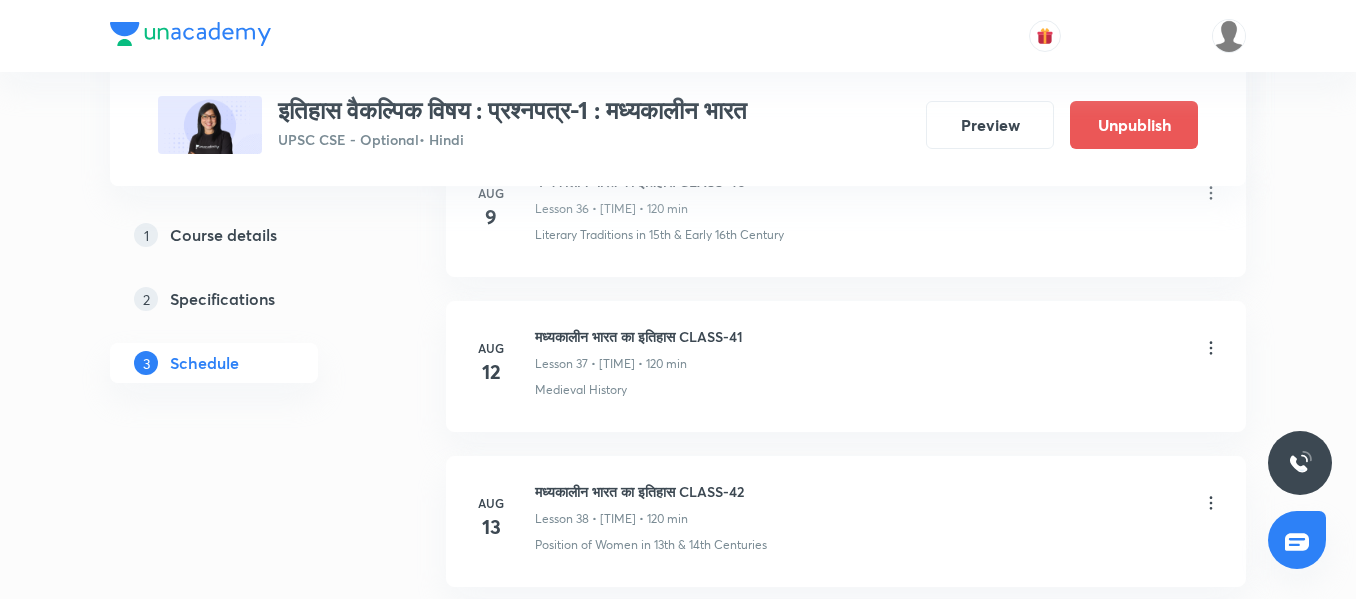 scroll, scrollTop: 7257, scrollLeft: 0, axis: vertical 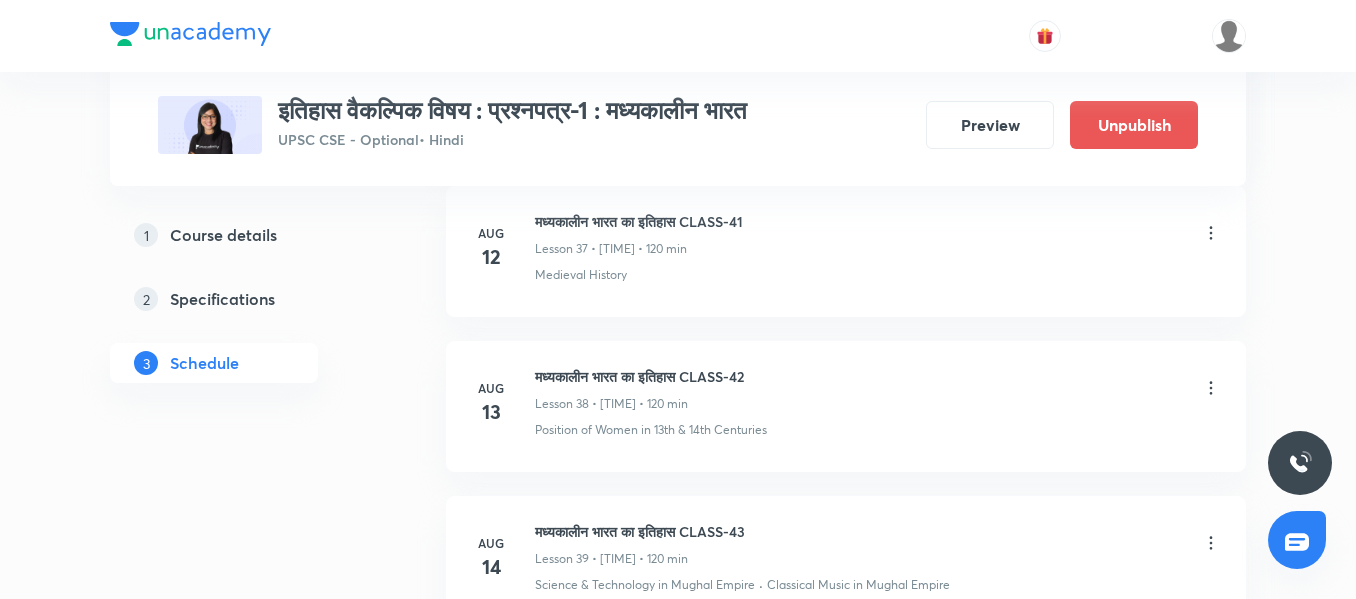 click 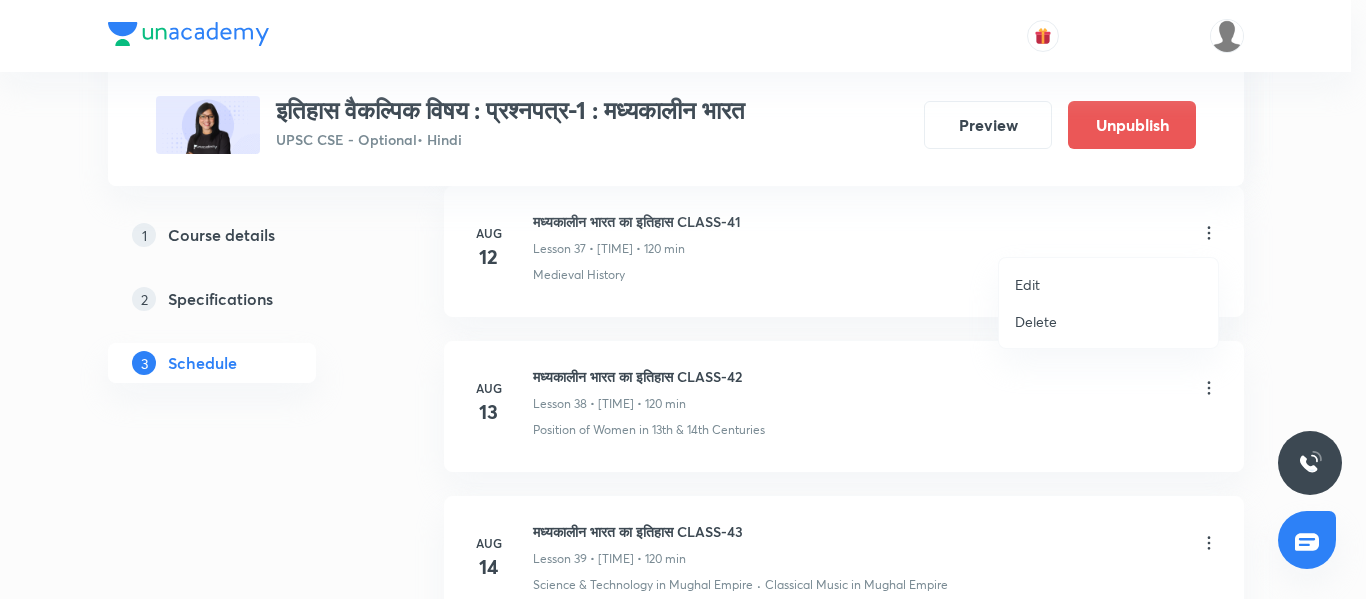 click on "Edit" at bounding box center [1108, 284] 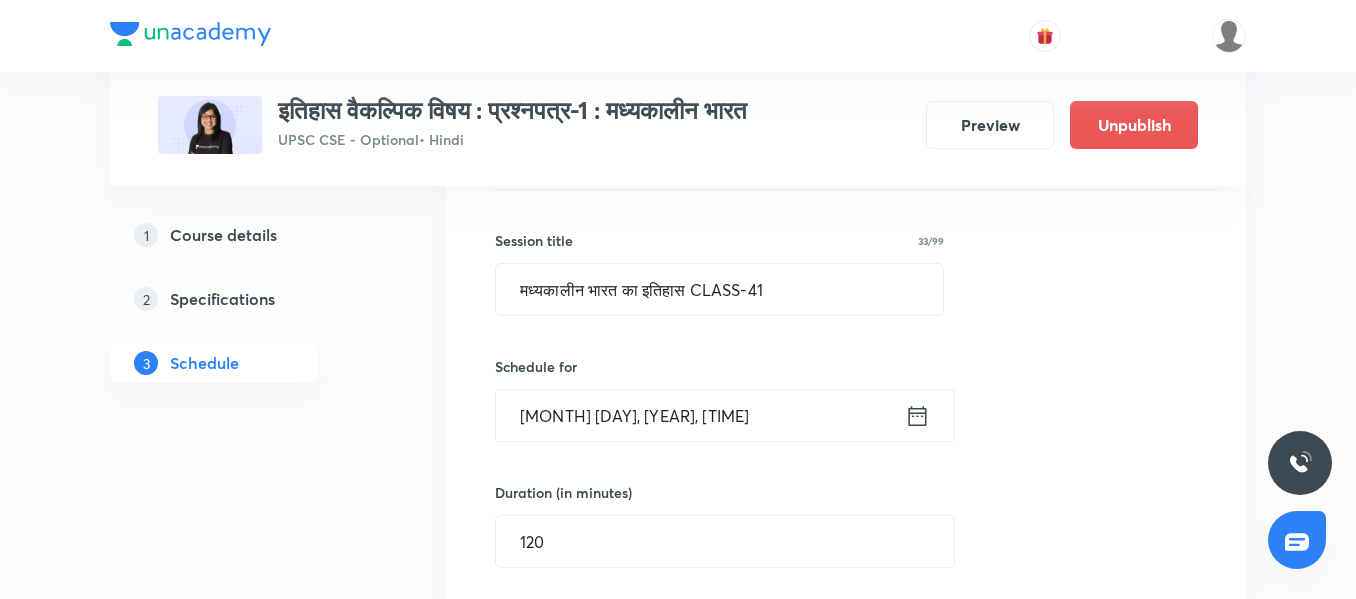 click 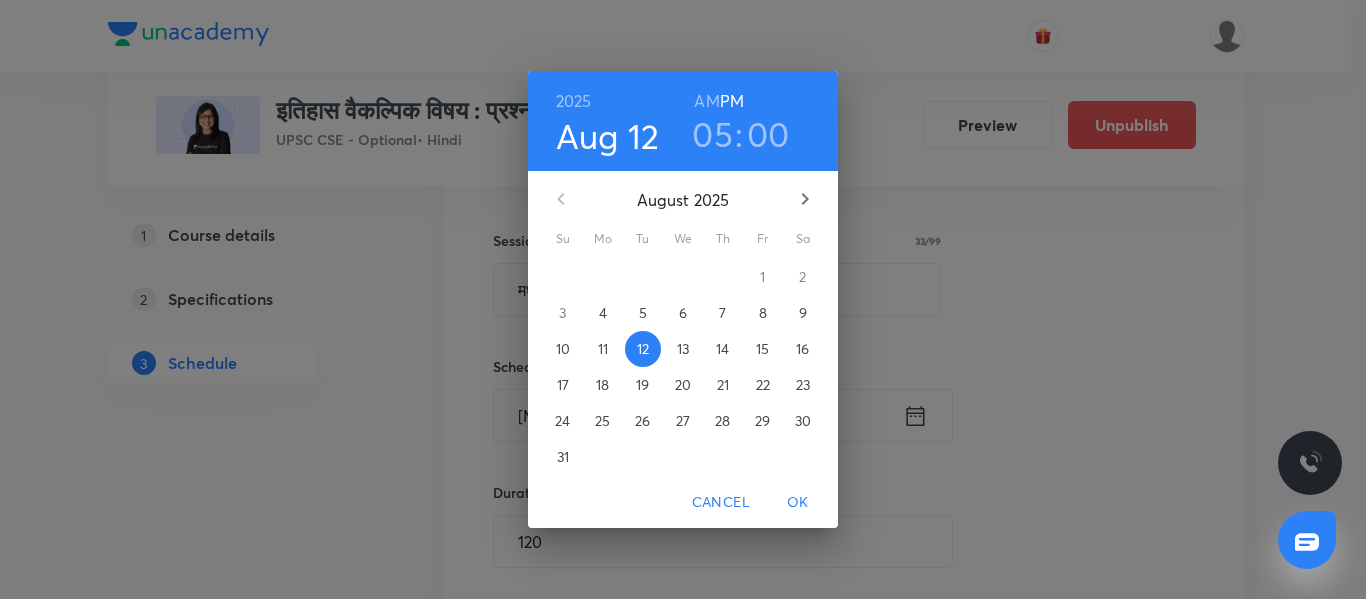 click on "20" at bounding box center (683, 385) 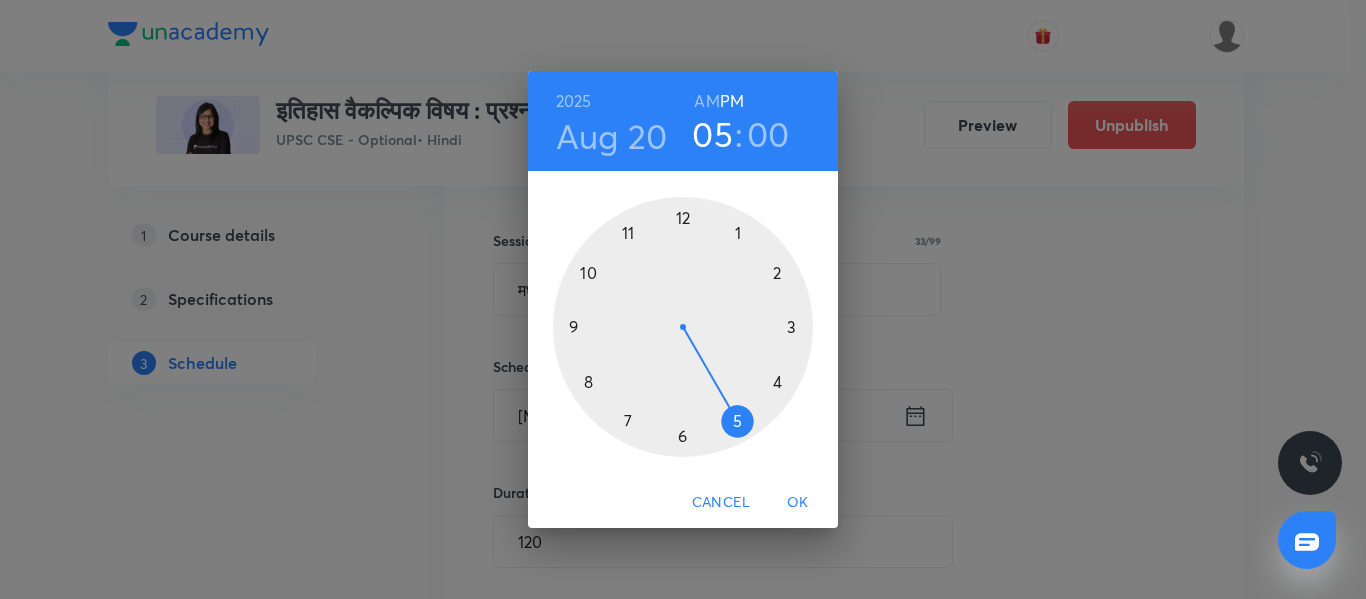 click on "OK" at bounding box center (798, 502) 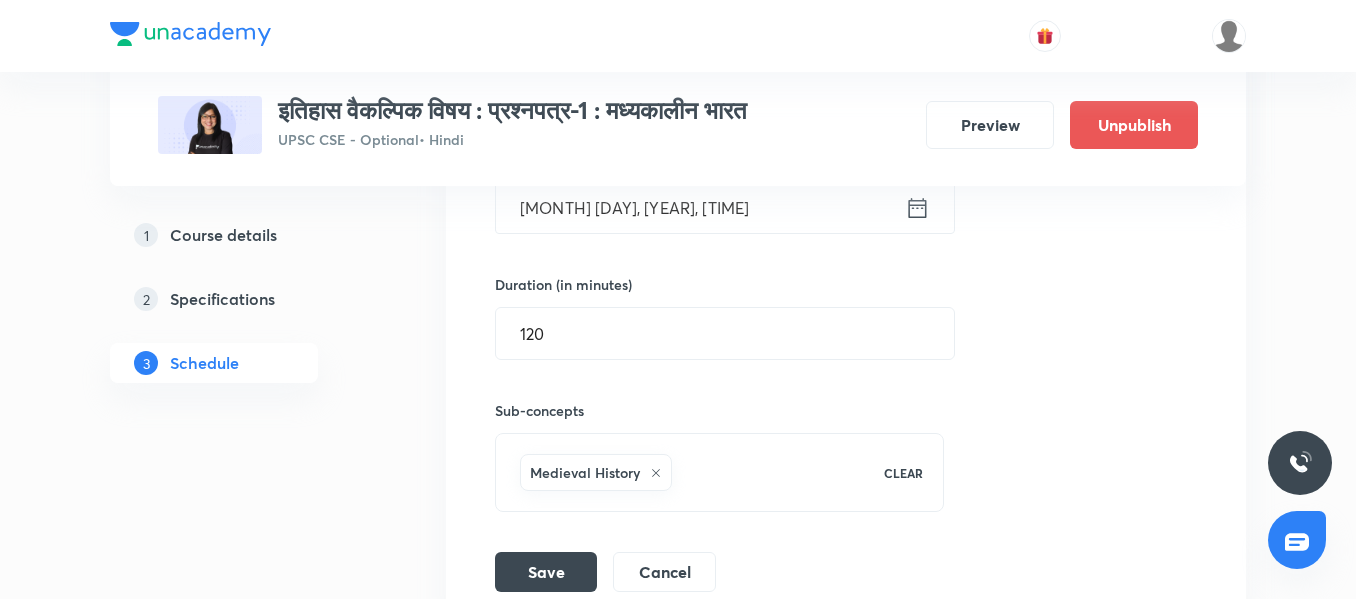 scroll, scrollTop: 7511, scrollLeft: 0, axis: vertical 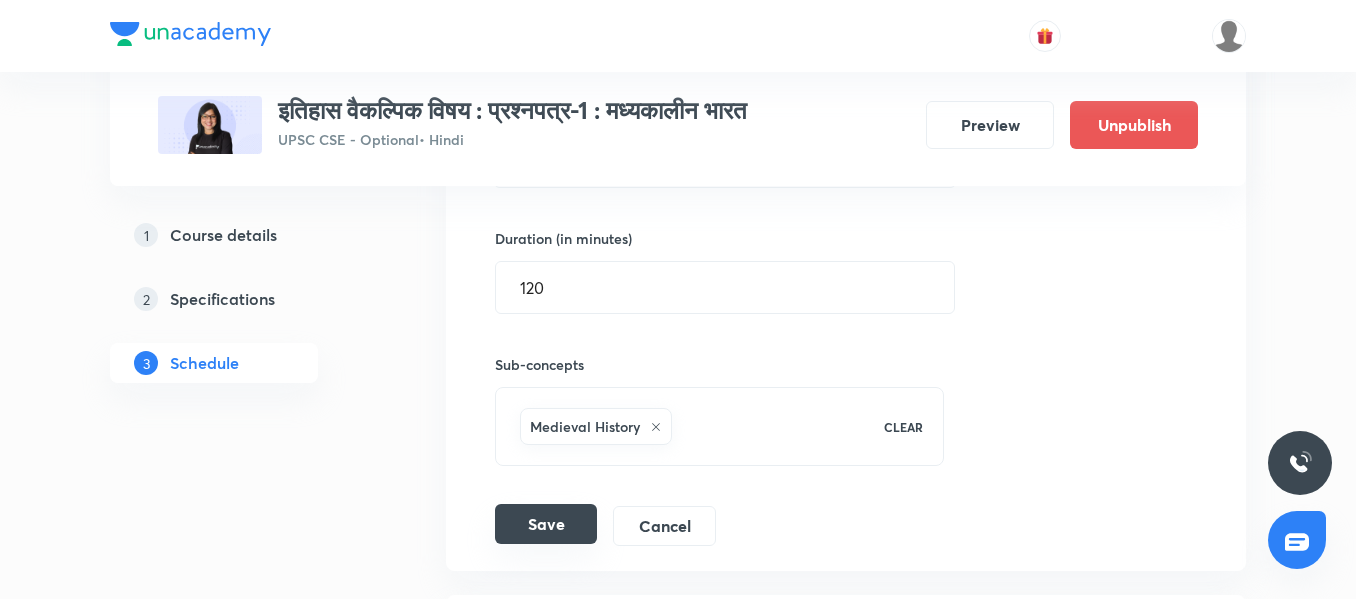 click on "Save" at bounding box center (546, 524) 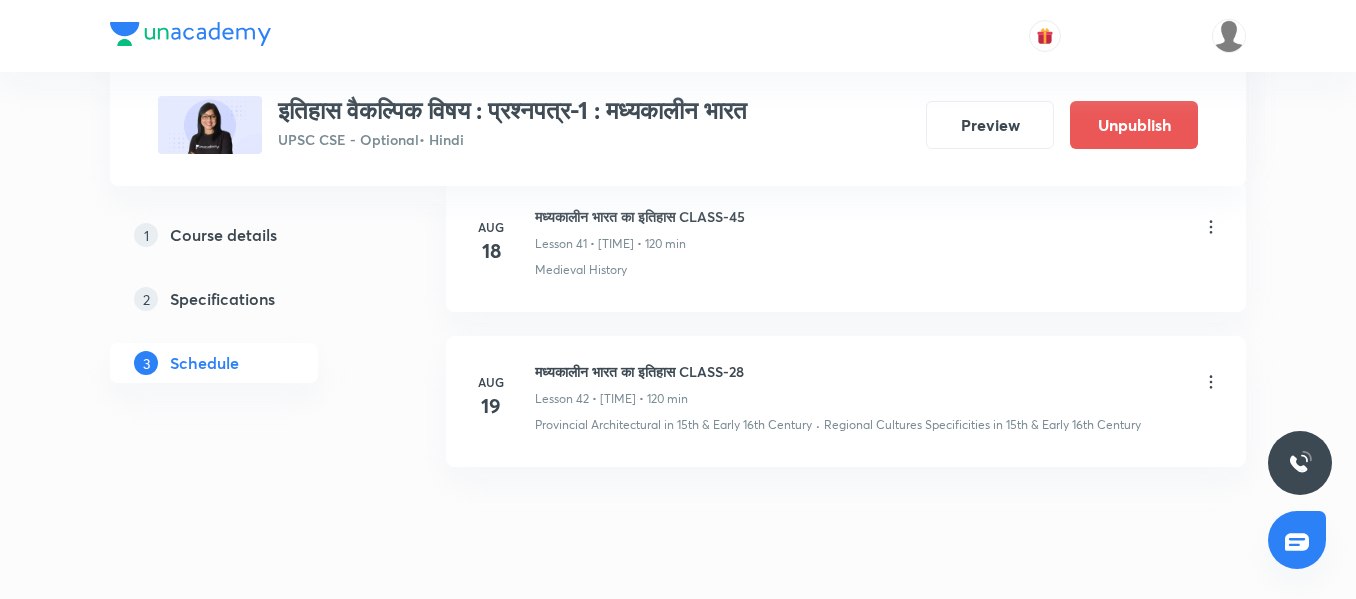 scroll, scrollTop: 7670, scrollLeft: 0, axis: vertical 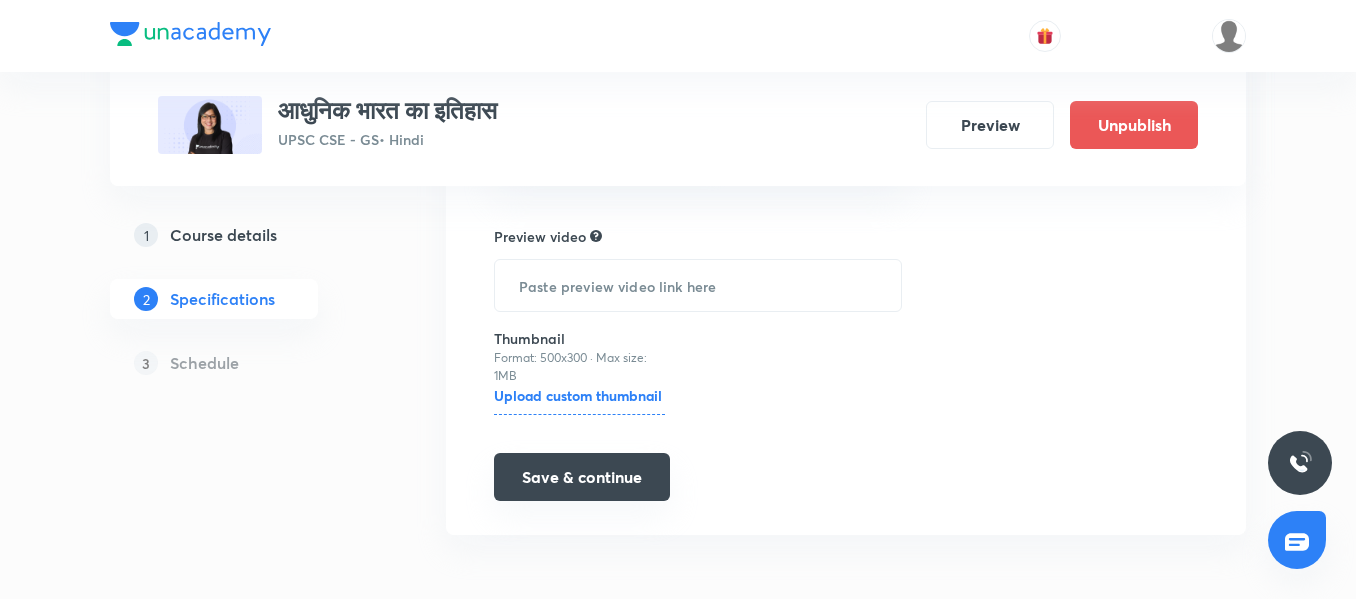 click on "Save & continue" at bounding box center (582, 477) 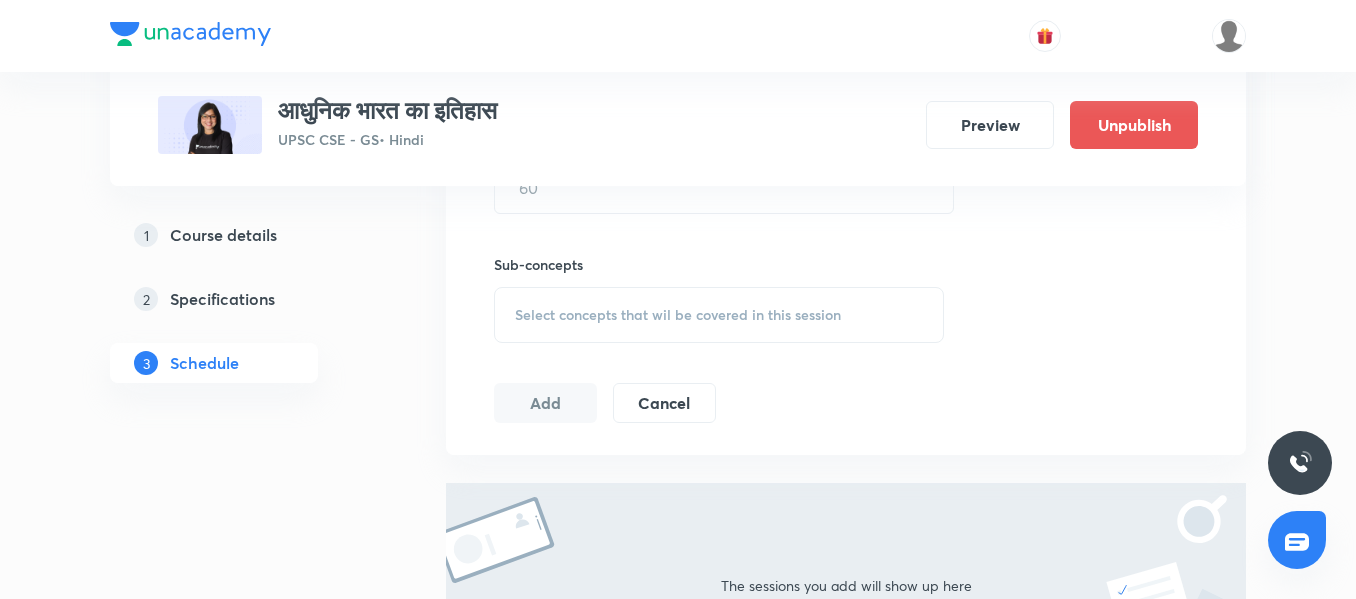 scroll, scrollTop: 0, scrollLeft: 0, axis: both 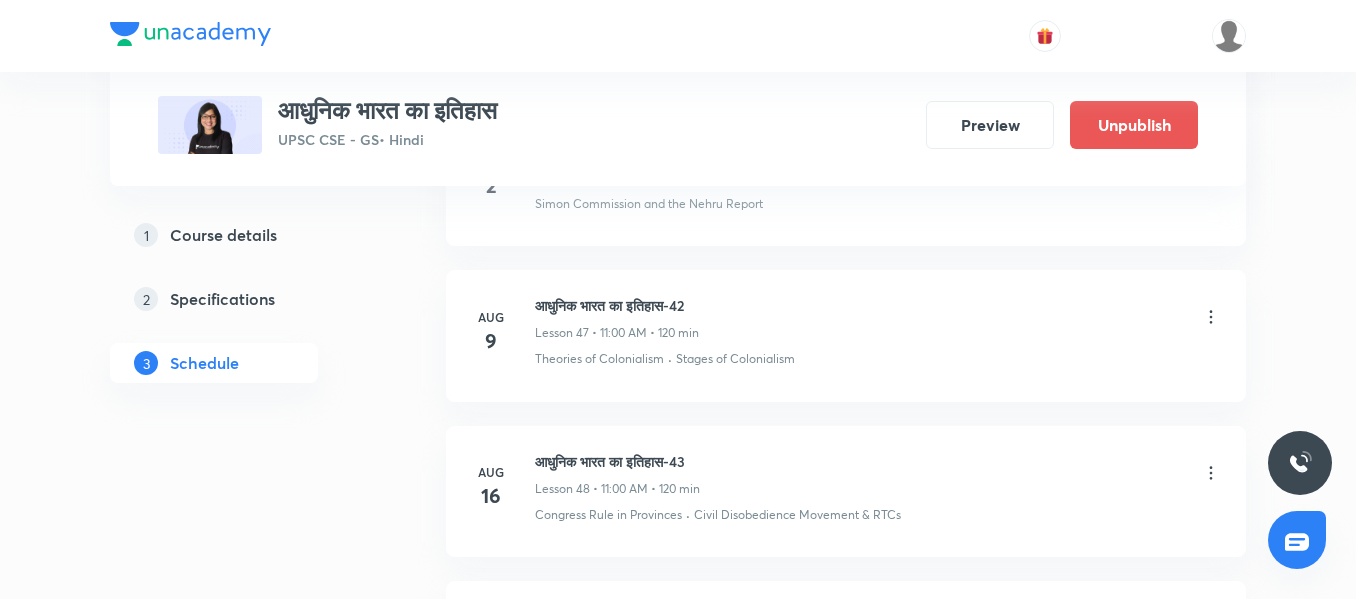 click 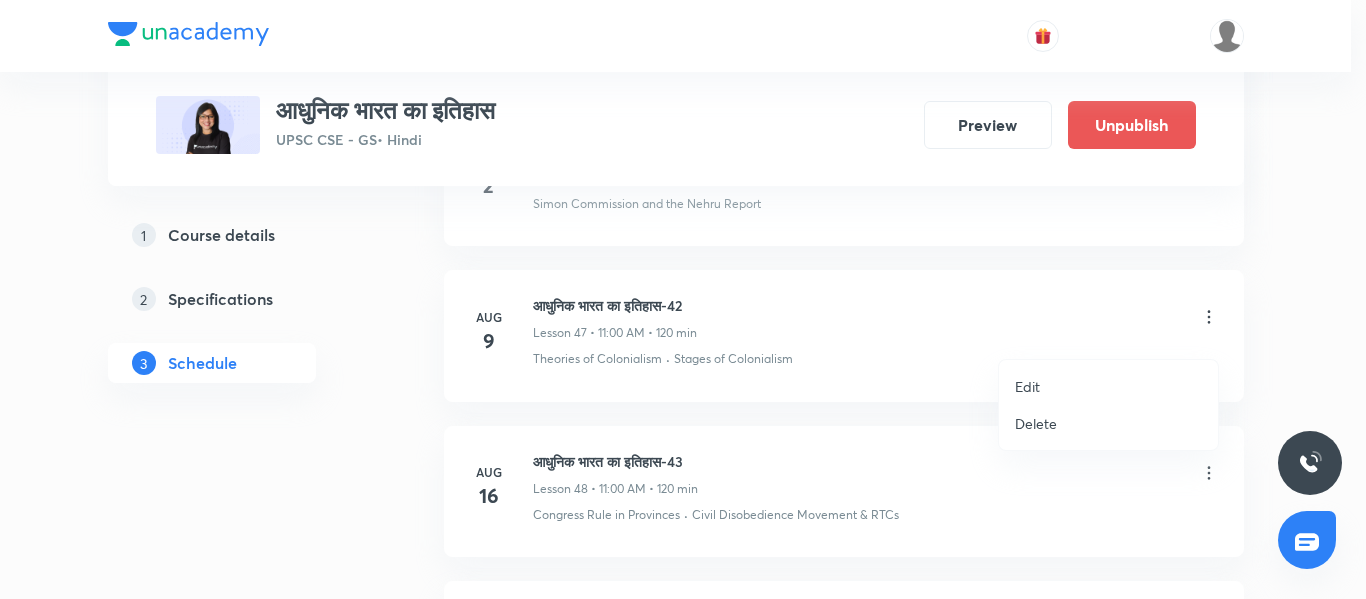 click on "Edit" at bounding box center [1108, 386] 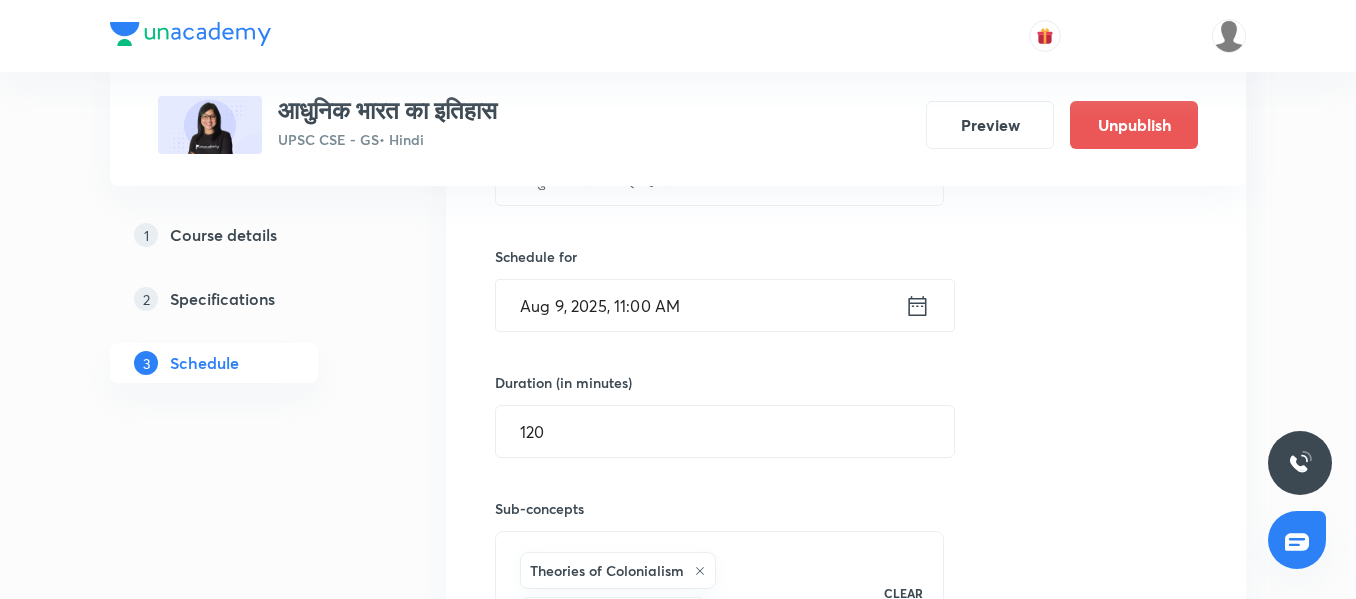 scroll, scrollTop: 8009, scrollLeft: 0, axis: vertical 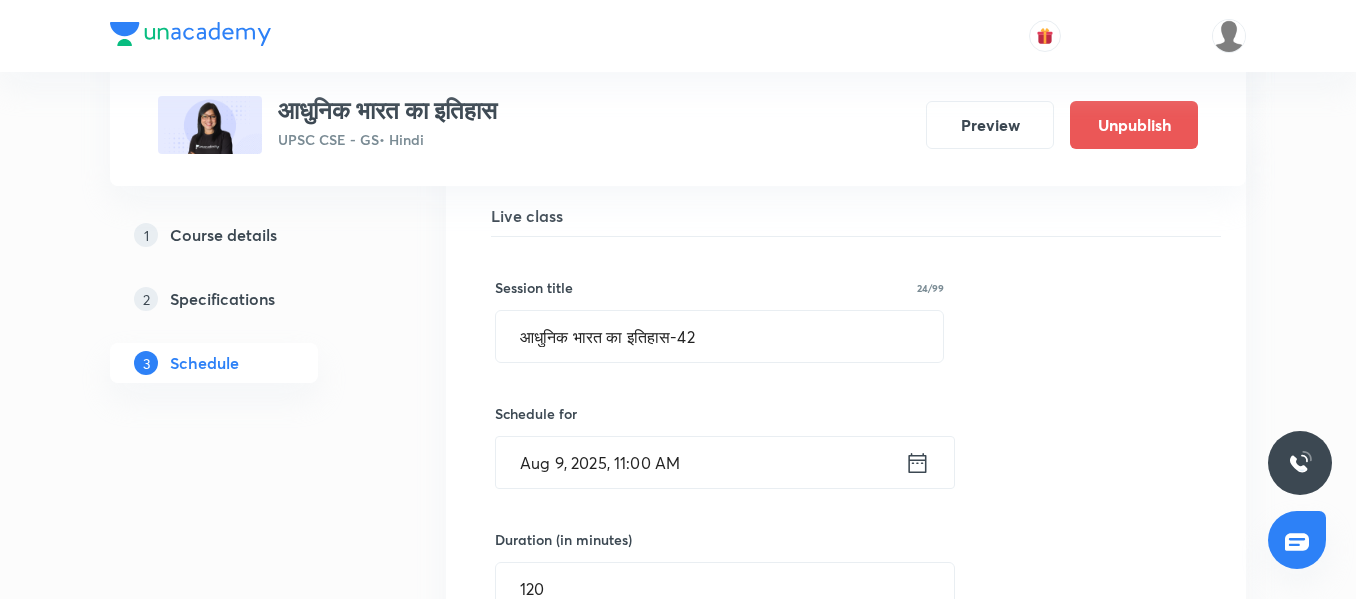 click 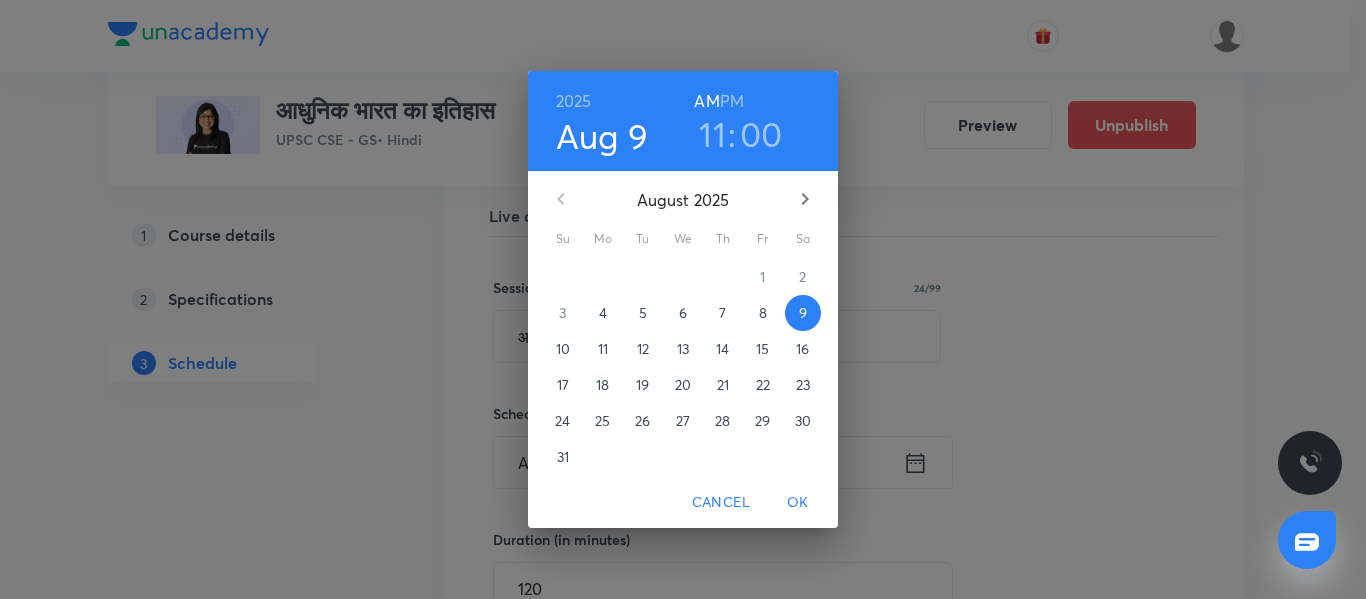 click on "00" at bounding box center (761, 134) 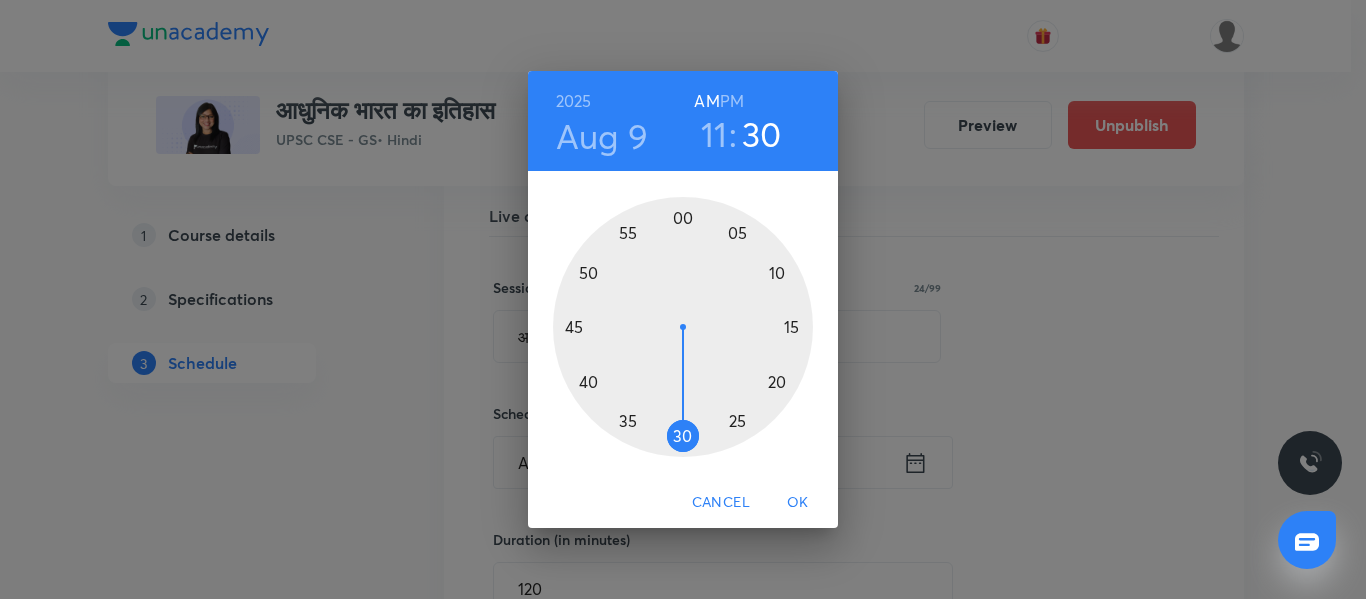 drag, startPoint x: 685, startPoint y: 243, endPoint x: 684, endPoint y: 381, distance: 138.00362 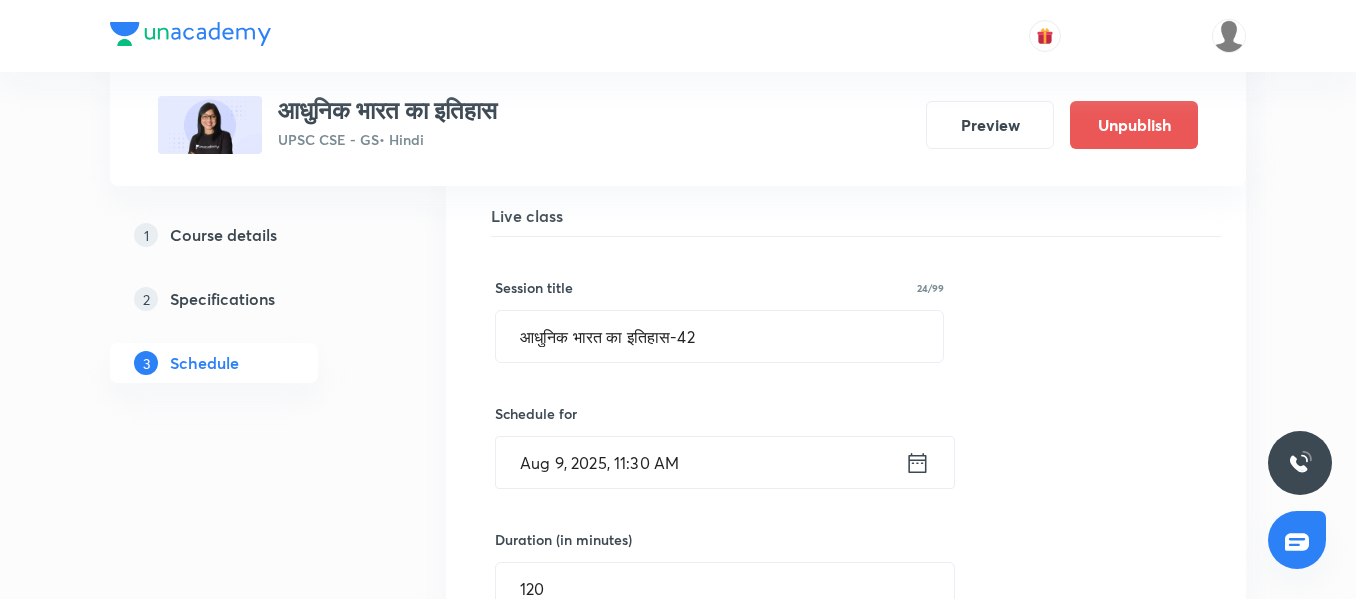 click 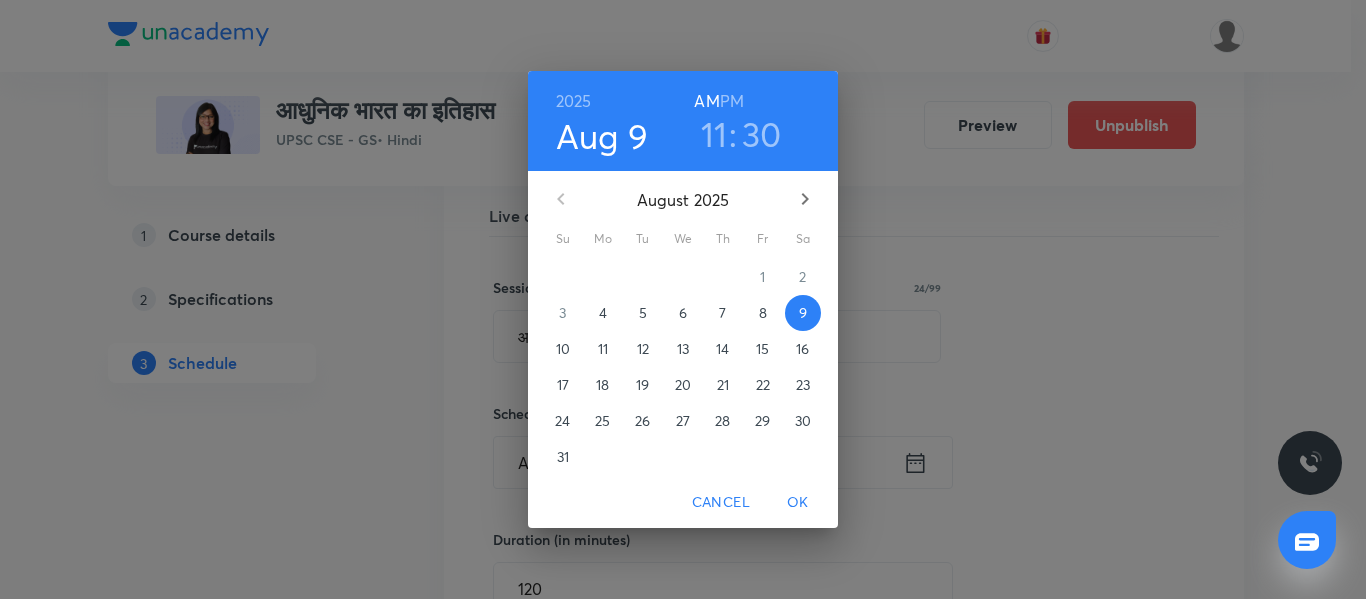 click on "6" at bounding box center [683, 313] 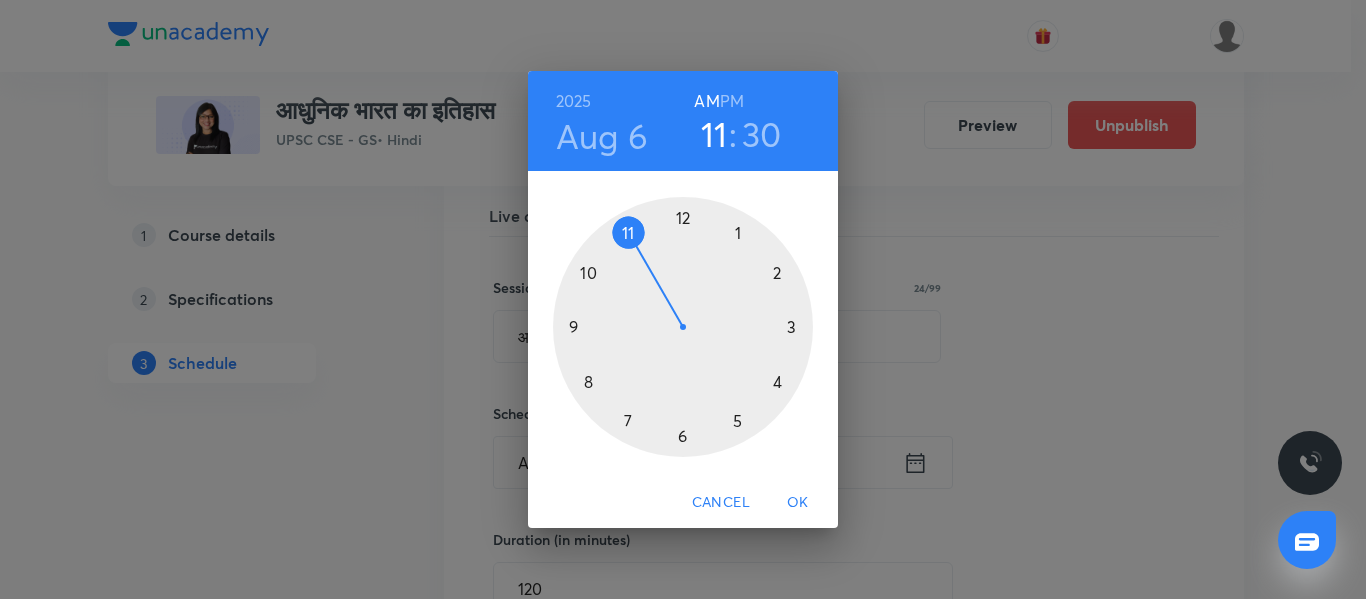 click on "OK" at bounding box center [798, 502] 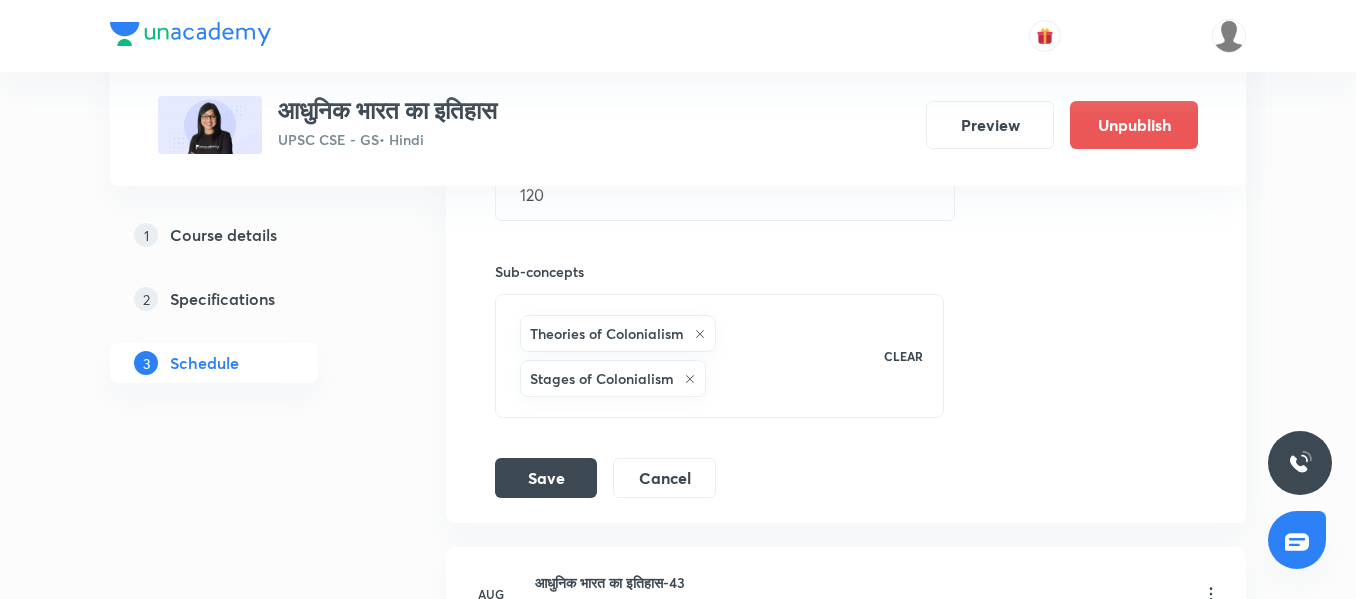 scroll, scrollTop: 8419, scrollLeft: 0, axis: vertical 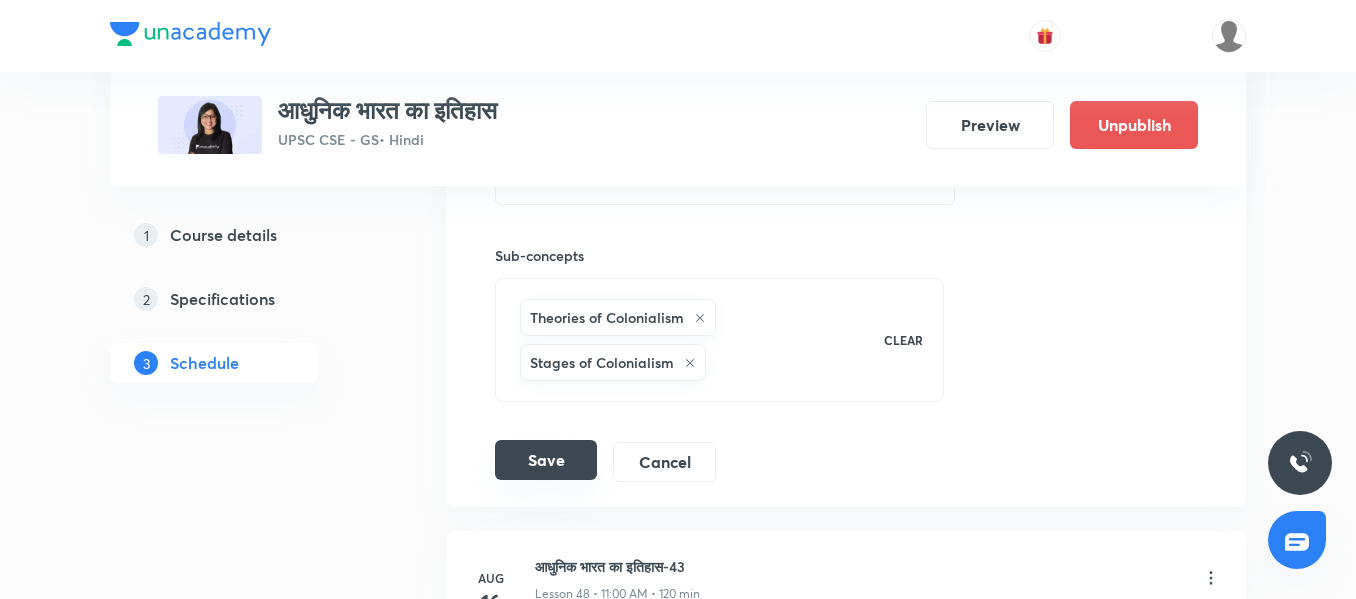 click on "Save" at bounding box center (546, 460) 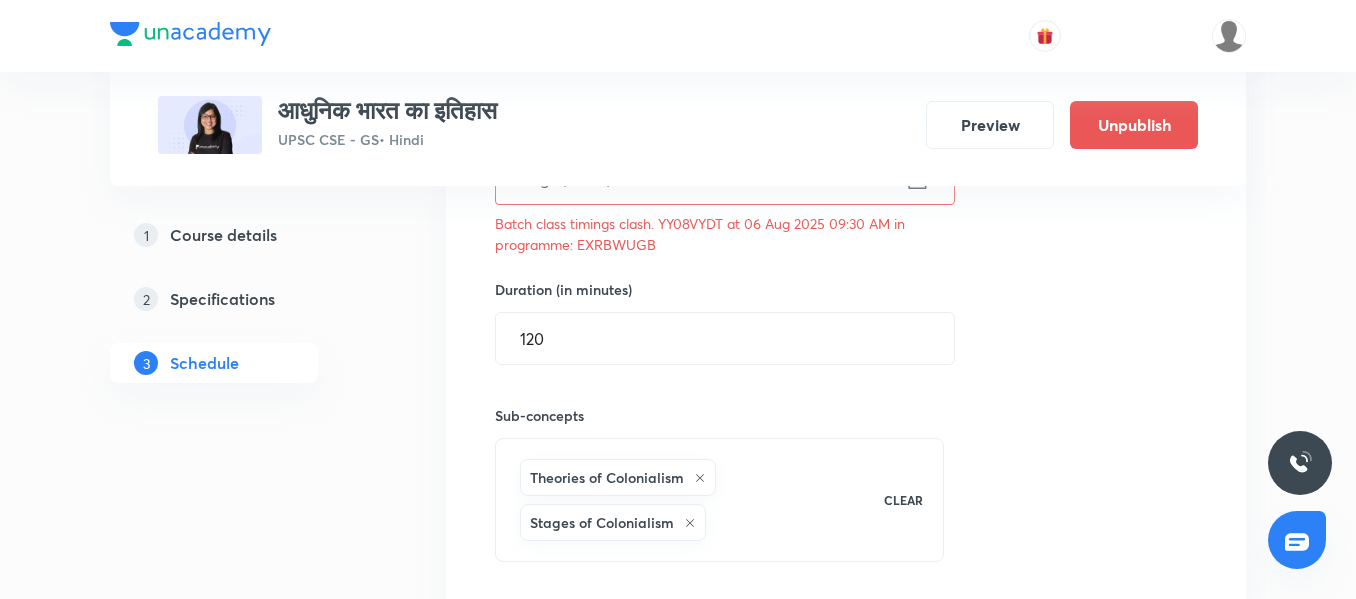 scroll, scrollTop: 8276, scrollLeft: 0, axis: vertical 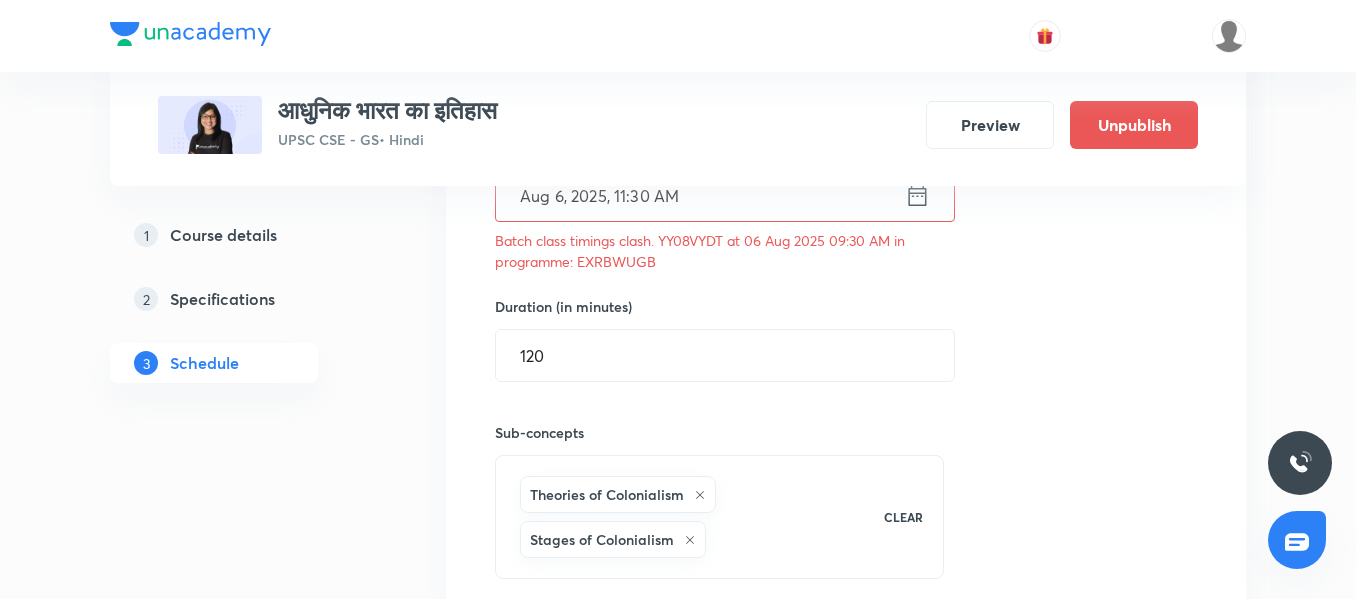 click 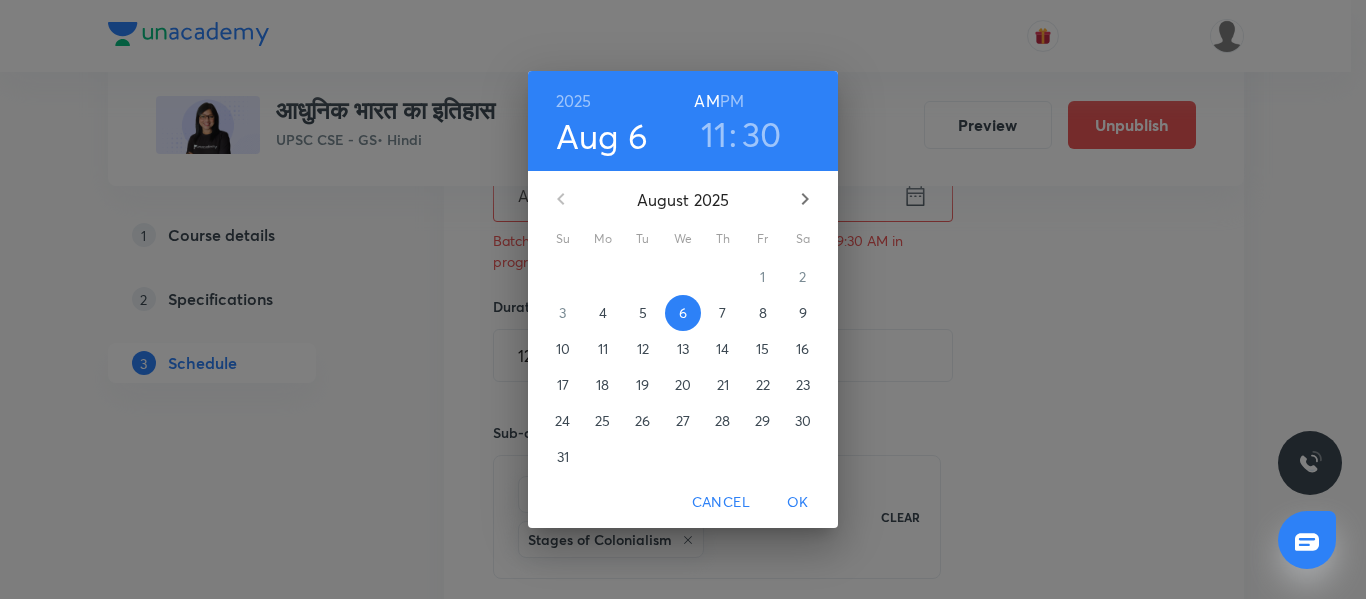 click on "30" at bounding box center (762, 134) 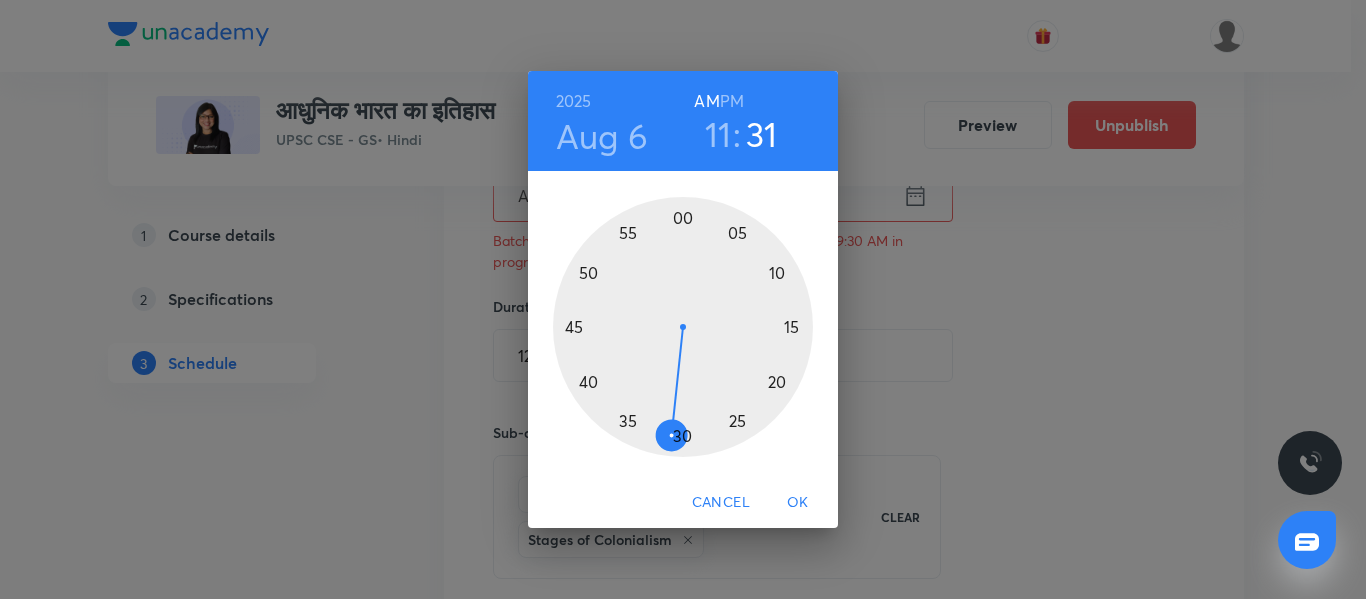 click at bounding box center (683, 327) 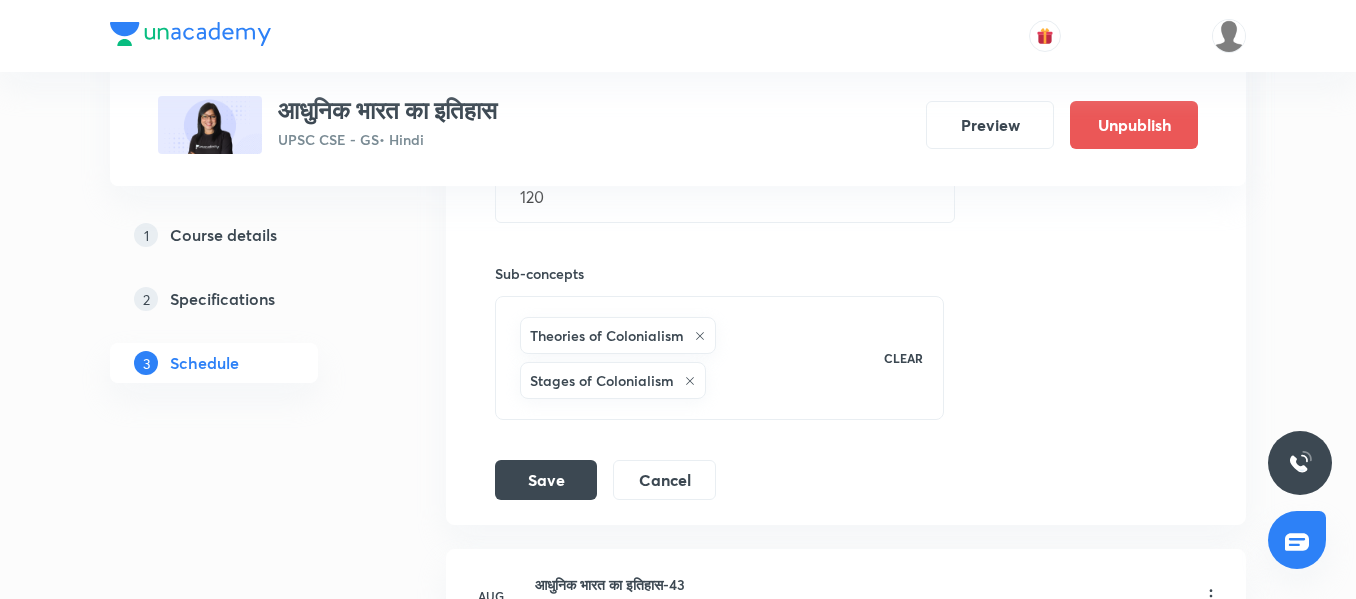 scroll, scrollTop: 8467, scrollLeft: 0, axis: vertical 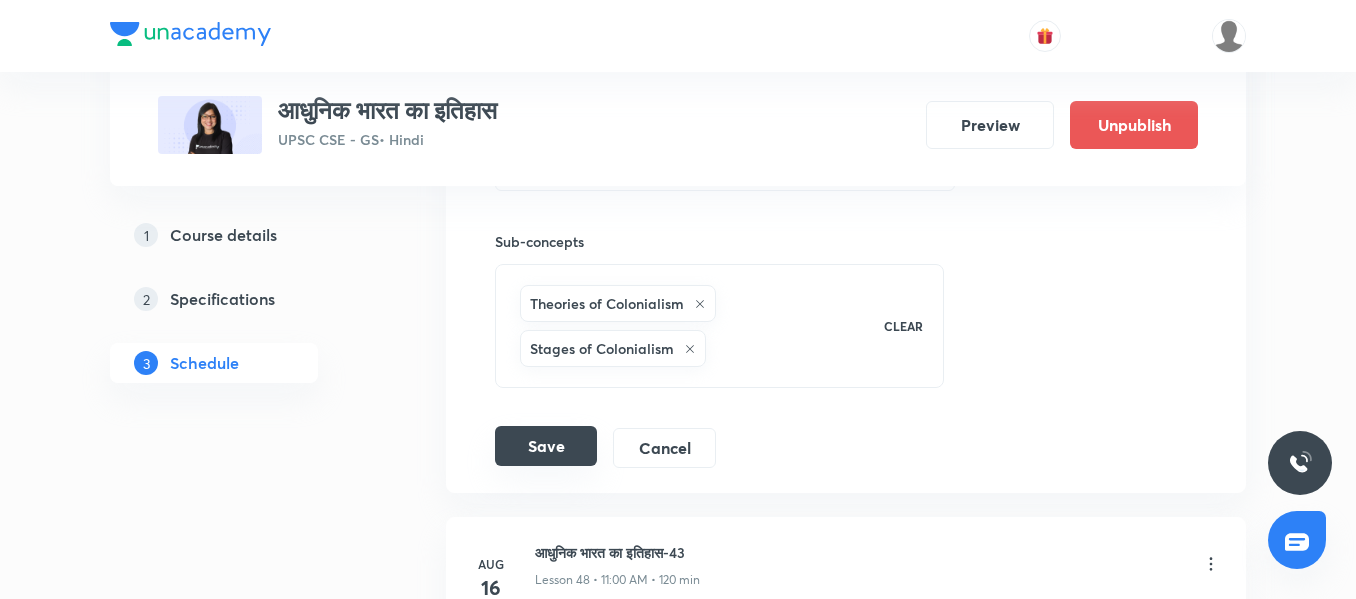 click on "Save" at bounding box center [546, 446] 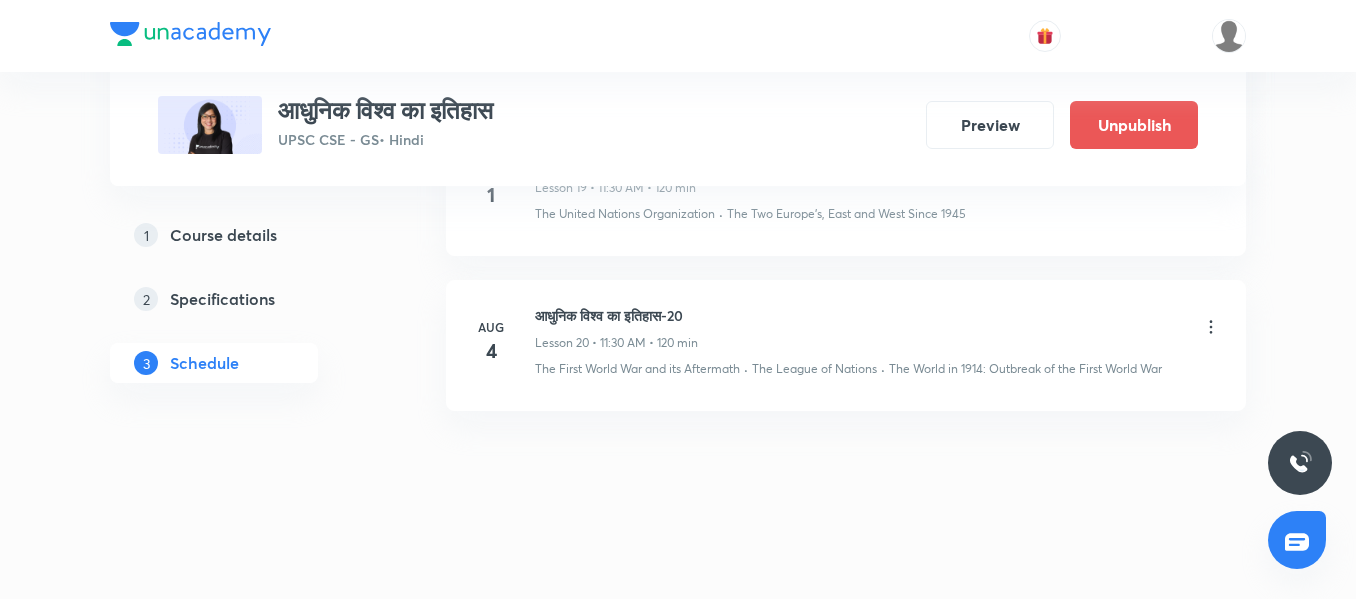 scroll, scrollTop: 4106, scrollLeft: 0, axis: vertical 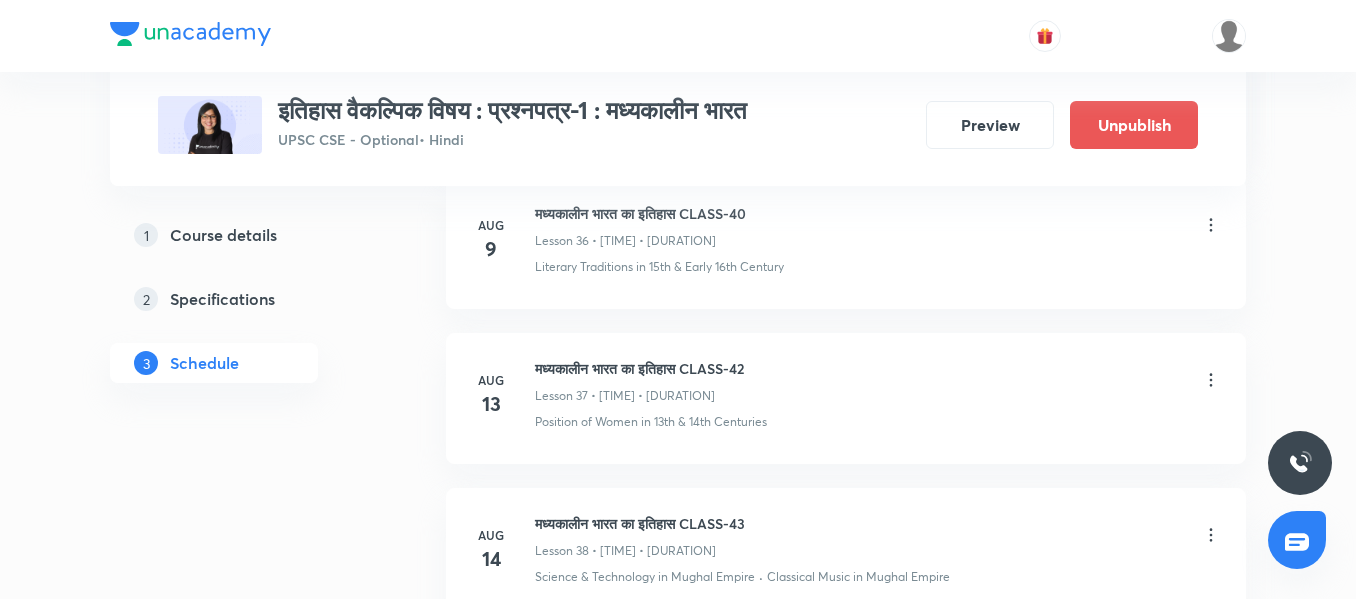 click 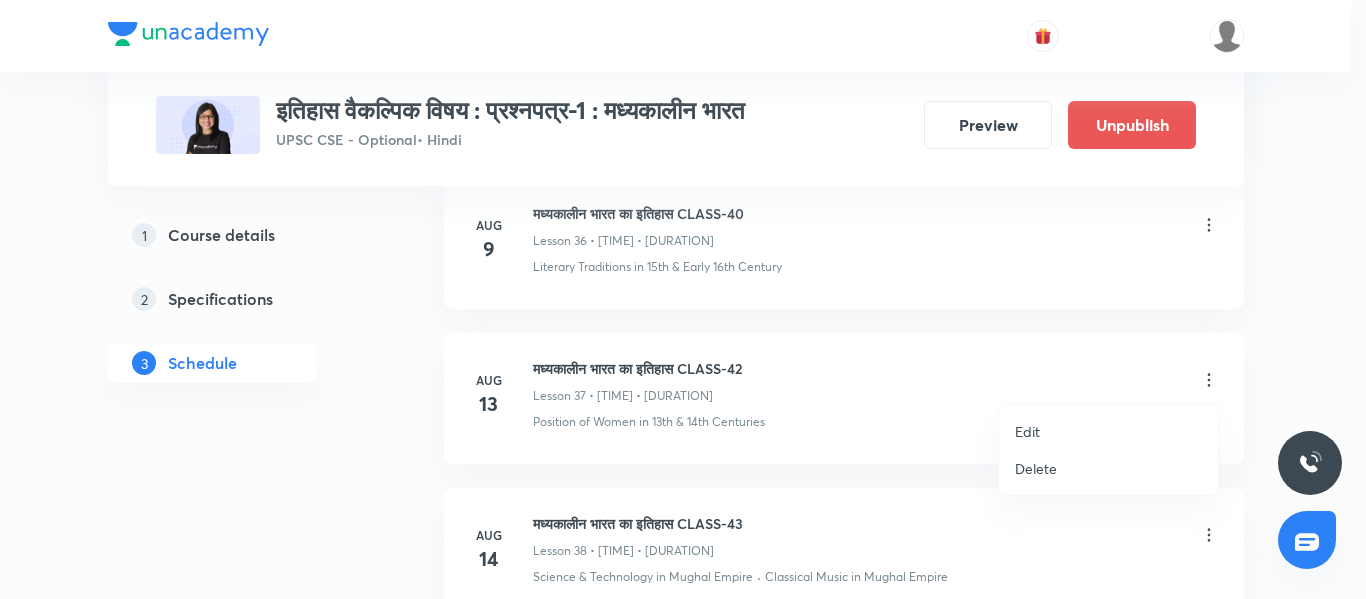 click on "Edit" at bounding box center [1108, 431] 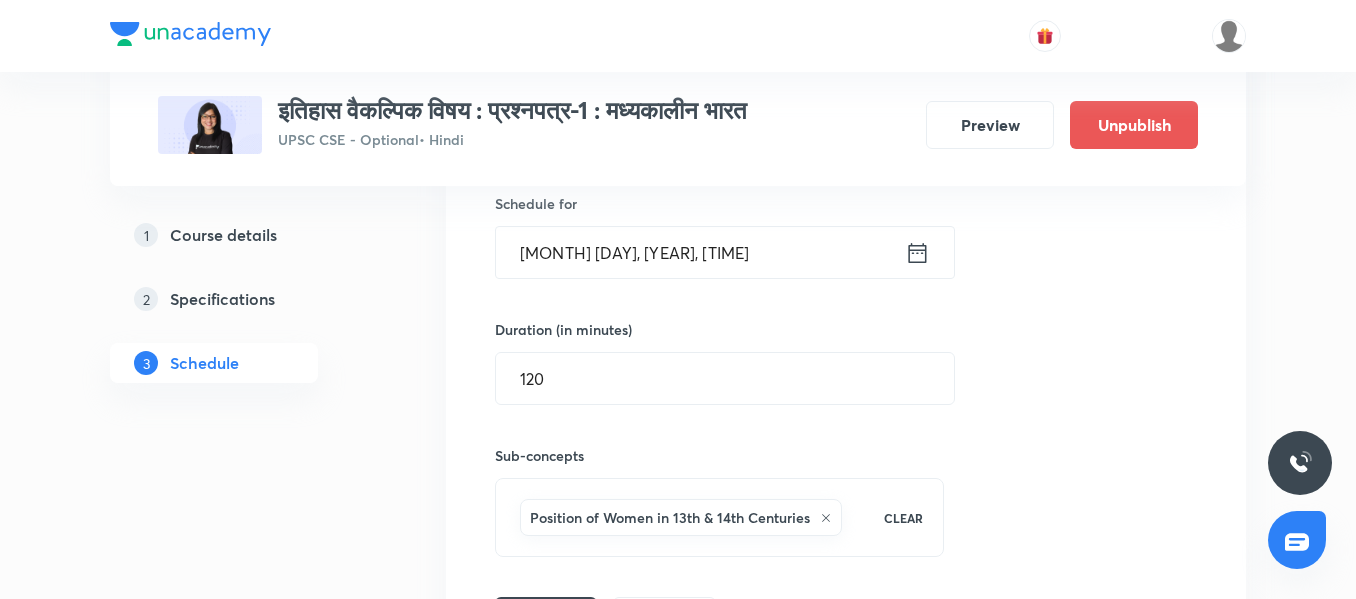 scroll, scrollTop: 7360, scrollLeft: 0, axis: vertical 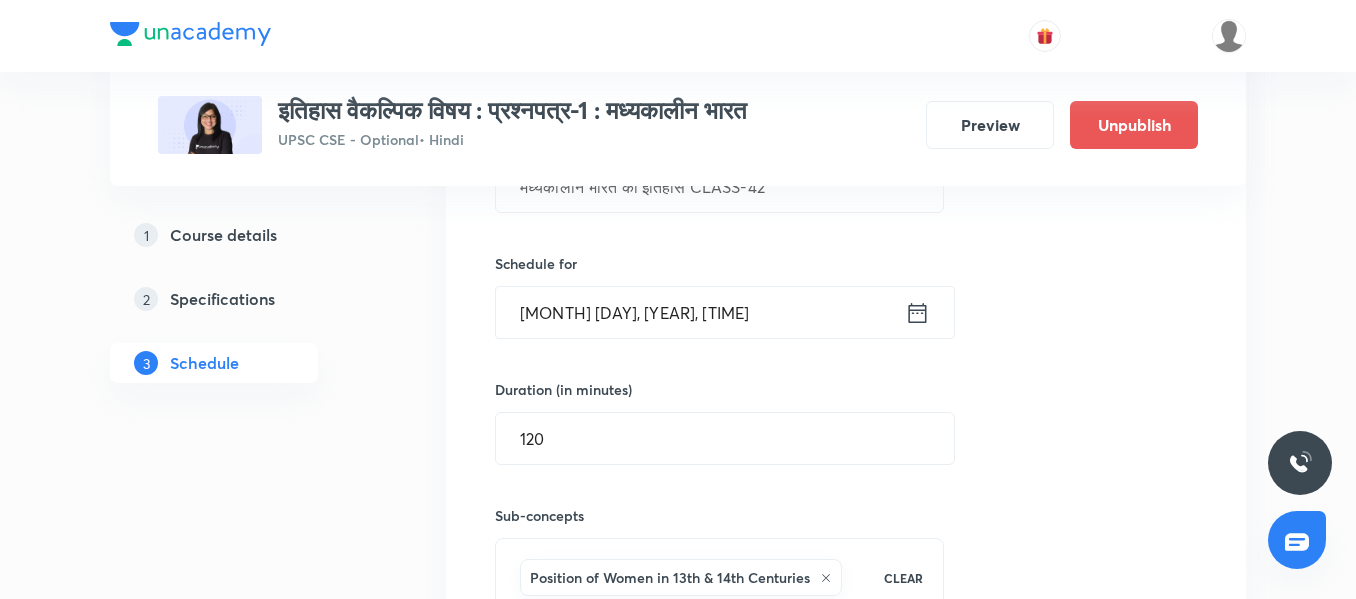 click 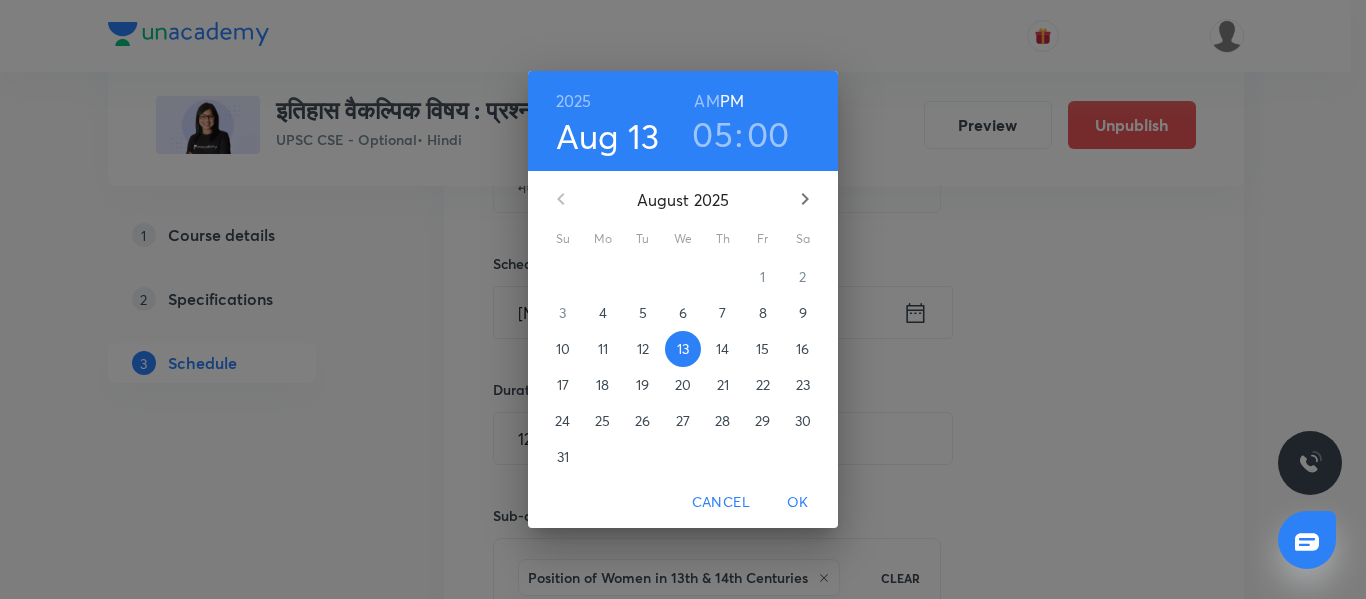 click on "21" at bounding box center (723, 385) 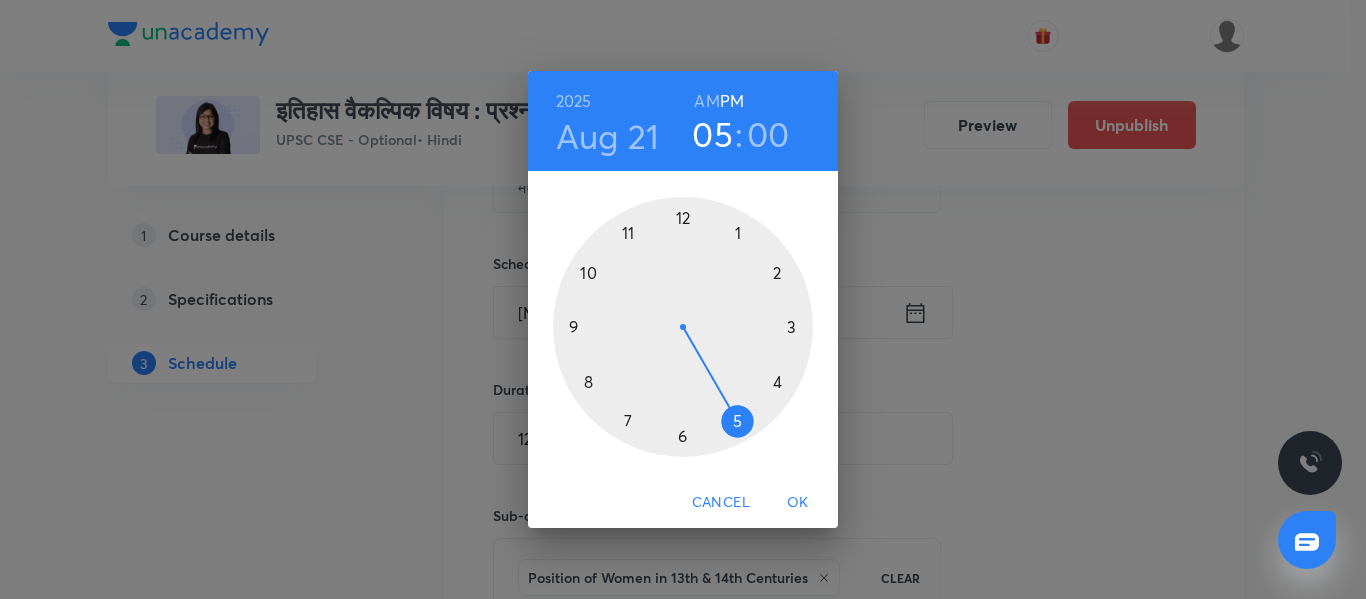 click on "OK" at bounding box center [798, 502] 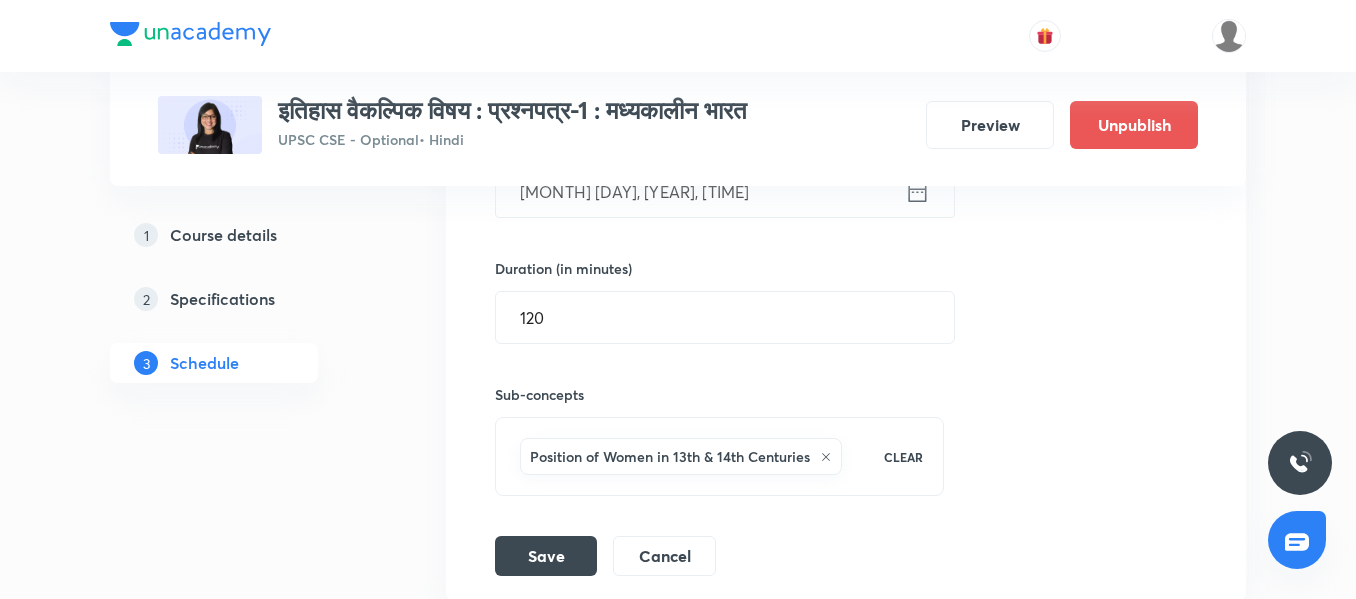 scroll, scrollTop: 7556, scrollLeft: 0, axis: vertical 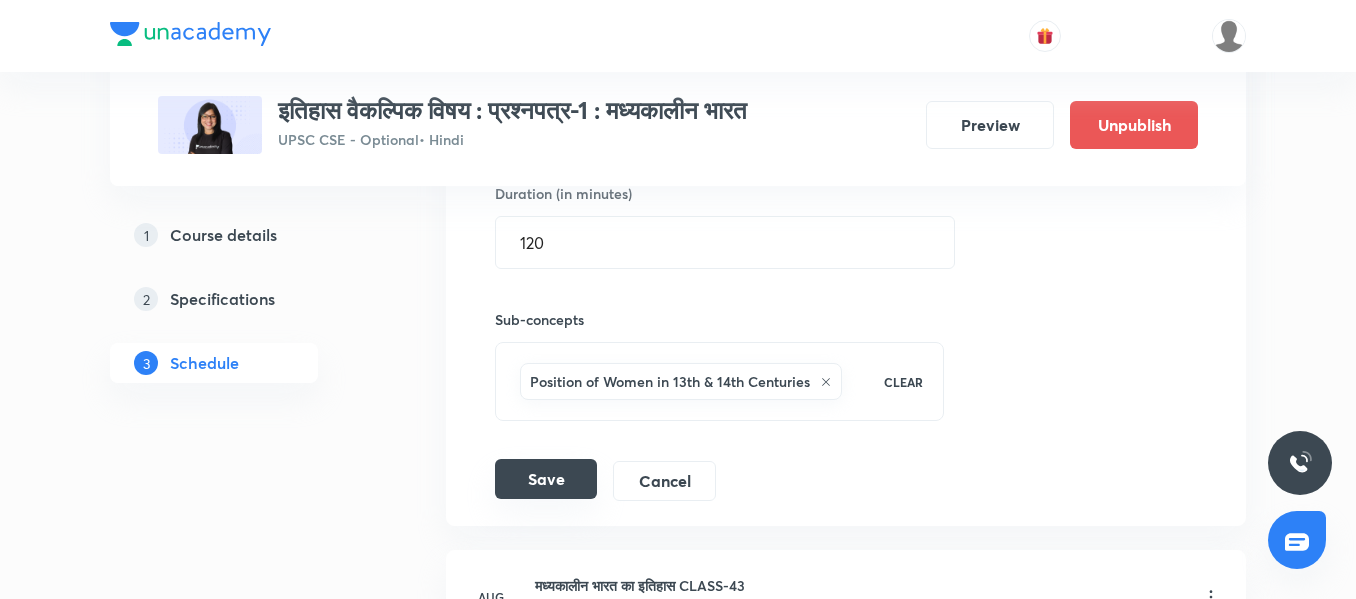click on "Save" at bounding box center (546, 479) 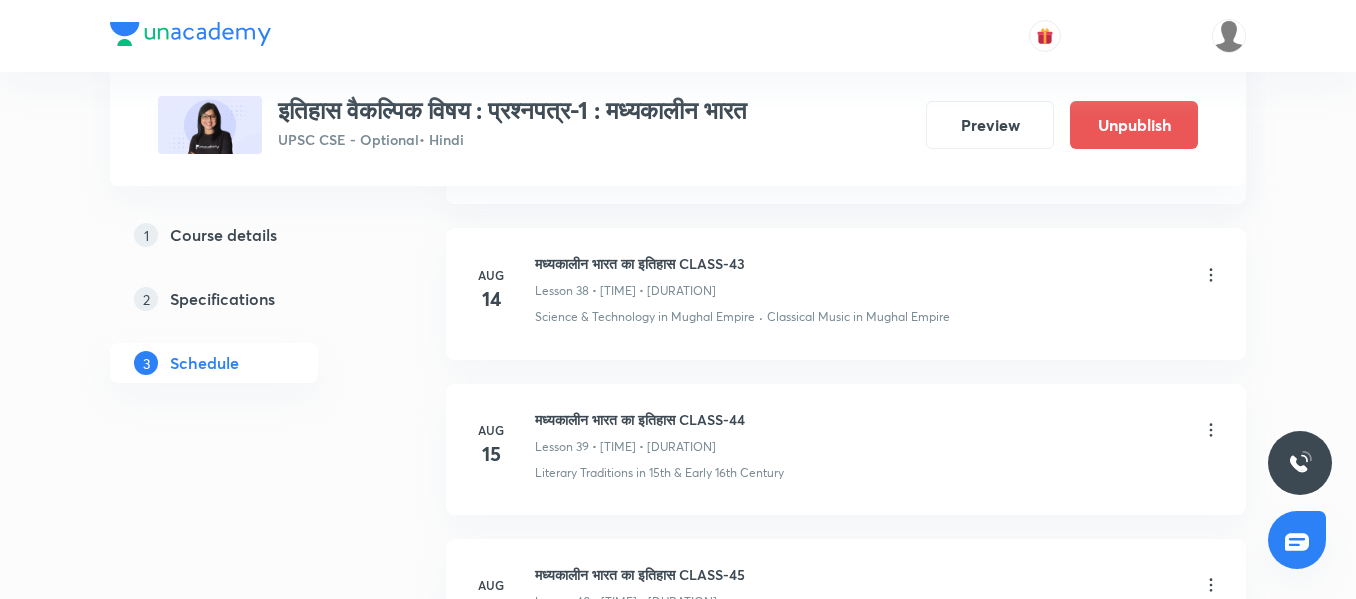 scroll, scrollTop: 7384, scrollLeft: 0, axis: vertical 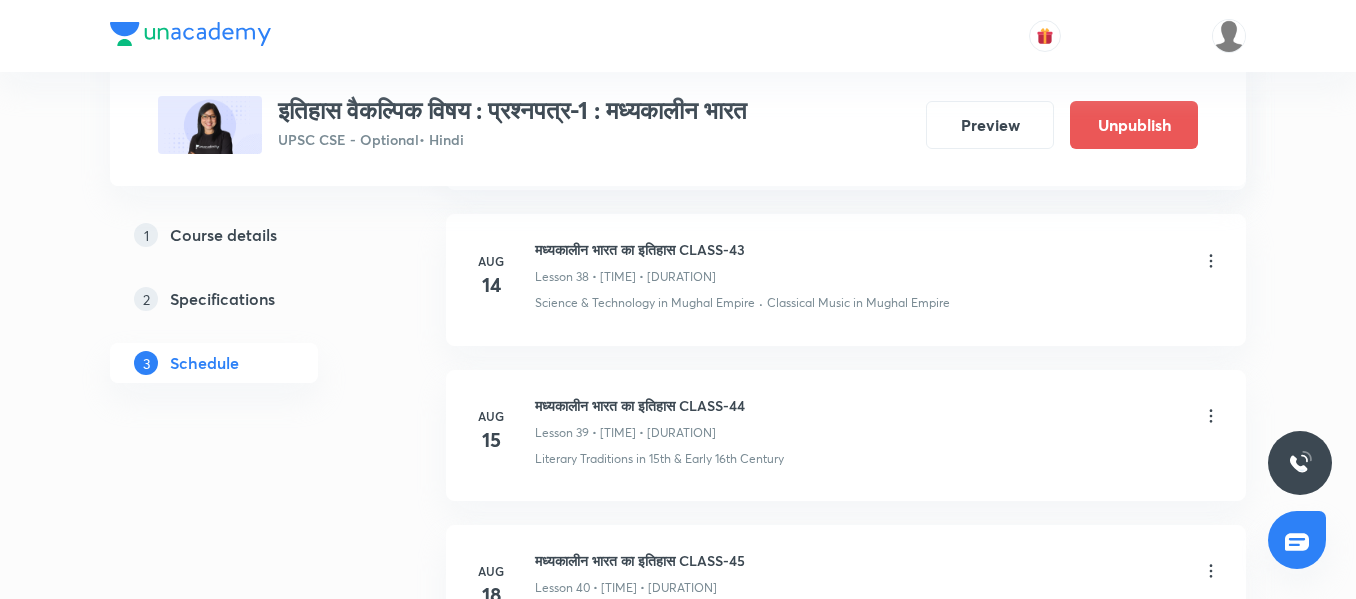click 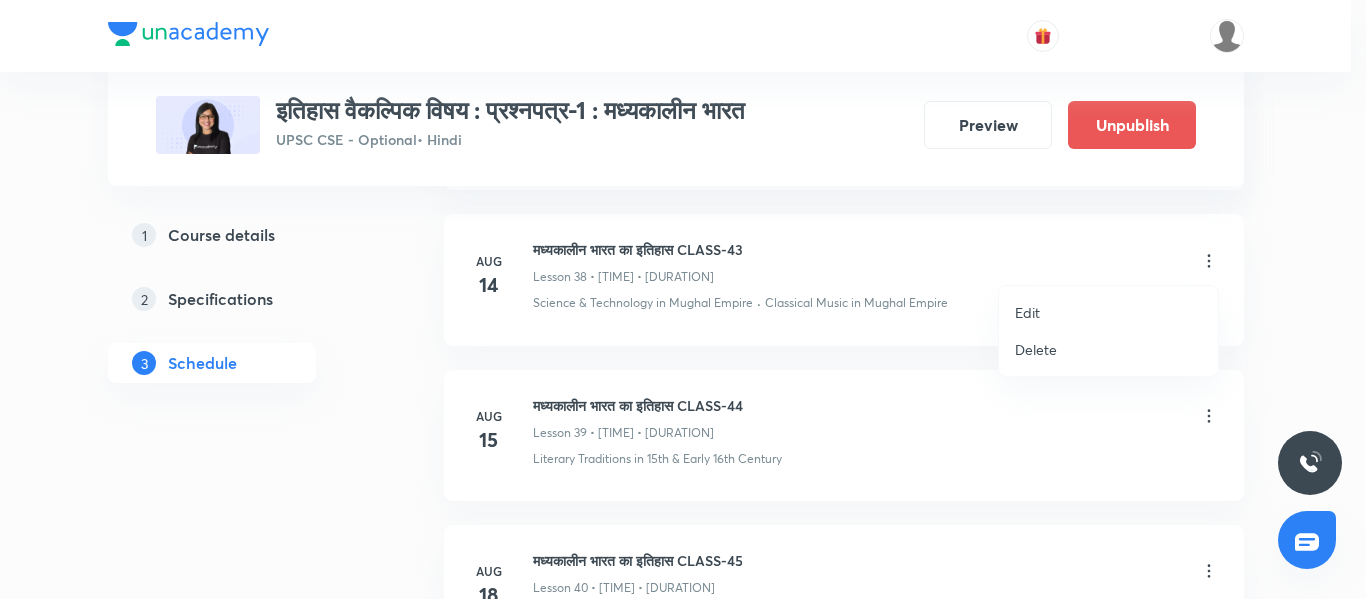 click on "Edit" at bounding box center (1027, 312) 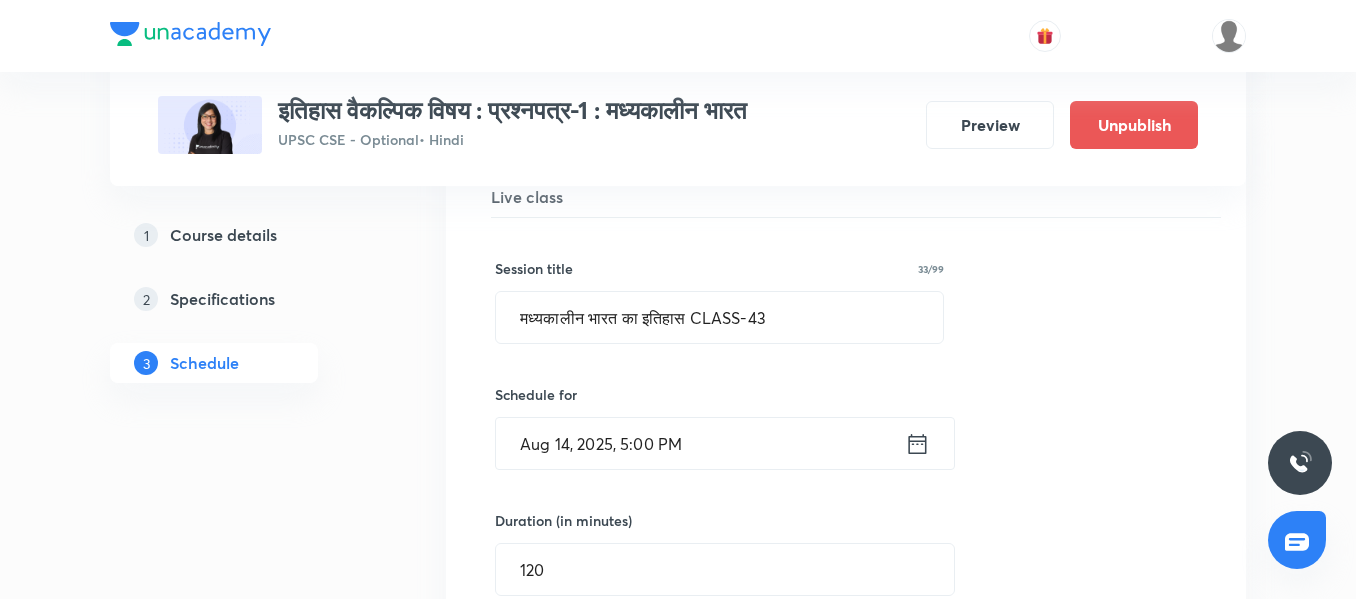 click 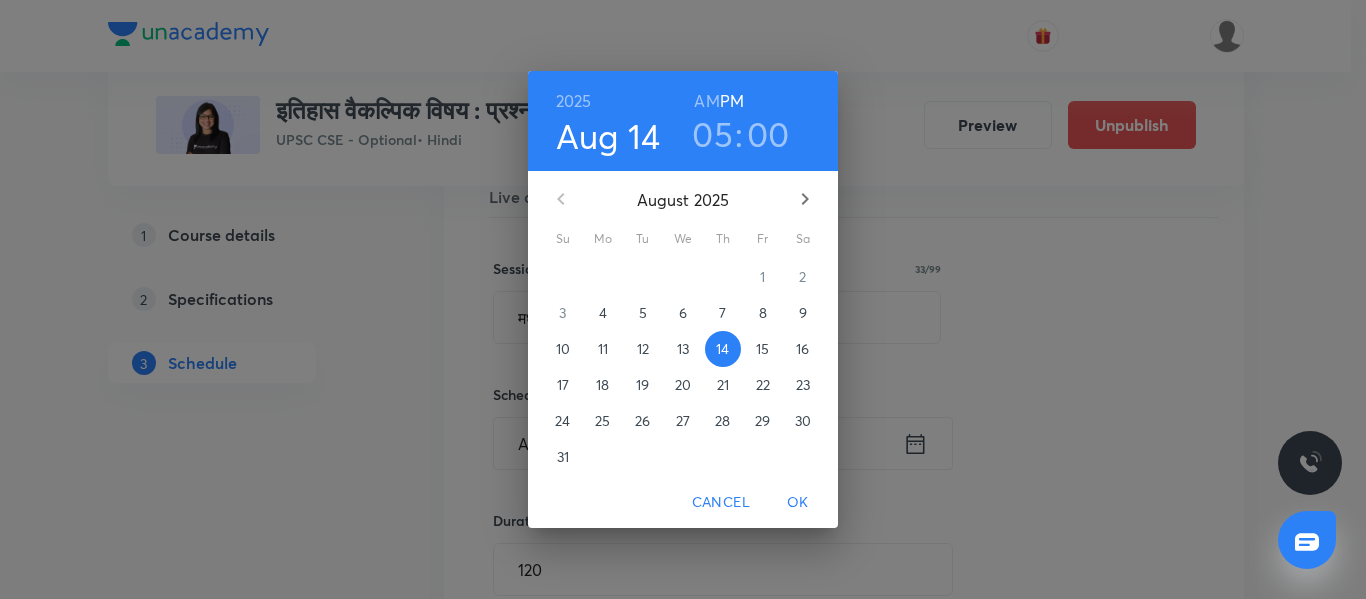 click on "22" at bounding box center (763, 385) 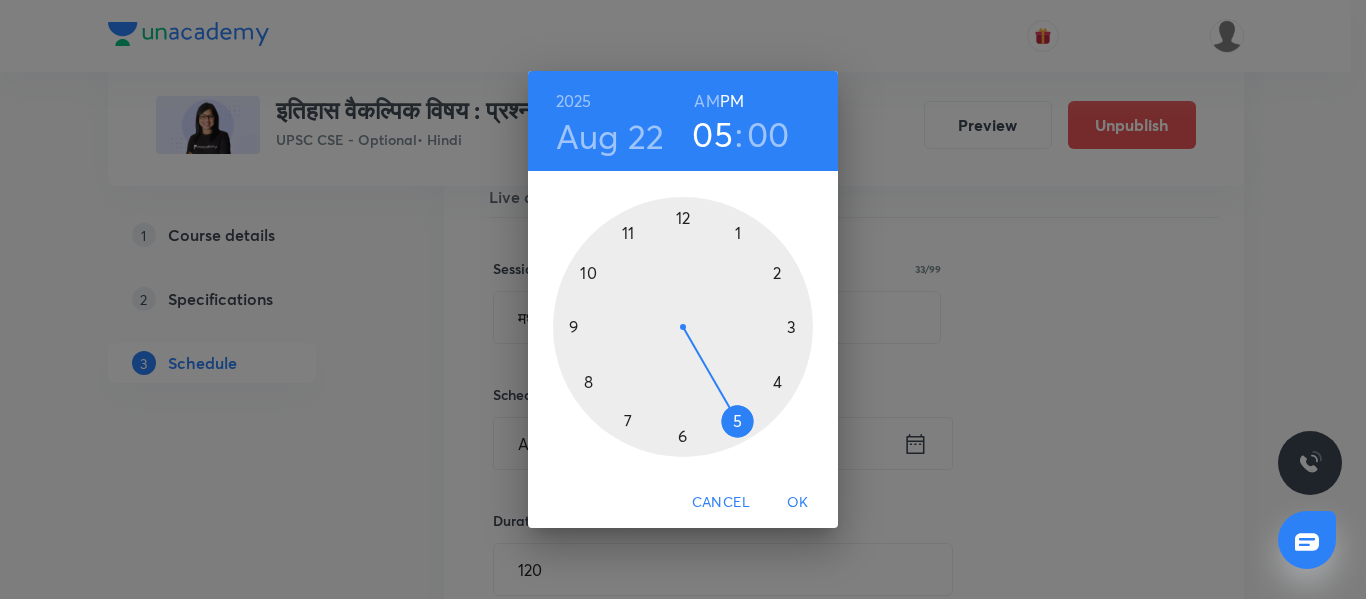 click on "OK" at bounding box center (798, 502) 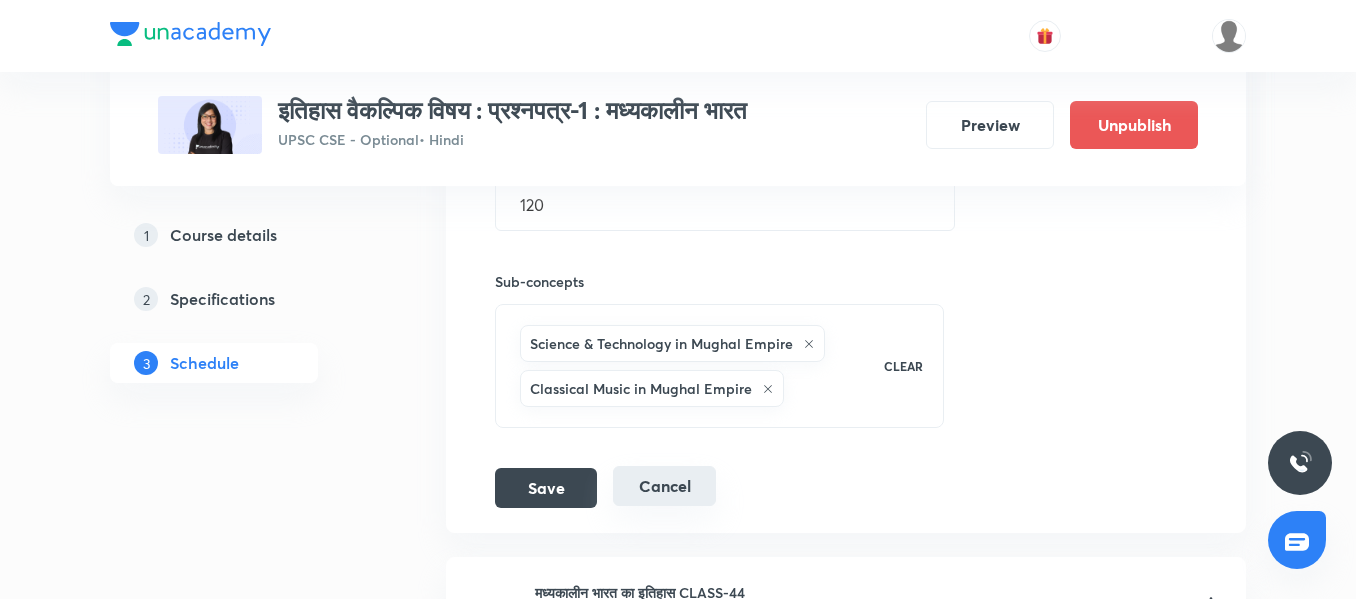 scroll, scrollTop: 7764, scrollLeft: 0, axis: vertical 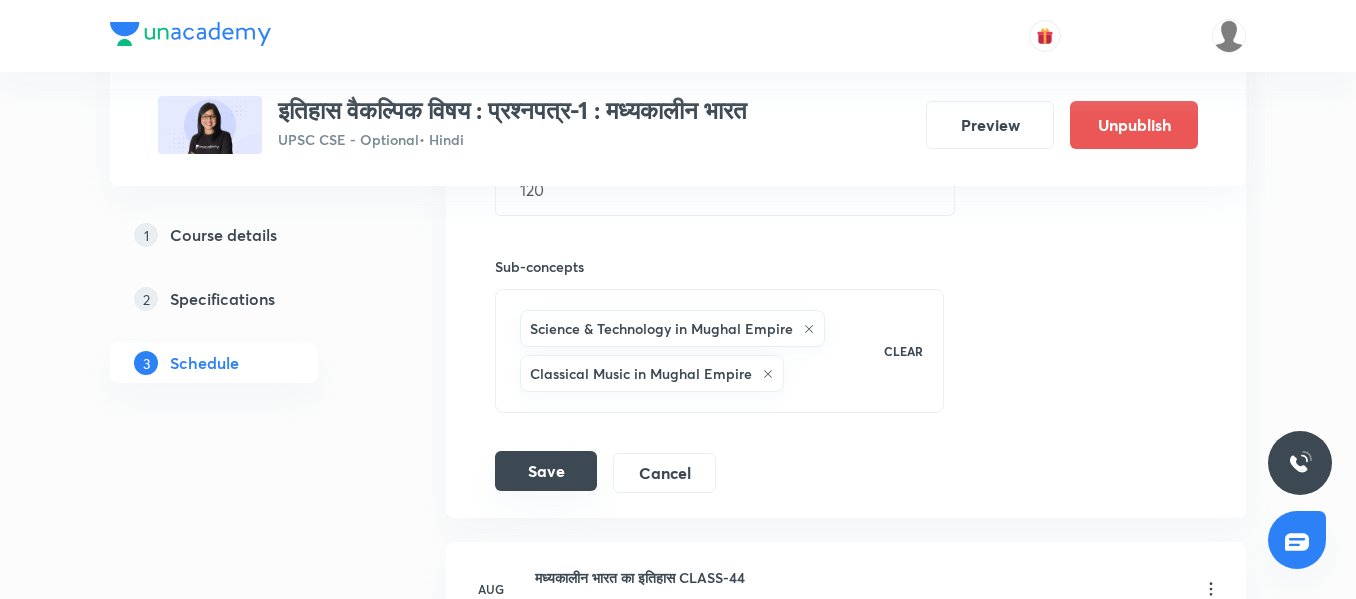 click on "Save" at bounding box center (546, 471) 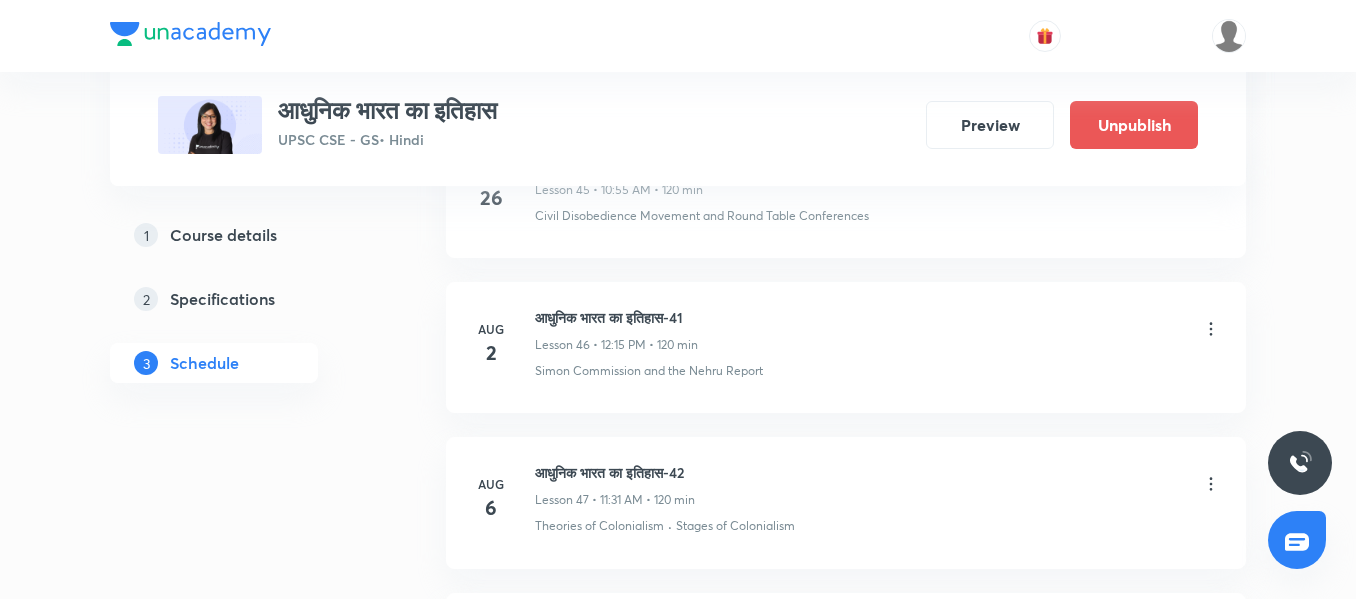 scroll, scrollTop: 8467, scrollLeft: 0, axis: vertical 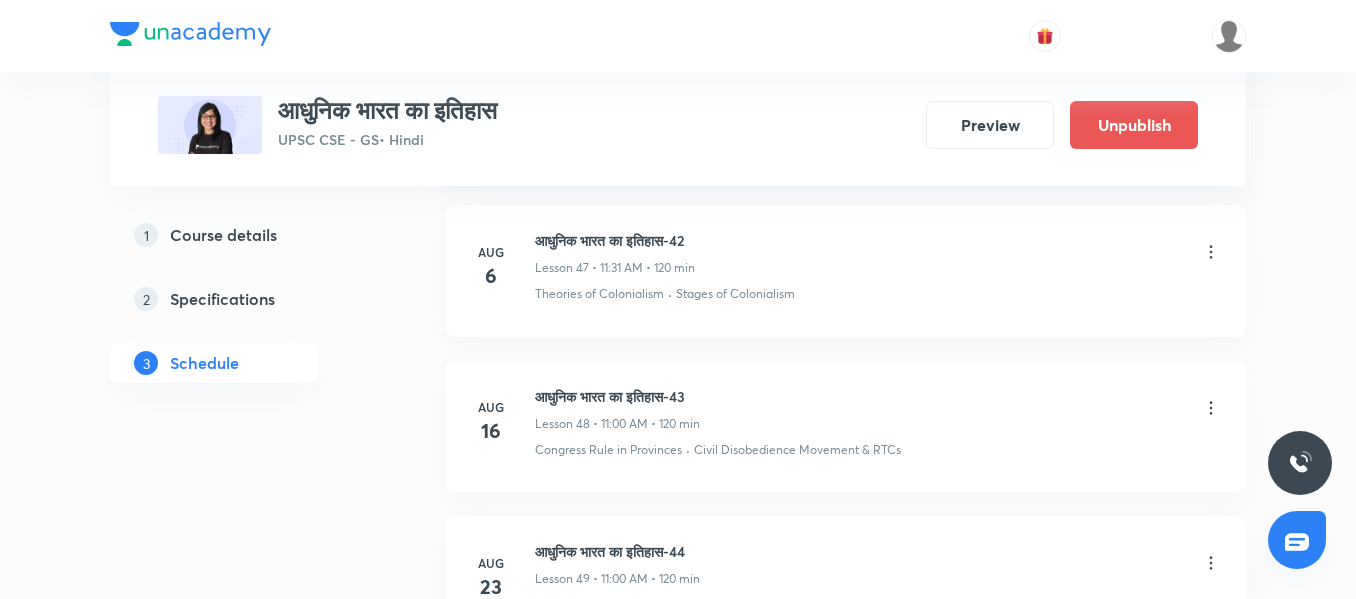 click 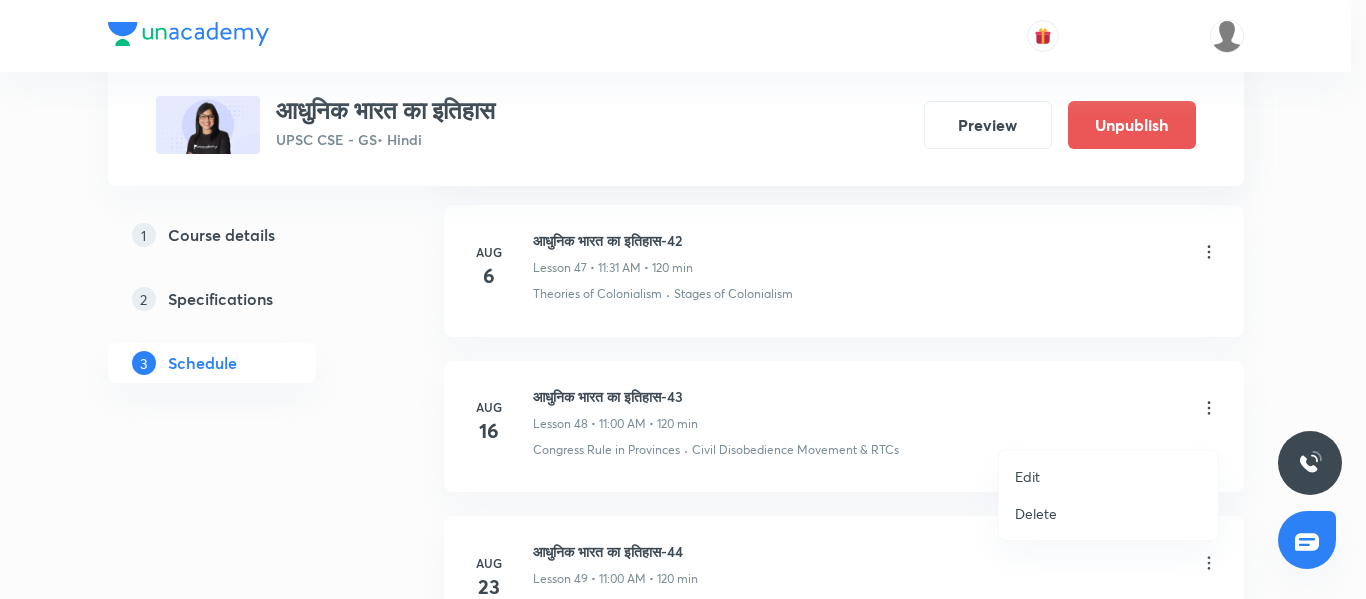click on "Edit" at bounding box center (1027, 476) 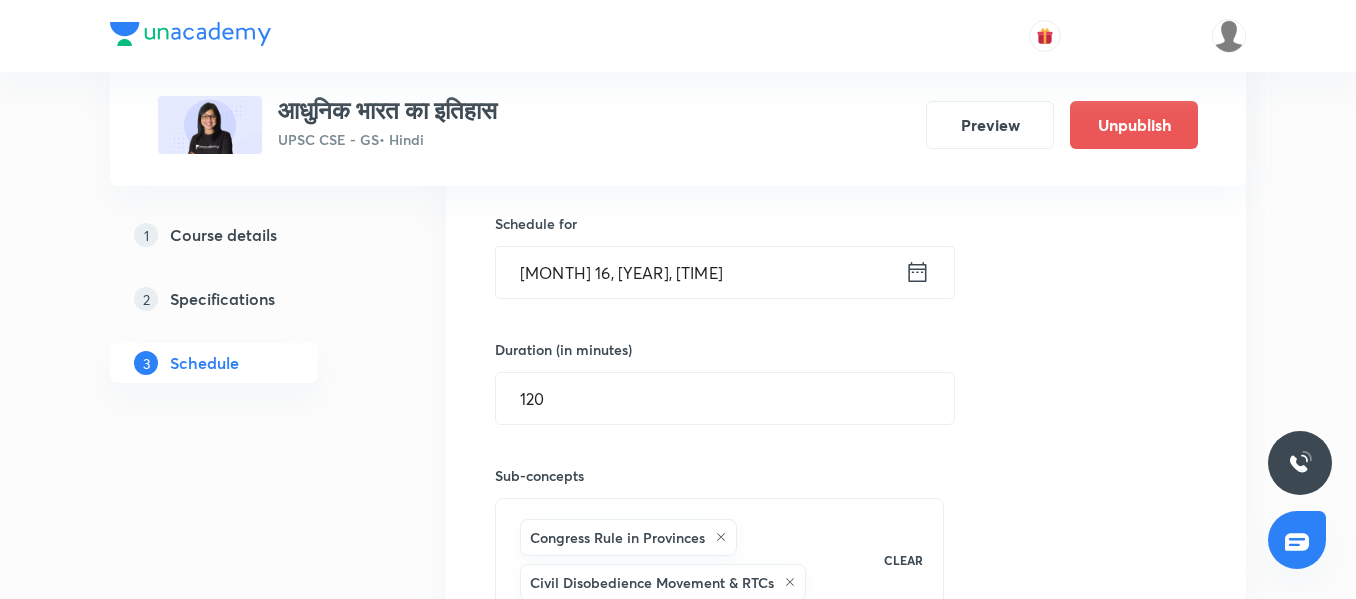 scroll, scrollTop: 8324, scrollLeft: 0, axis: vertical 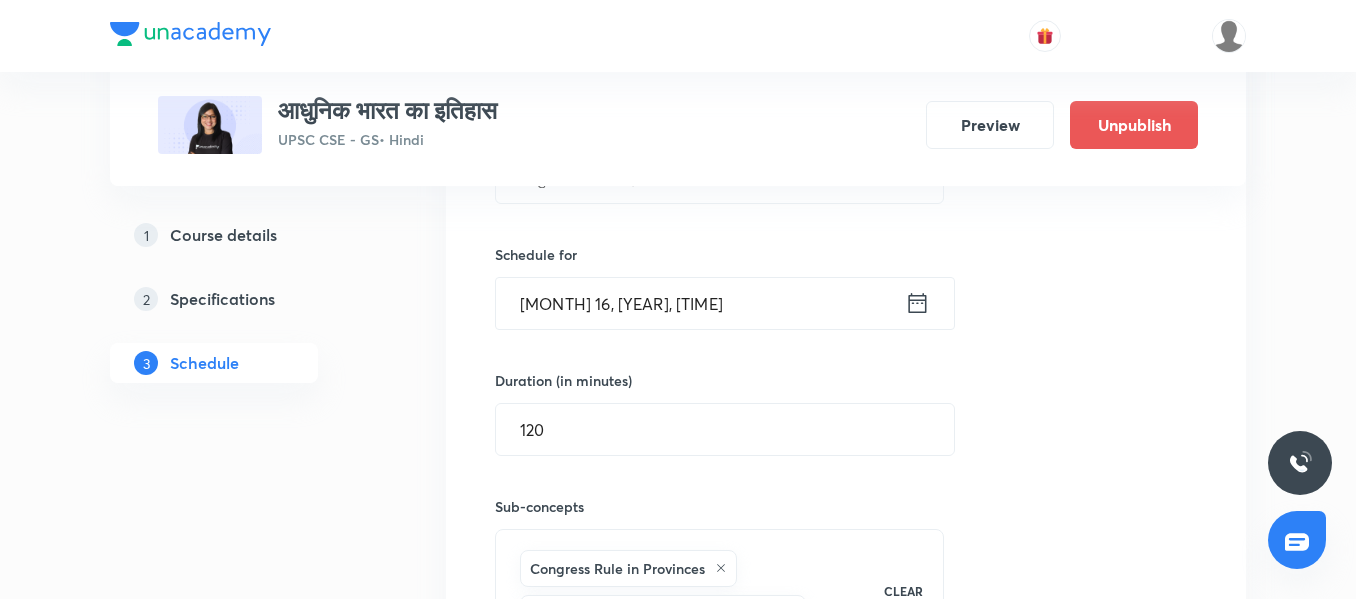 click 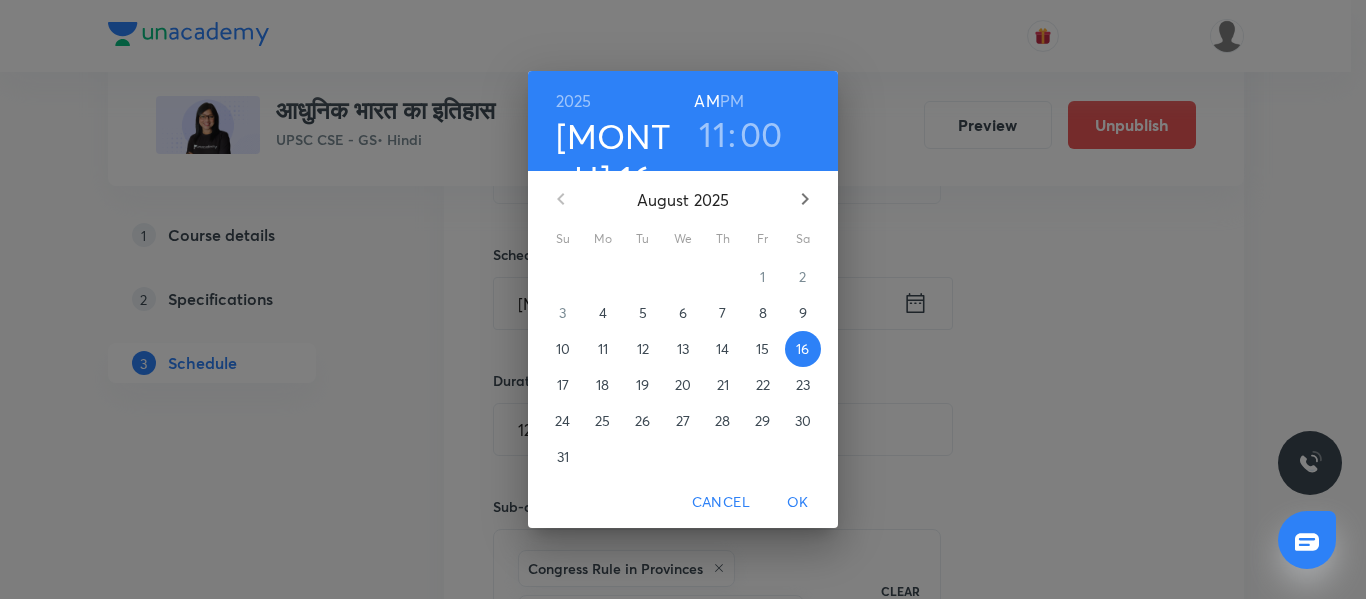 click on "7" at bounding box center (722, 313) 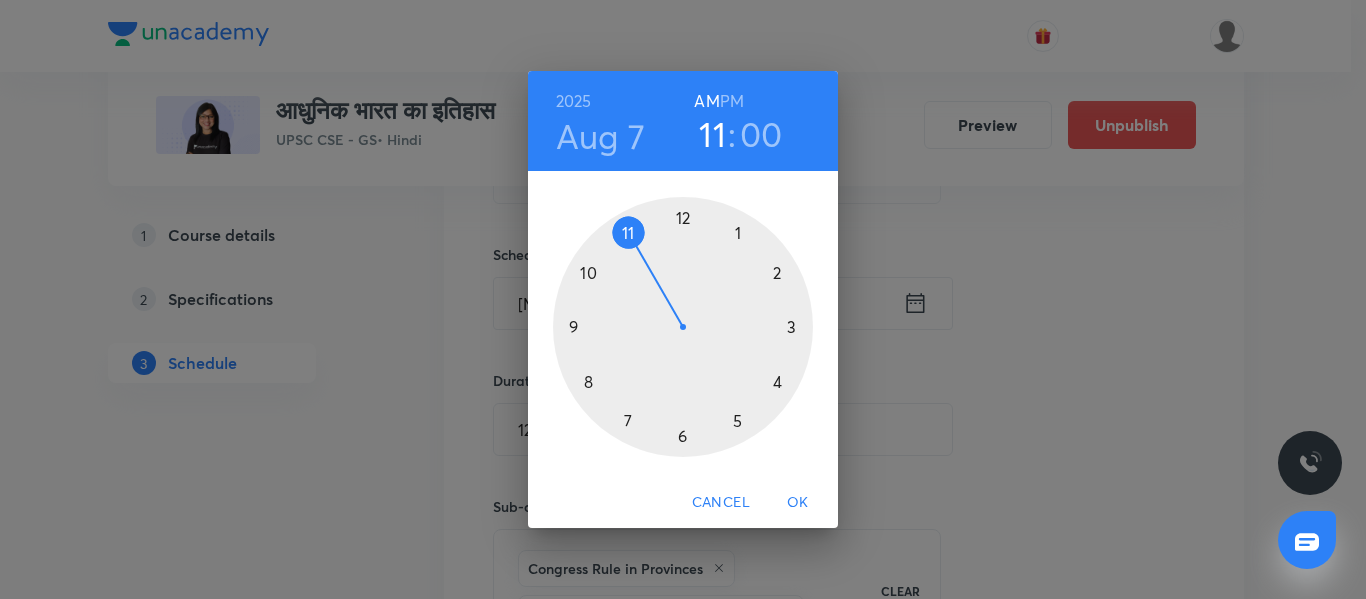 click on "00" at bounding box center (761, 134) 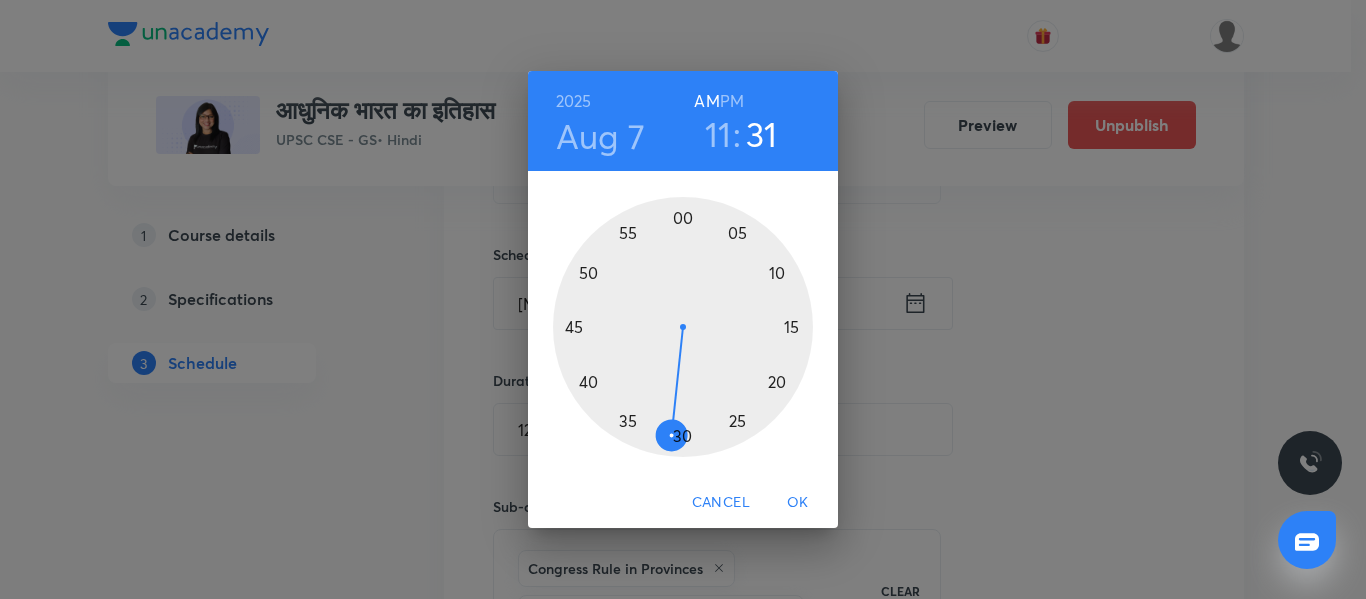drag, startPoint x: 685, startPoint y: 218, endPoint x: 675, endPoint y: 398, distance: 180.27756 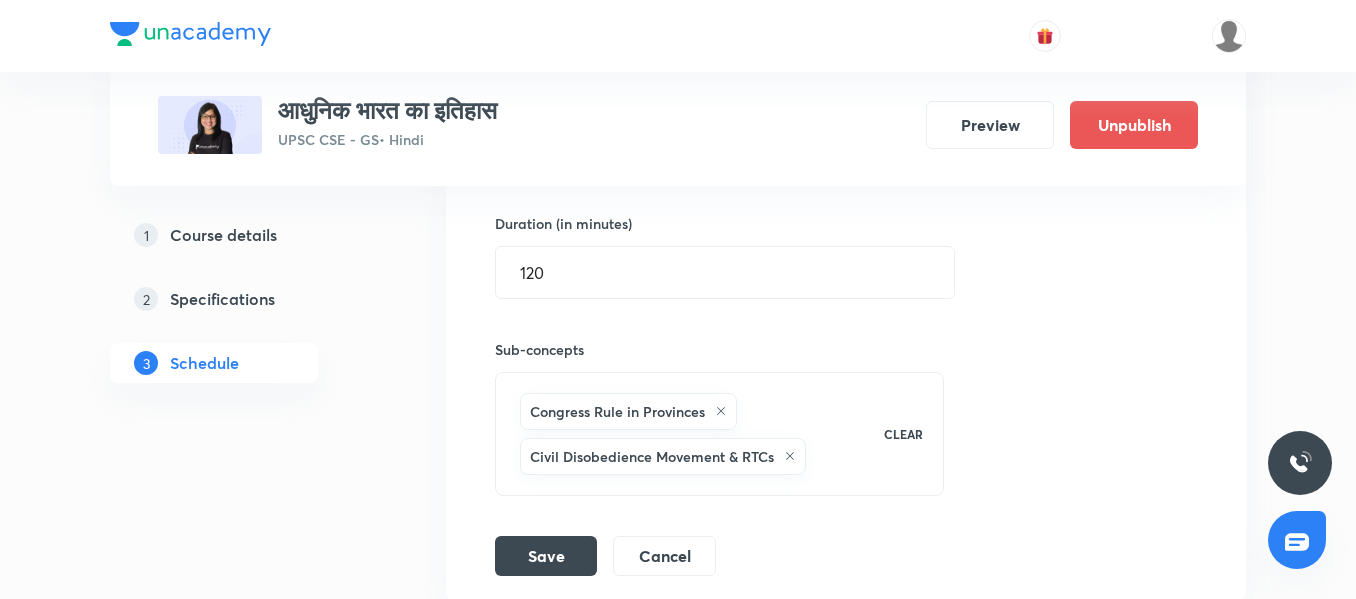 scroll, scrollTop: 8655, scrollLeft: 0, axis: vertical 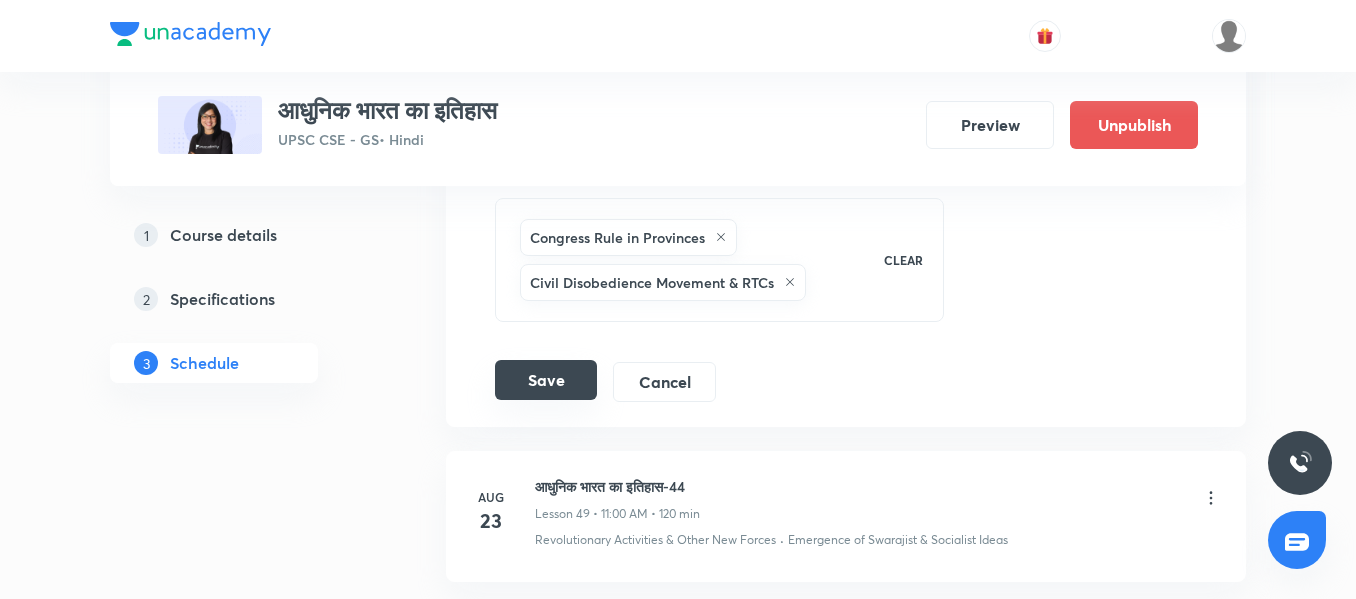 click on "Save" at bounding box center (546, 380) 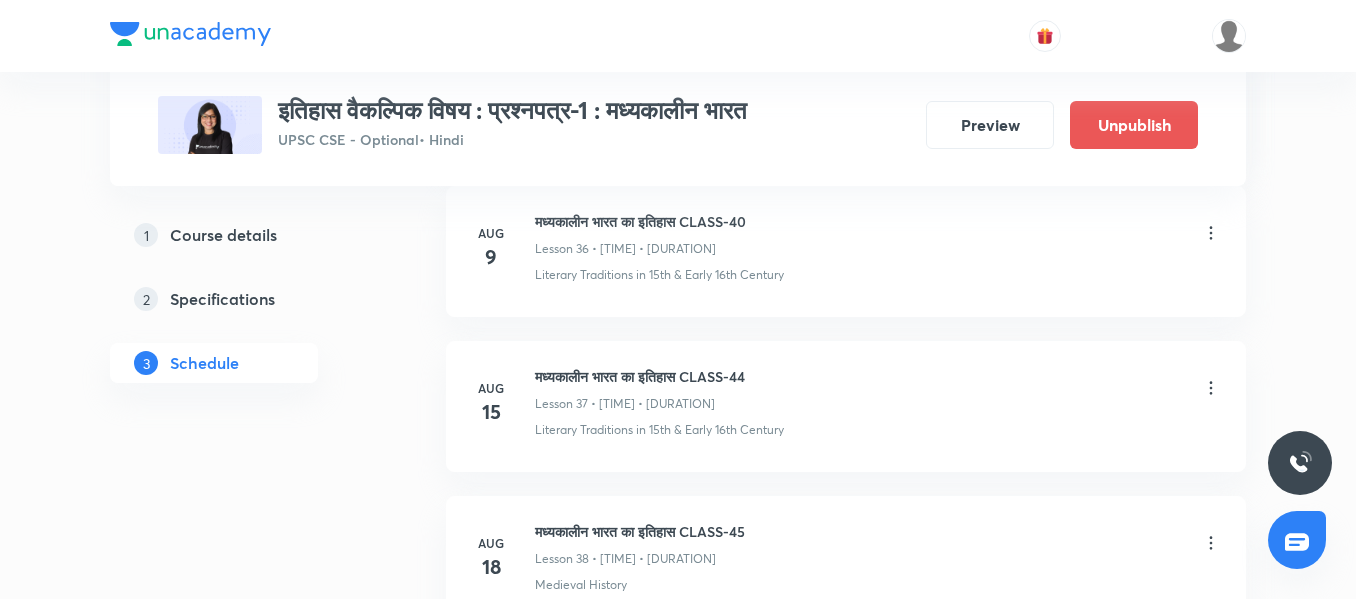 scroll, scrollTop: 7764, scrollLeft: 0, axis: vertical 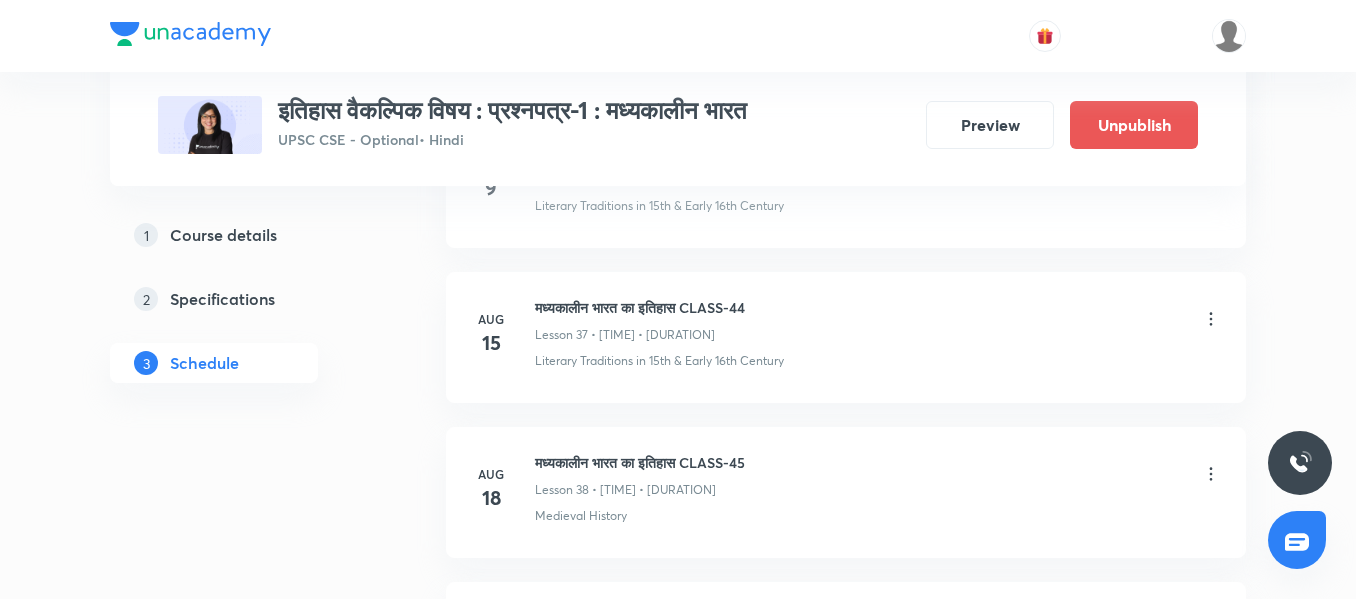 click 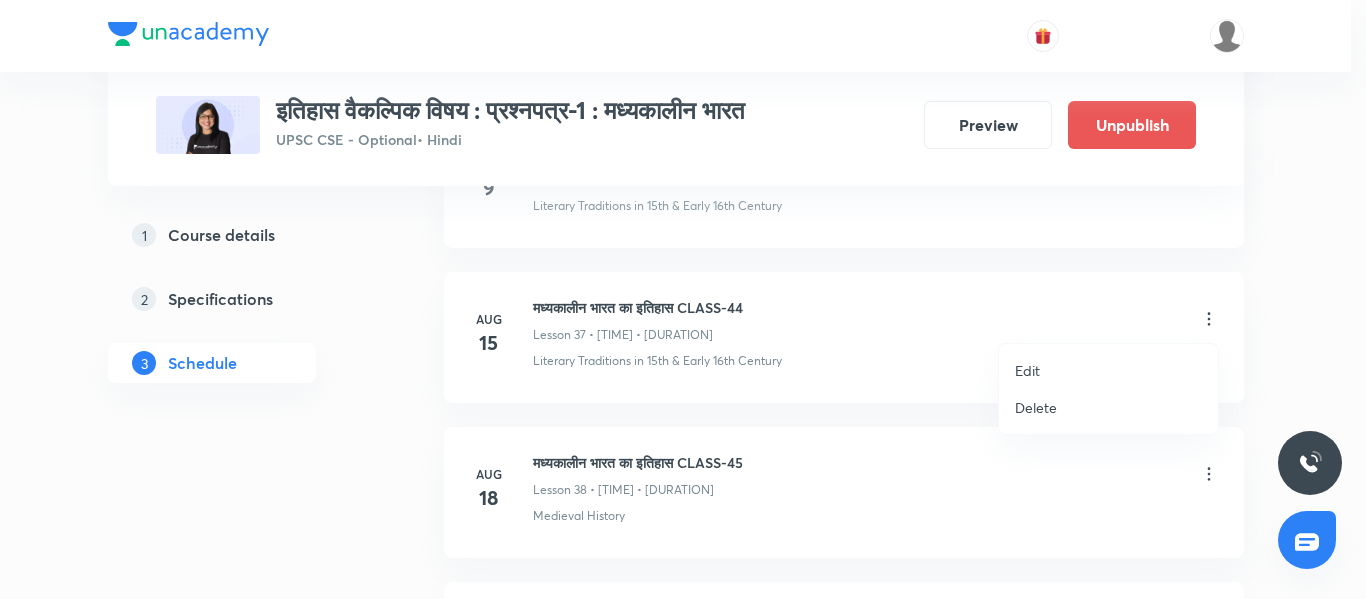 click on "Edit" at bounding box center [1108, 370] 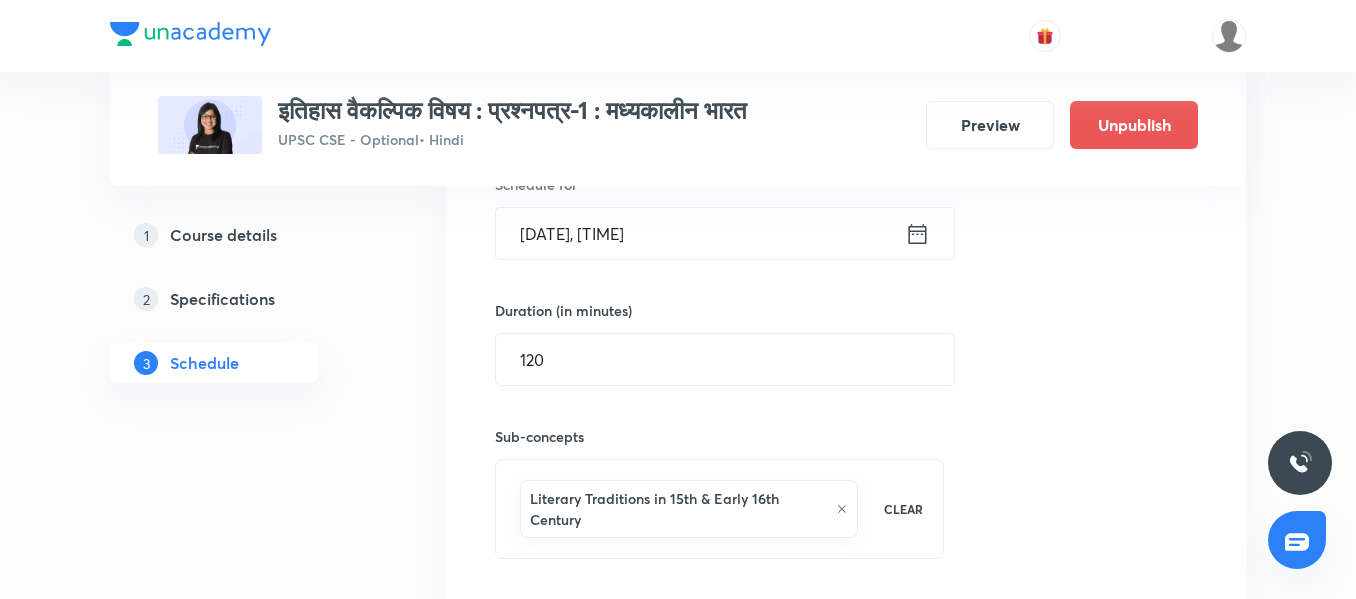 scroll, scrollTop: 7348, scrollLeft: 0, axis: vertical 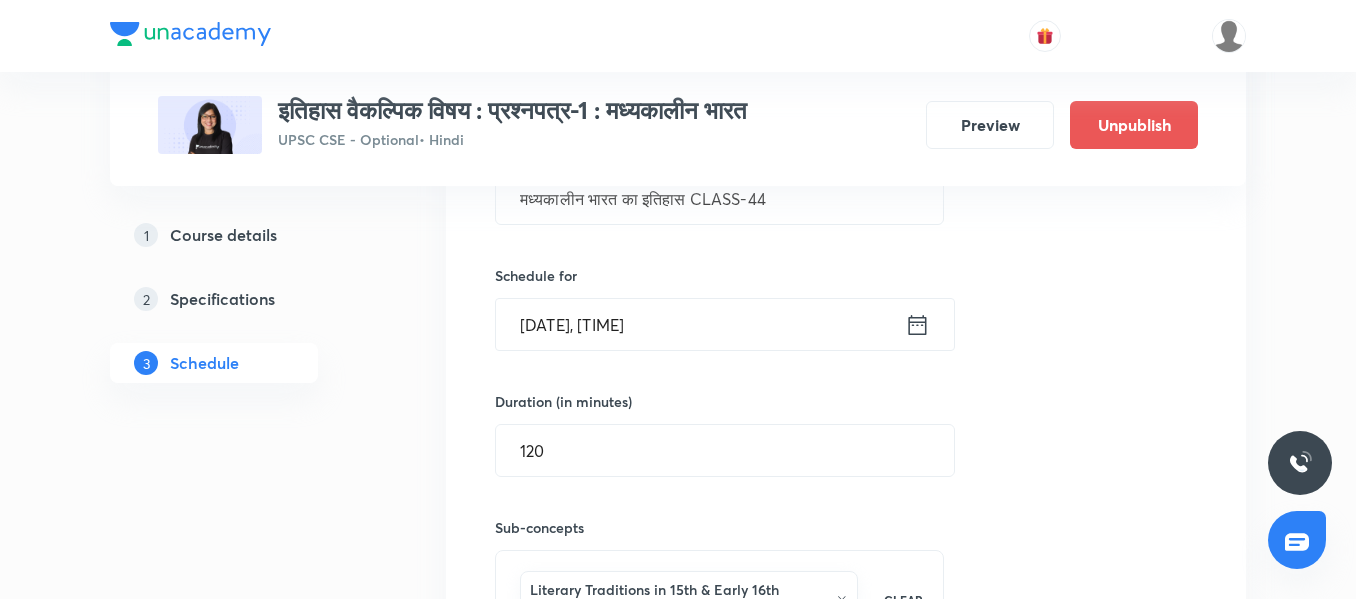 click 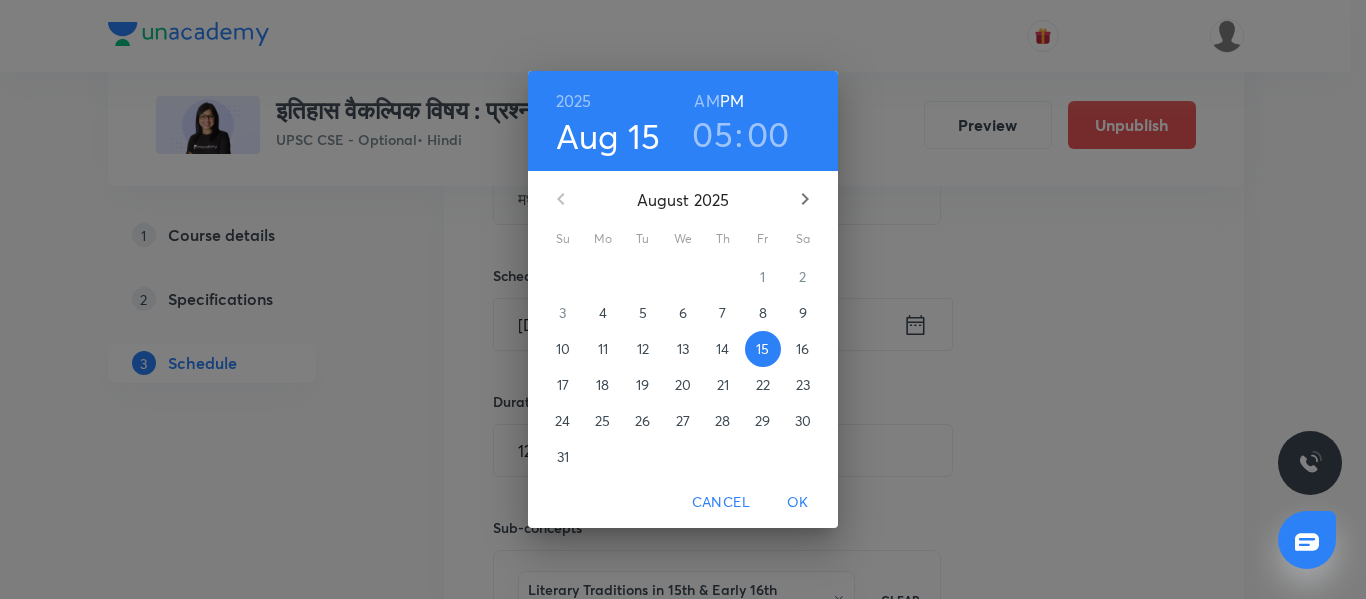 click on "25" at bounding box center [602, 421] 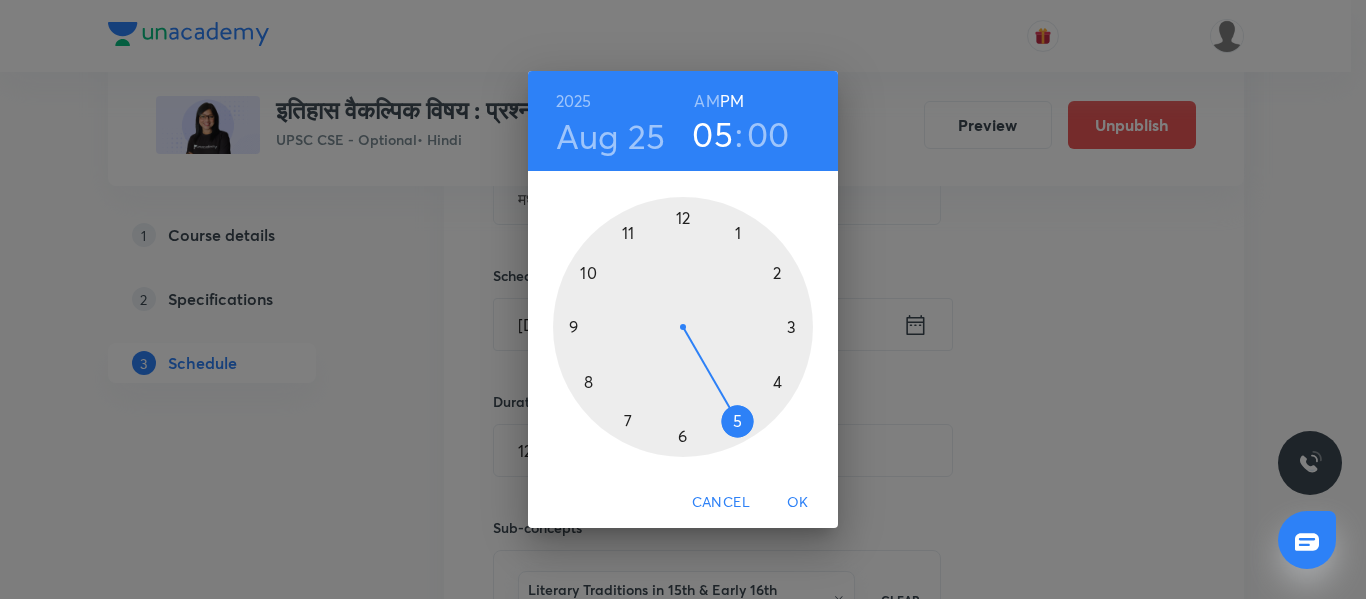 click on "OK" at bounding box center (798, 502) 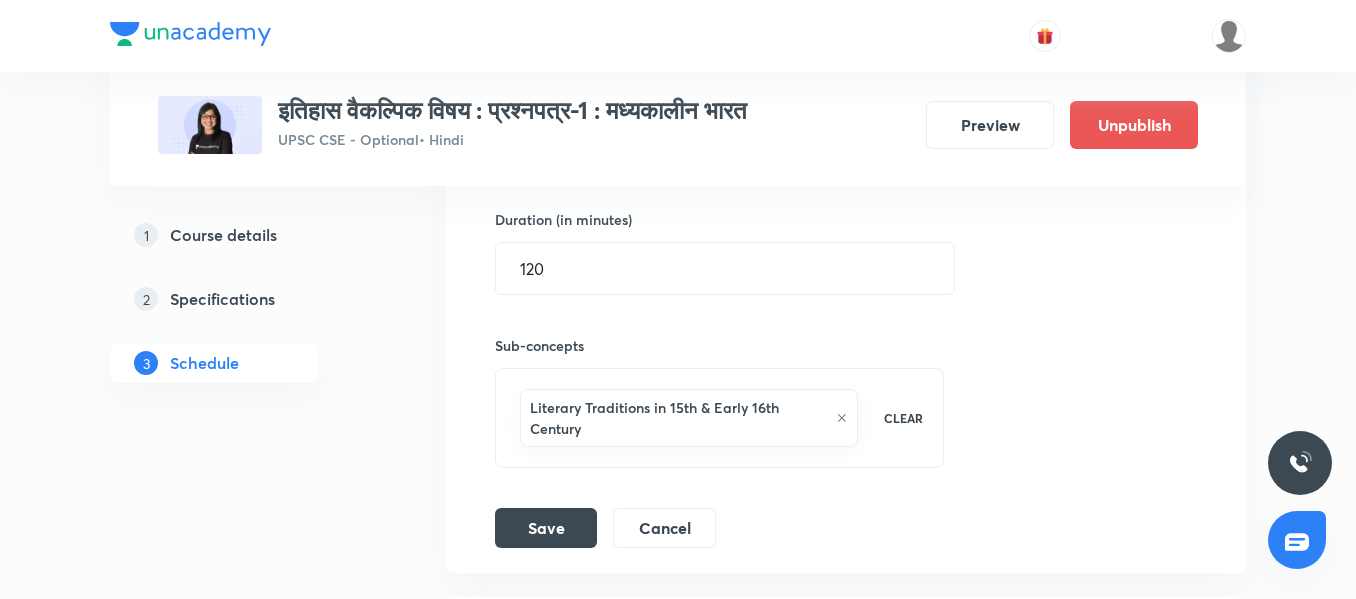 scroll, scrollTop: 7576, scrollLeft: 0, axis: vertical 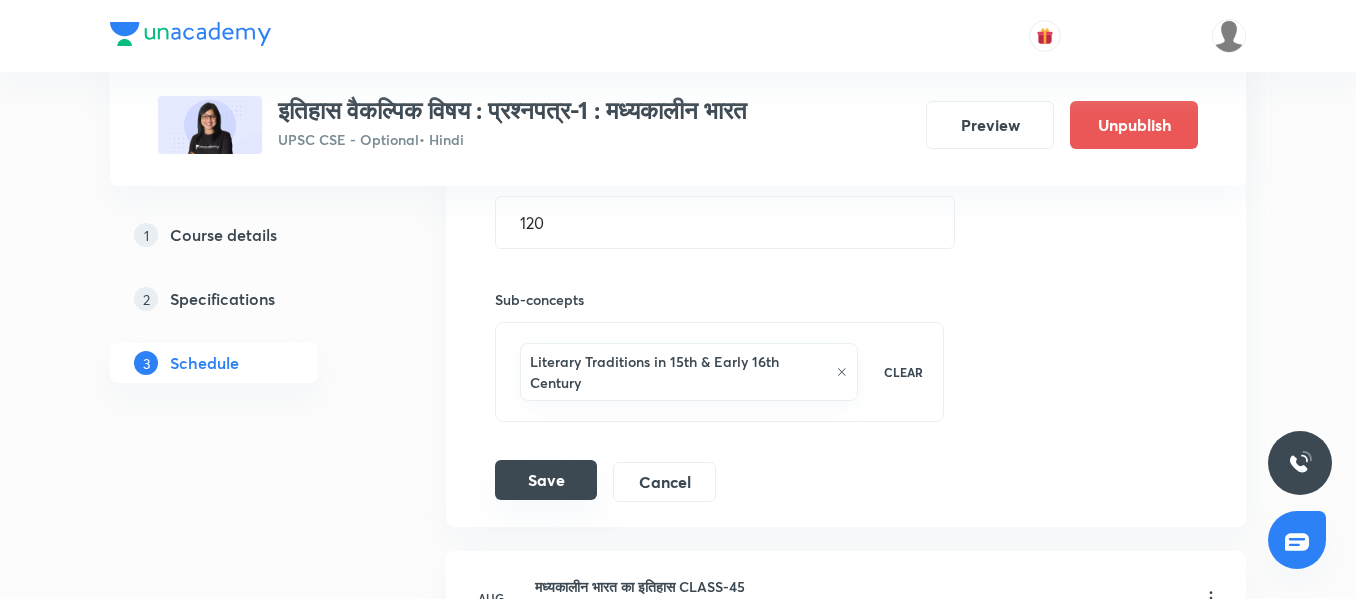click on "Save" at bounding box center (546, 480) 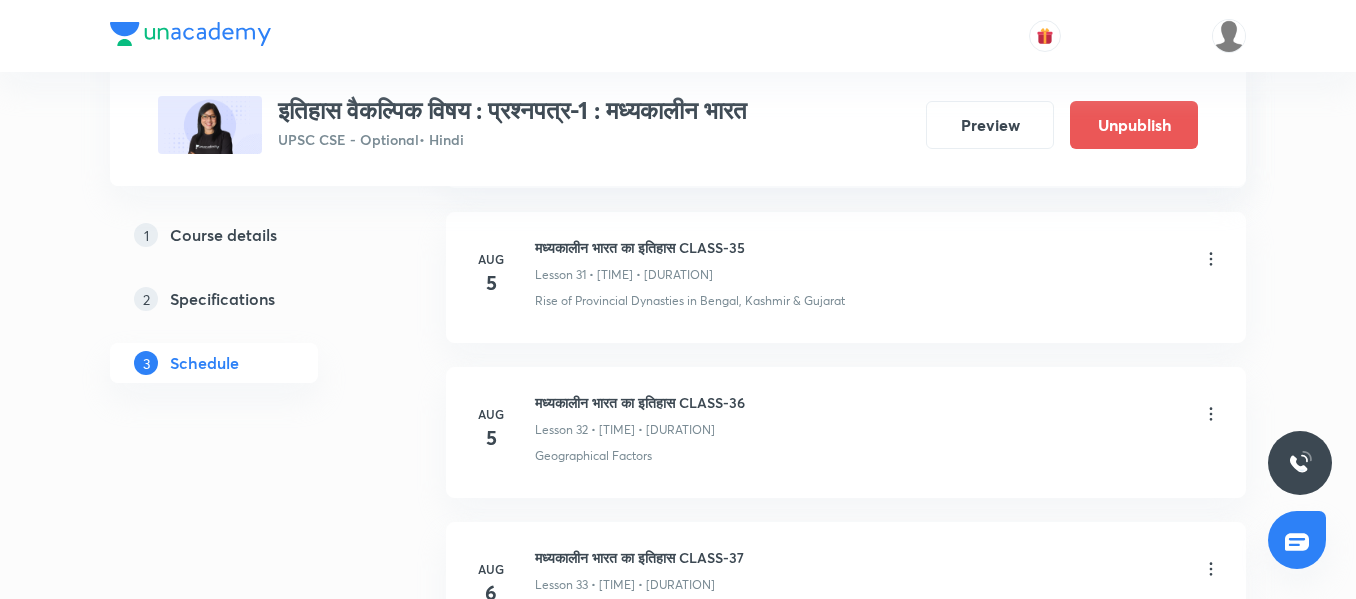 scroll, scrollTop: 6286, scrollLeft: 0, axis: vertical 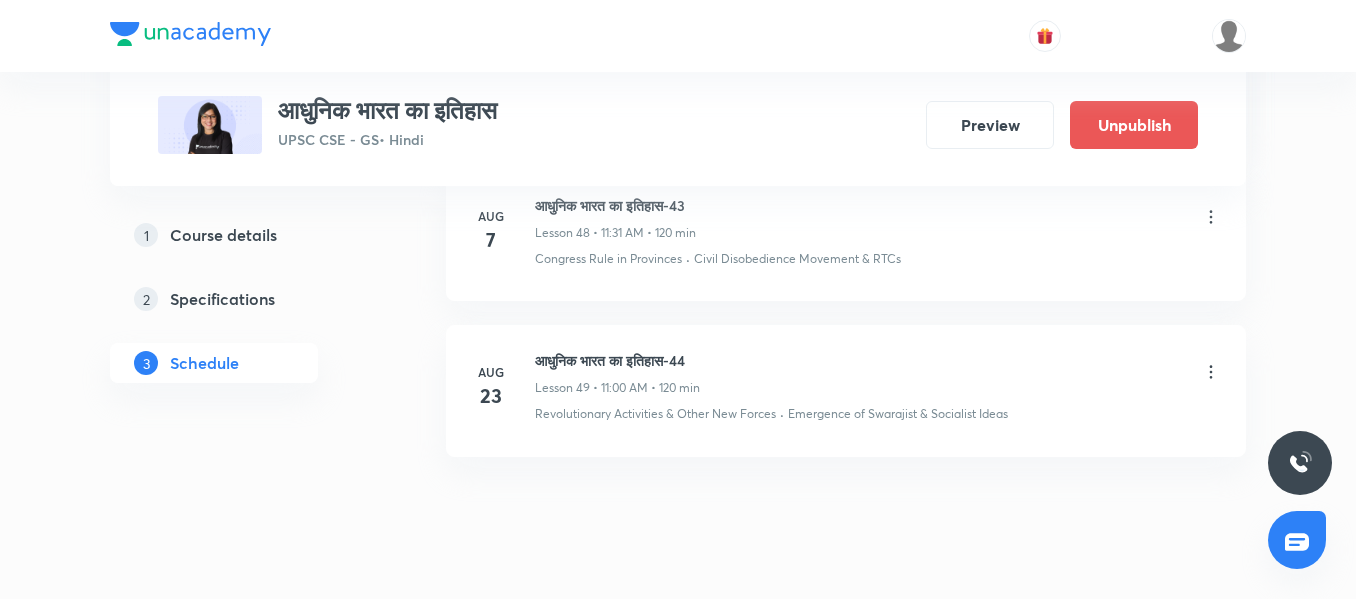 click 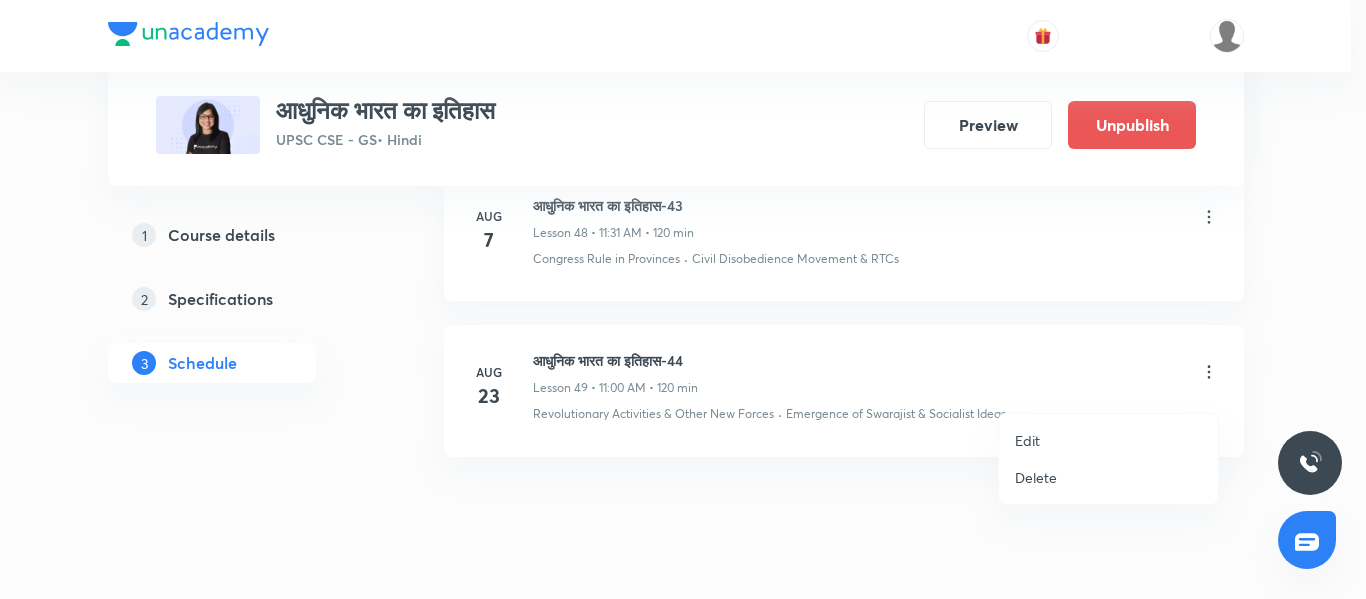click on "Edit" at bounding box center [1108, 440] 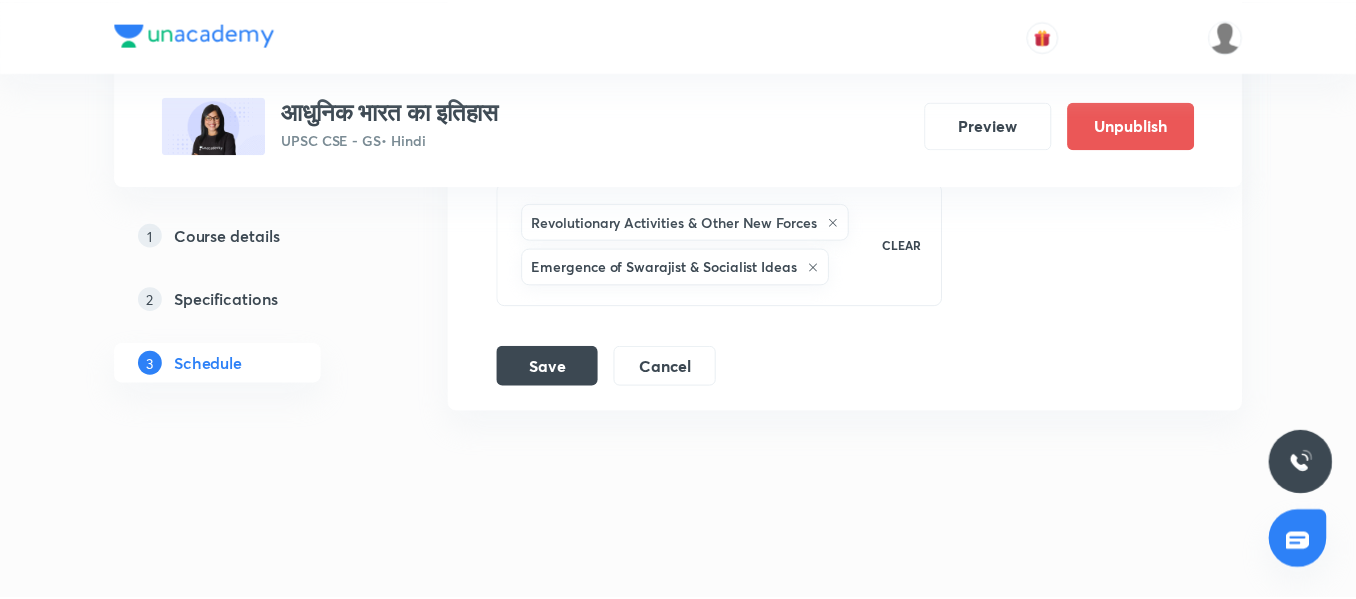 scroll, scrollTop: 8844, scrollLeft: 0, axis: vertical 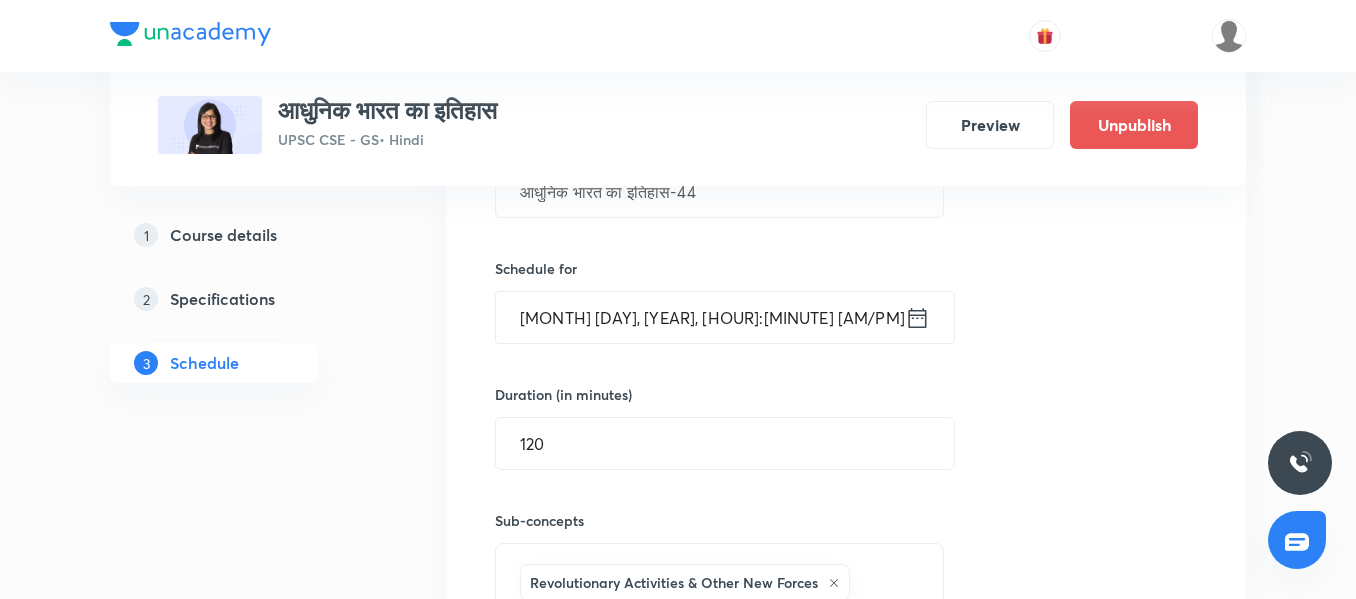 click 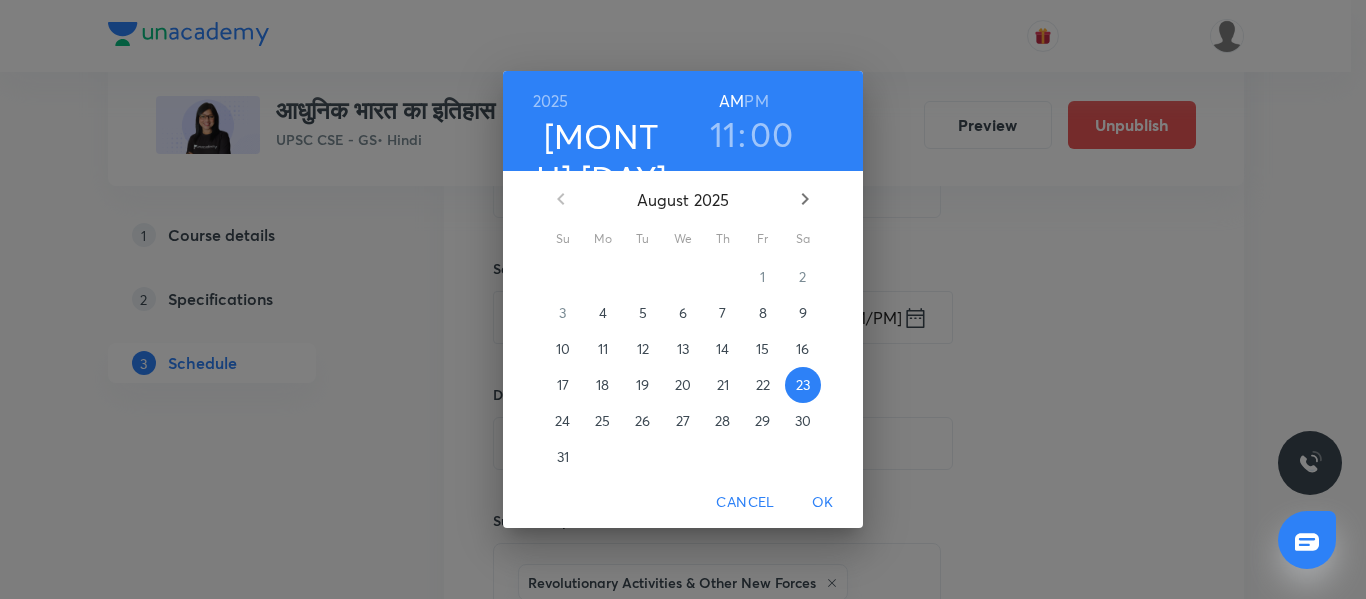 click on "8" at bounding box center [763, 313] 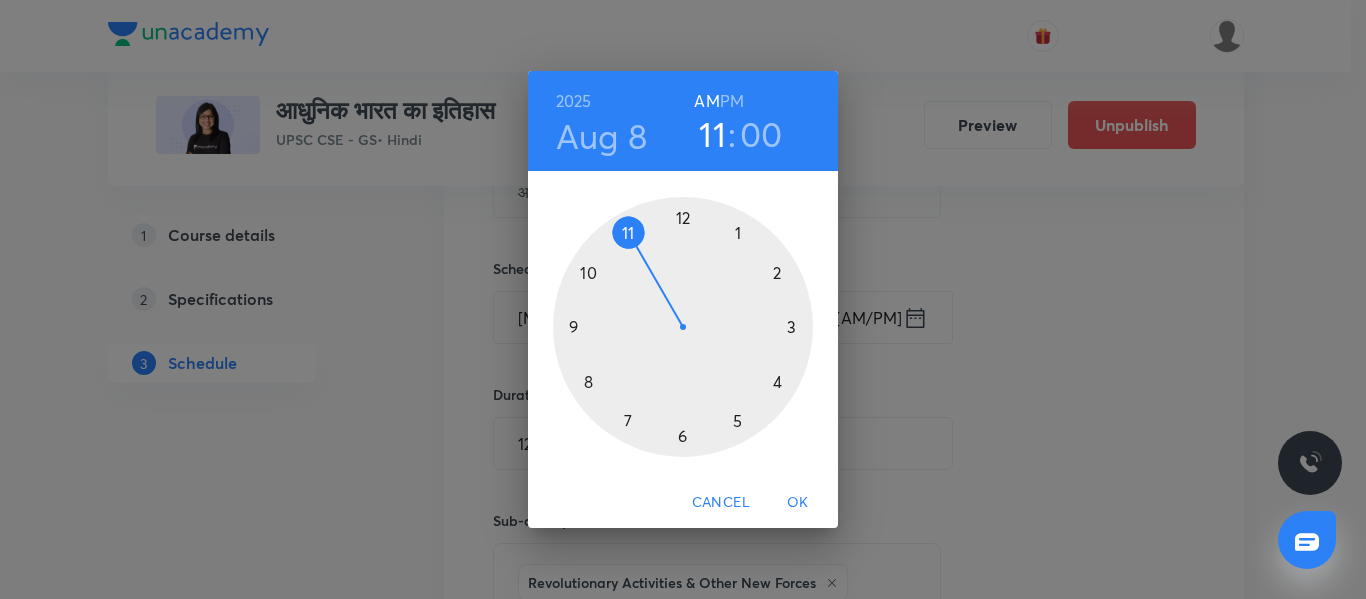 click on "PM" at bounding box center (732, 101) 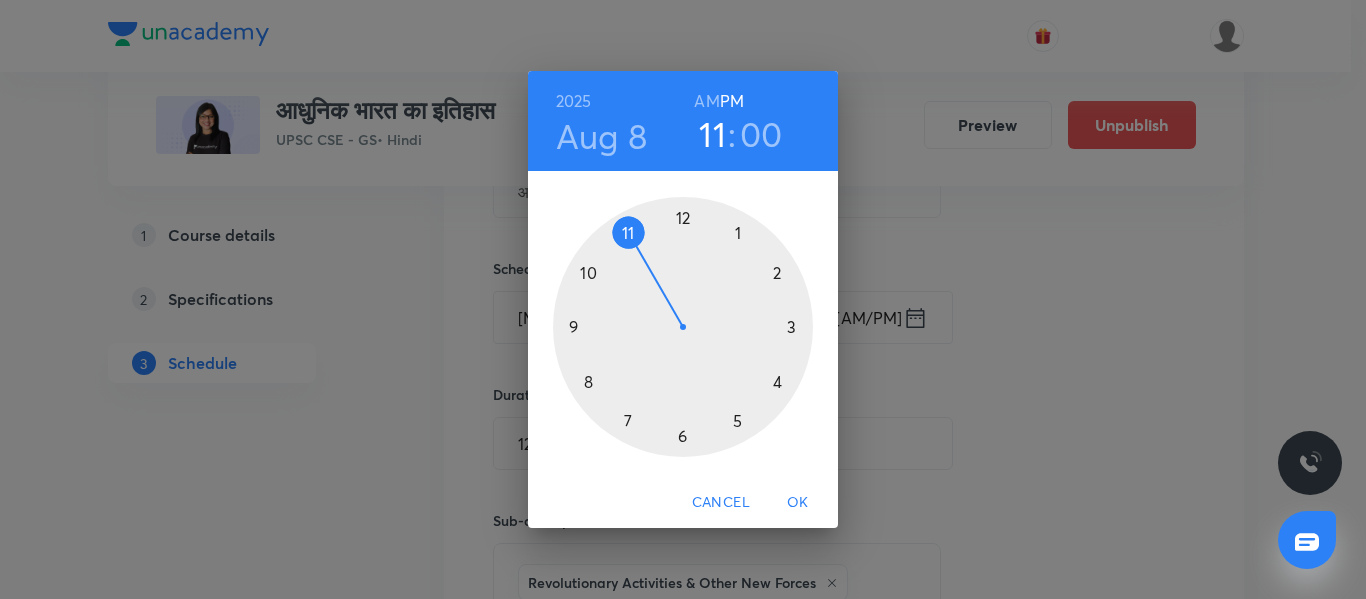 click on "AM" at bounding box center (706, 101) 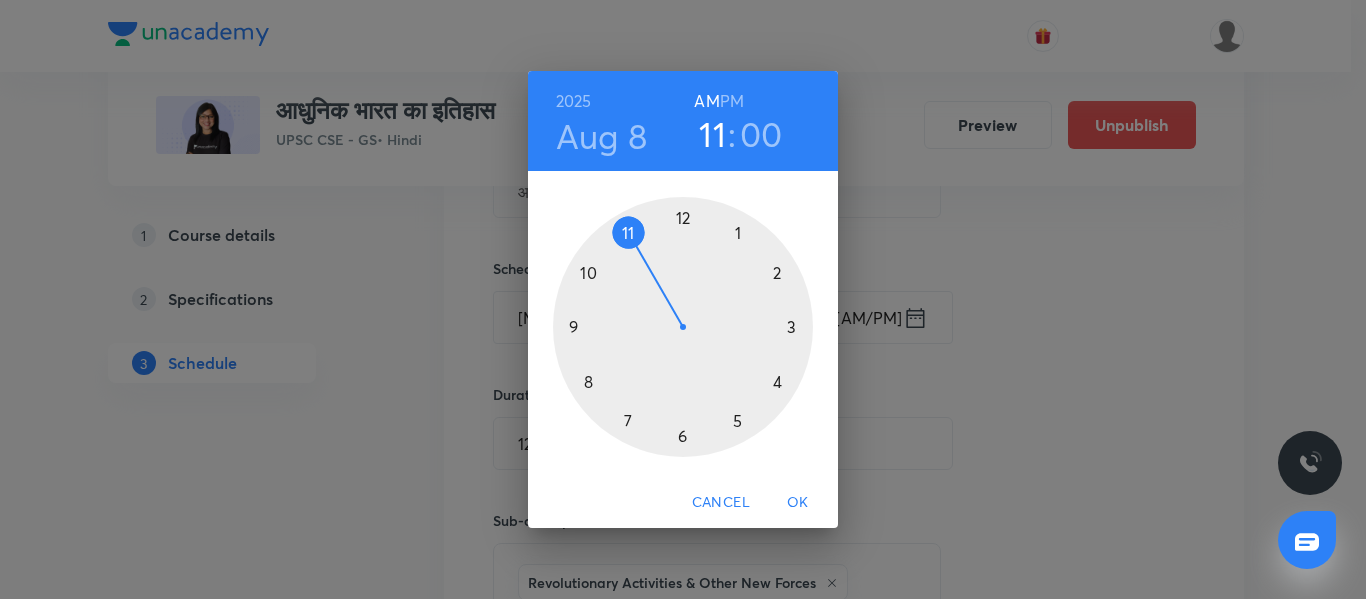 drag, startPoint x: 629, startPoint y: 227, endPoint x: 651, endPoint y: 258, distance: 38.013157 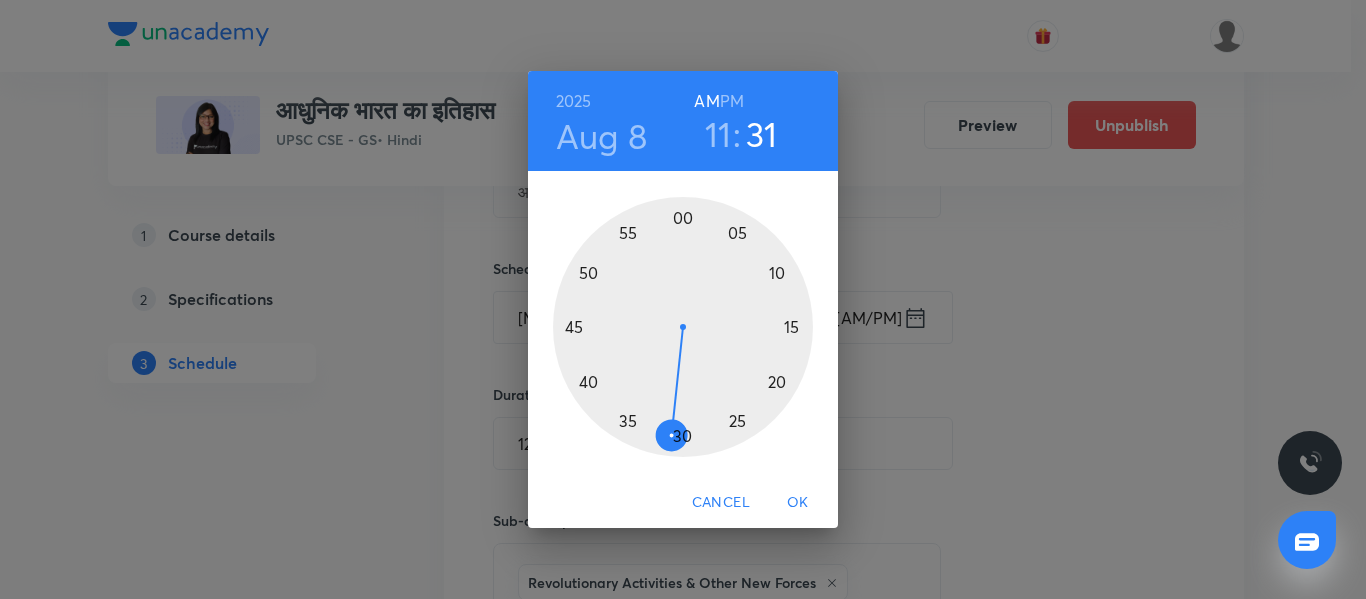 drag, startPoint x: 686, startPoint y: 216, endPoint x: 677, endPoint y: 377, distance: 161.25136 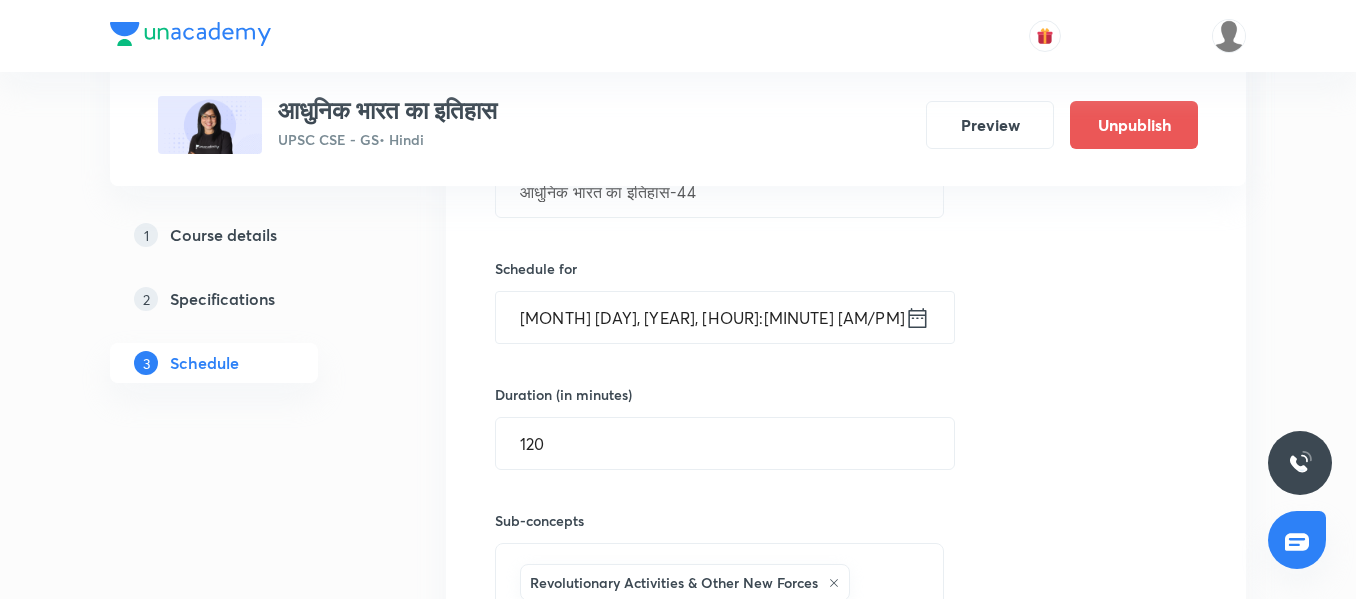 scroll, scrollTop: 8623, scrollLeft: 0, axis: vertical 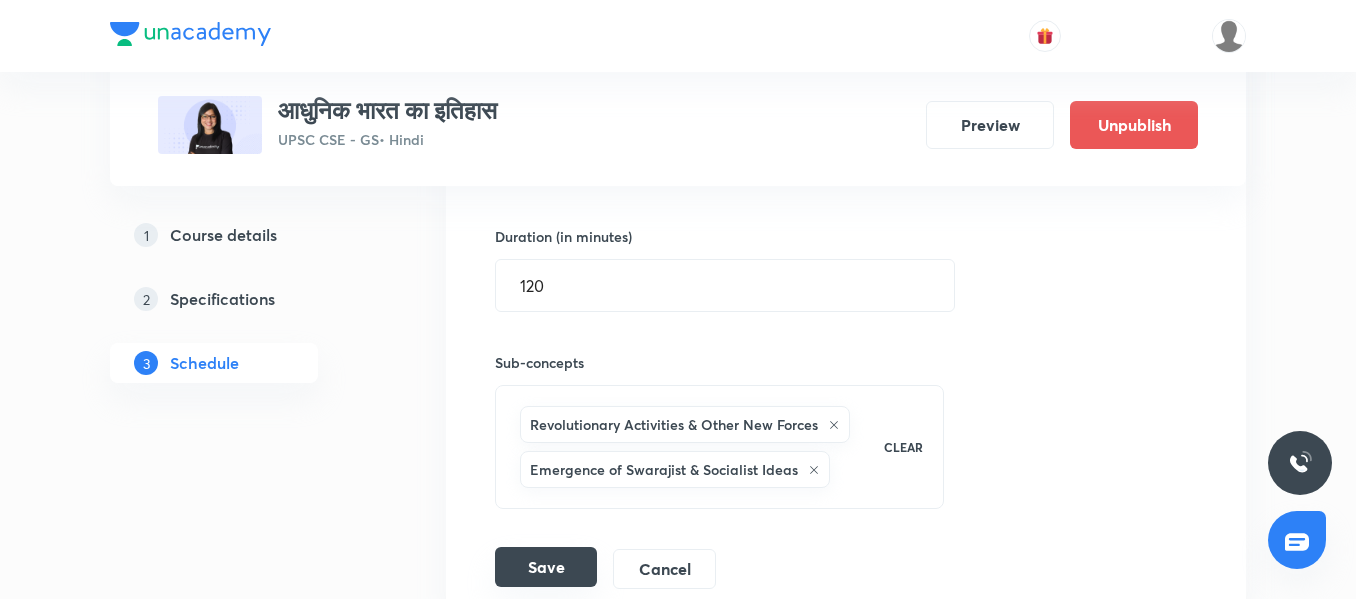 click on "Save" at bounding box center (546, 567) 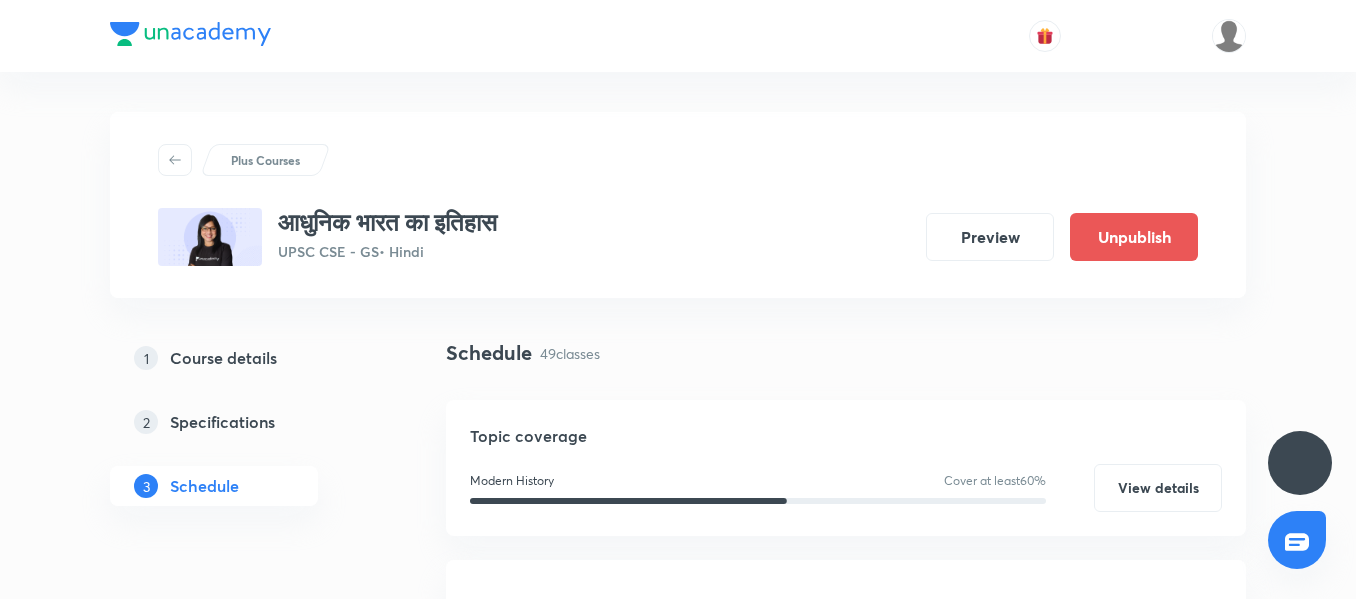 scroll, scrollTop: 8300, scrollLeft: 0, axis: vertical 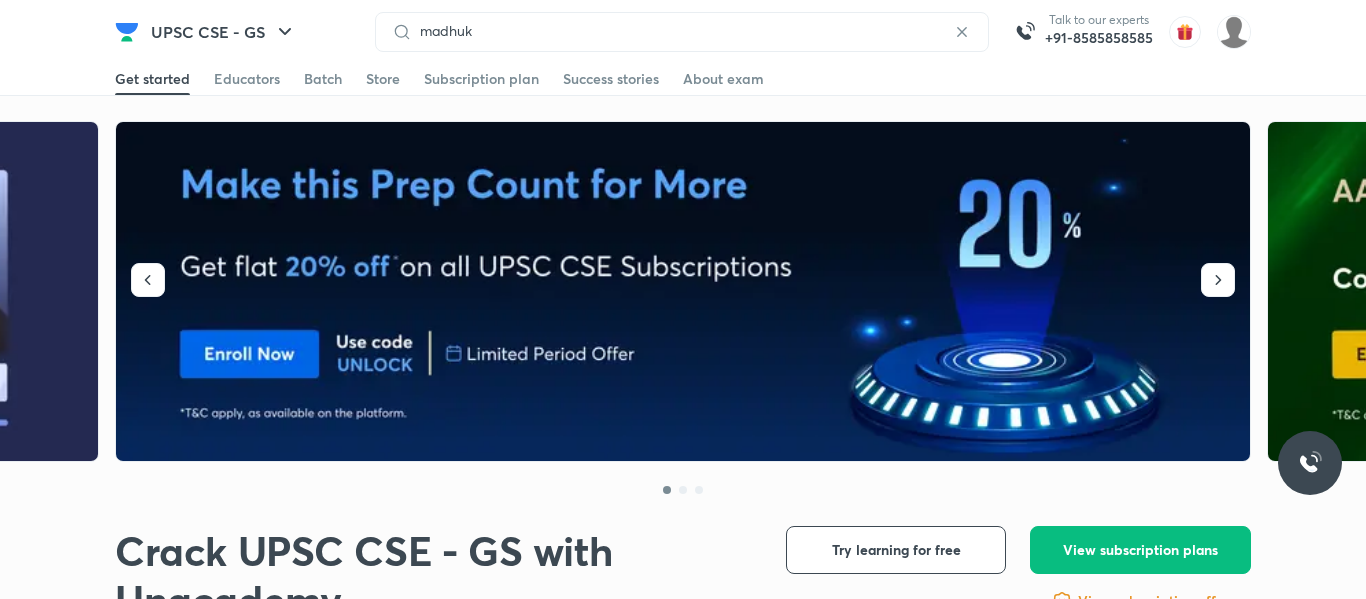 type on "[FIRST]" 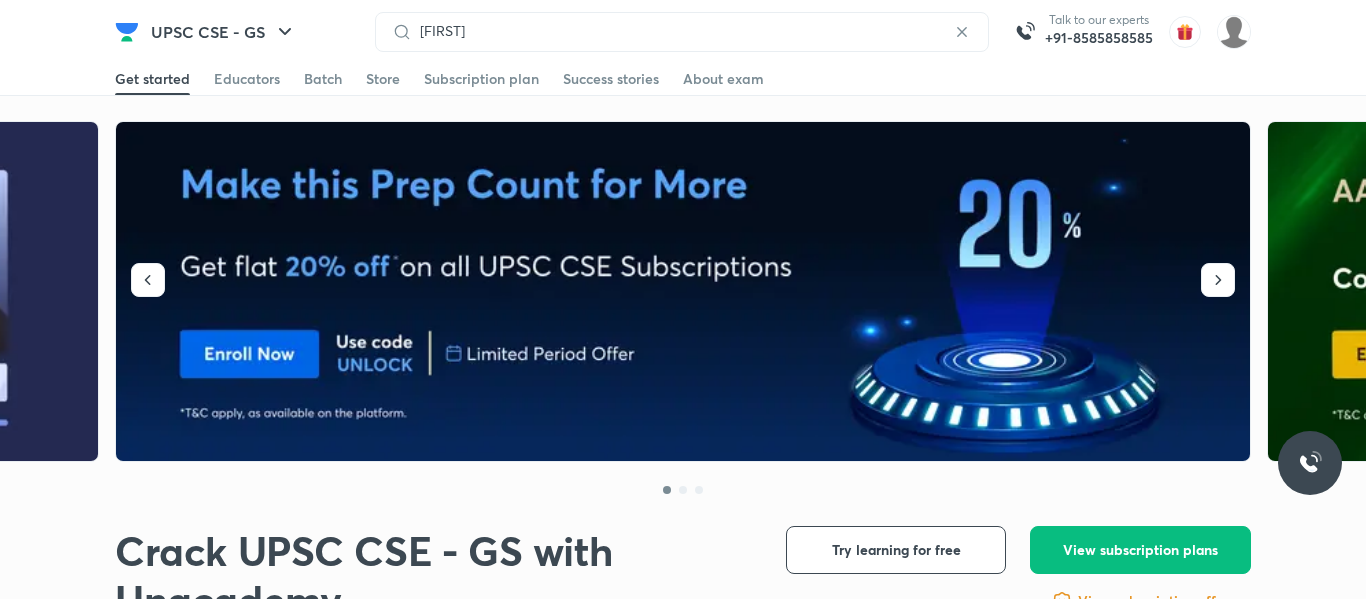 scroll, scrollTop: 0, scrollLeft: 0, axis: both 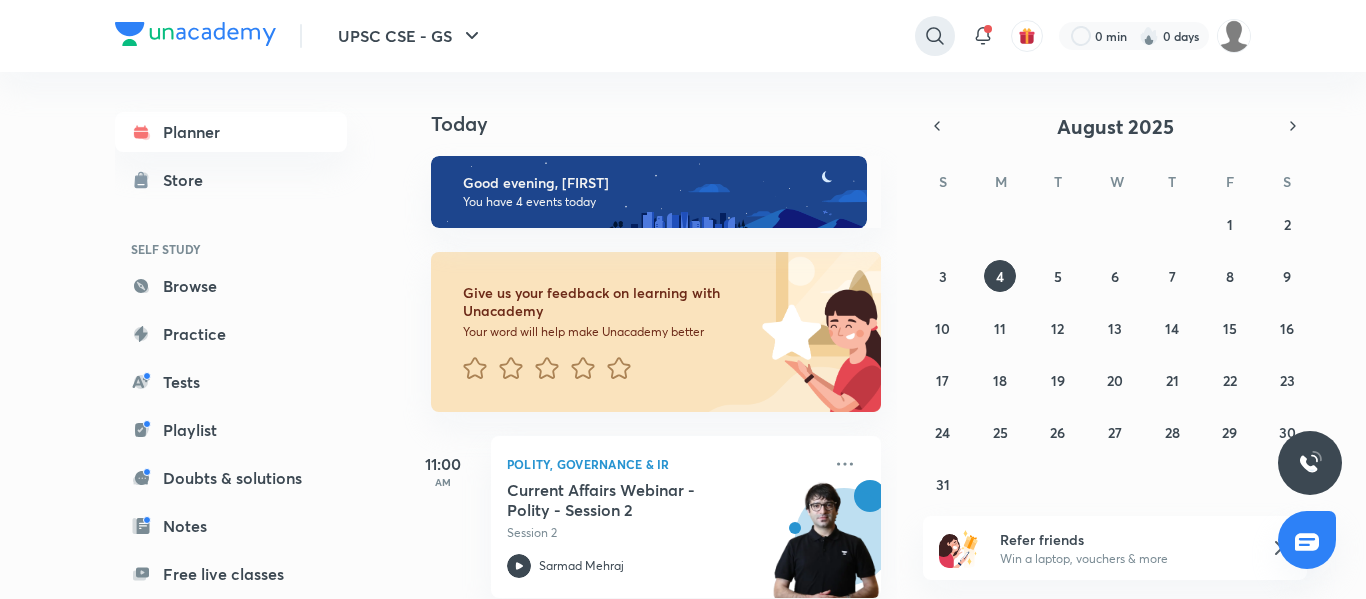click 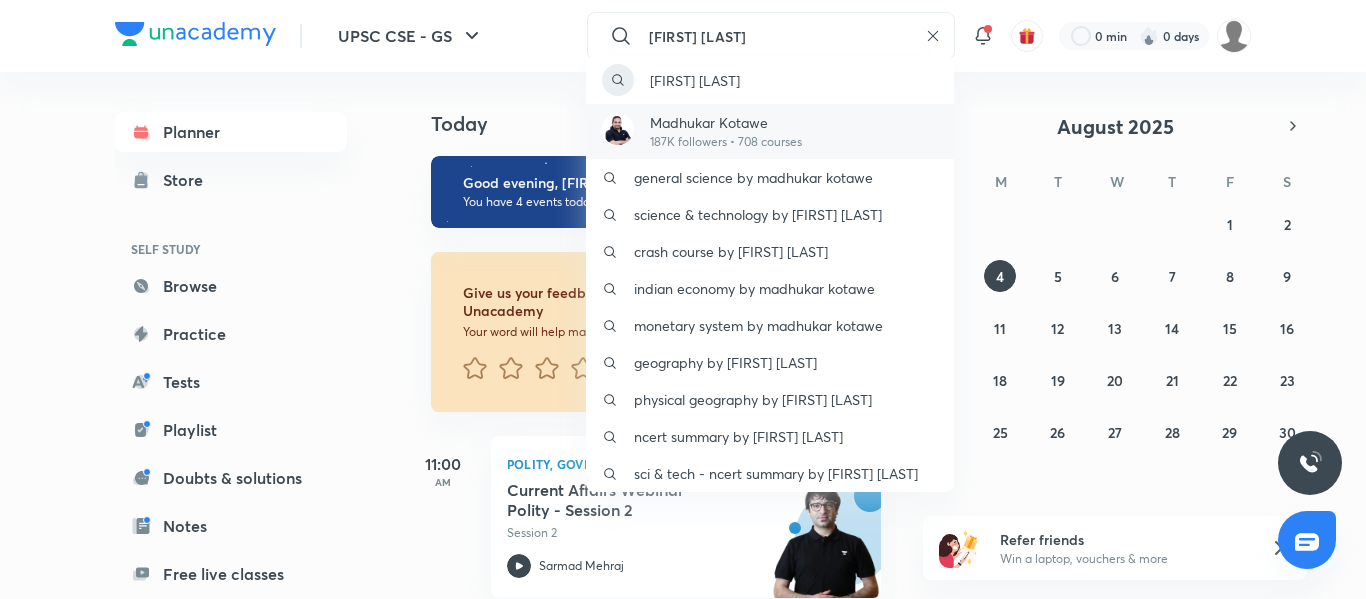 type on "[FIRST] [LAST]" 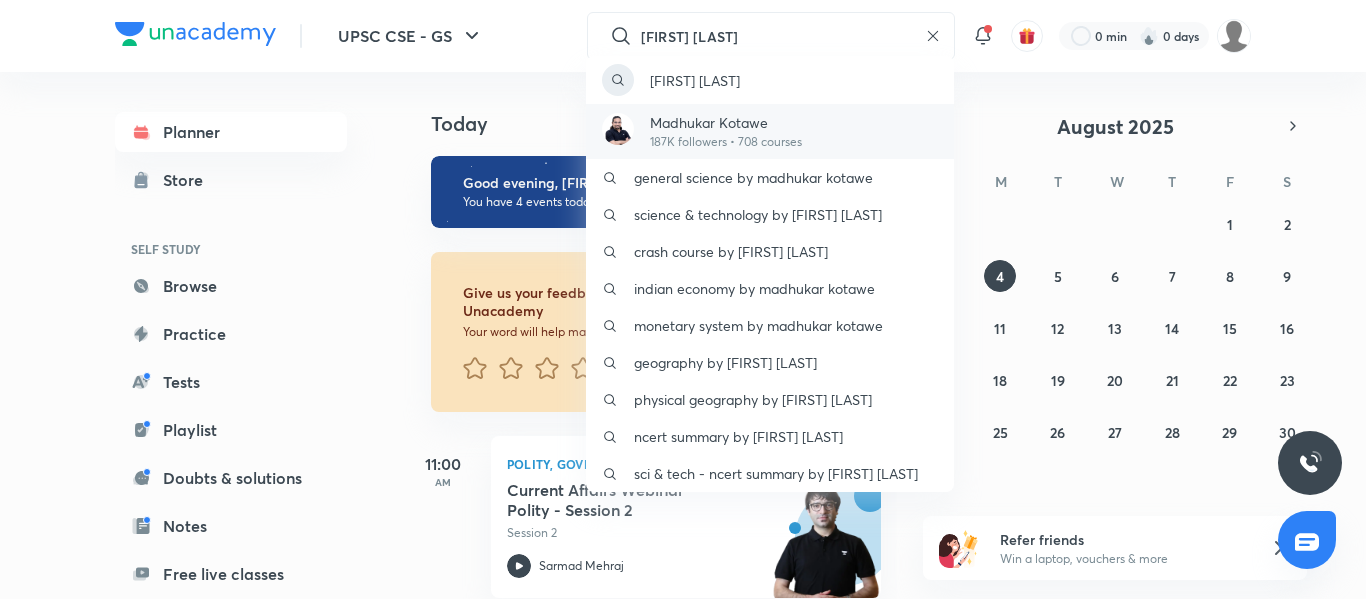 click on "Madhukar Kotawe" at bounding box center (726, 122) 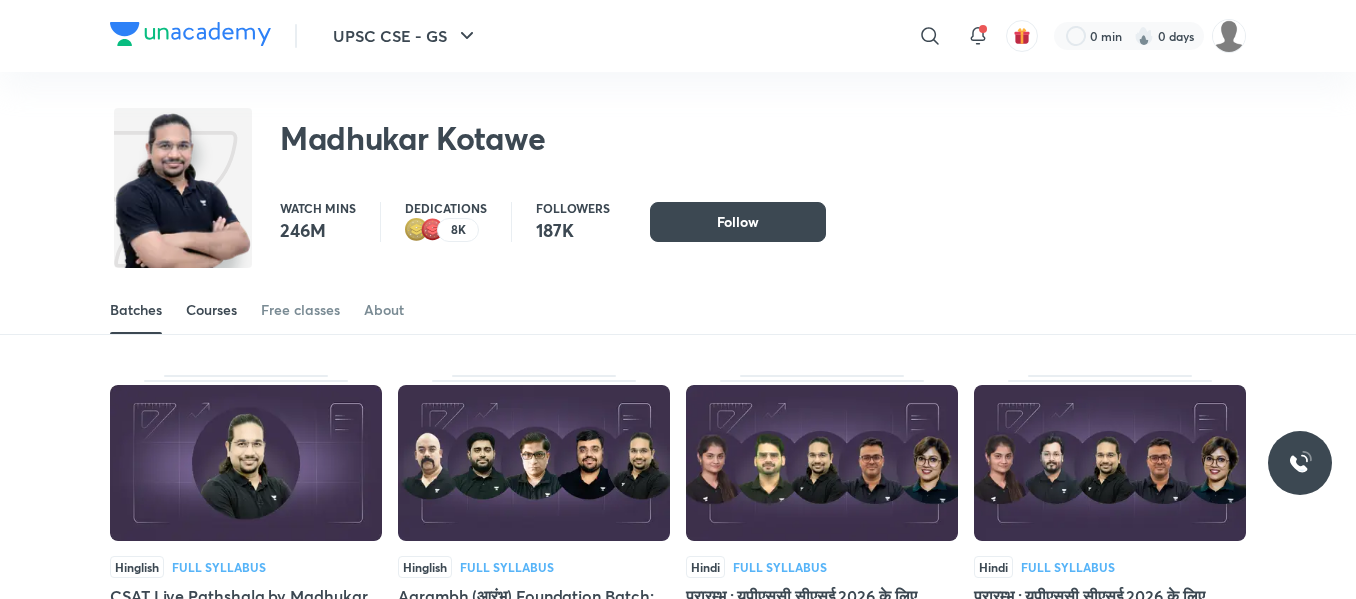 click on "Courses" at bounding box center [211, 310] 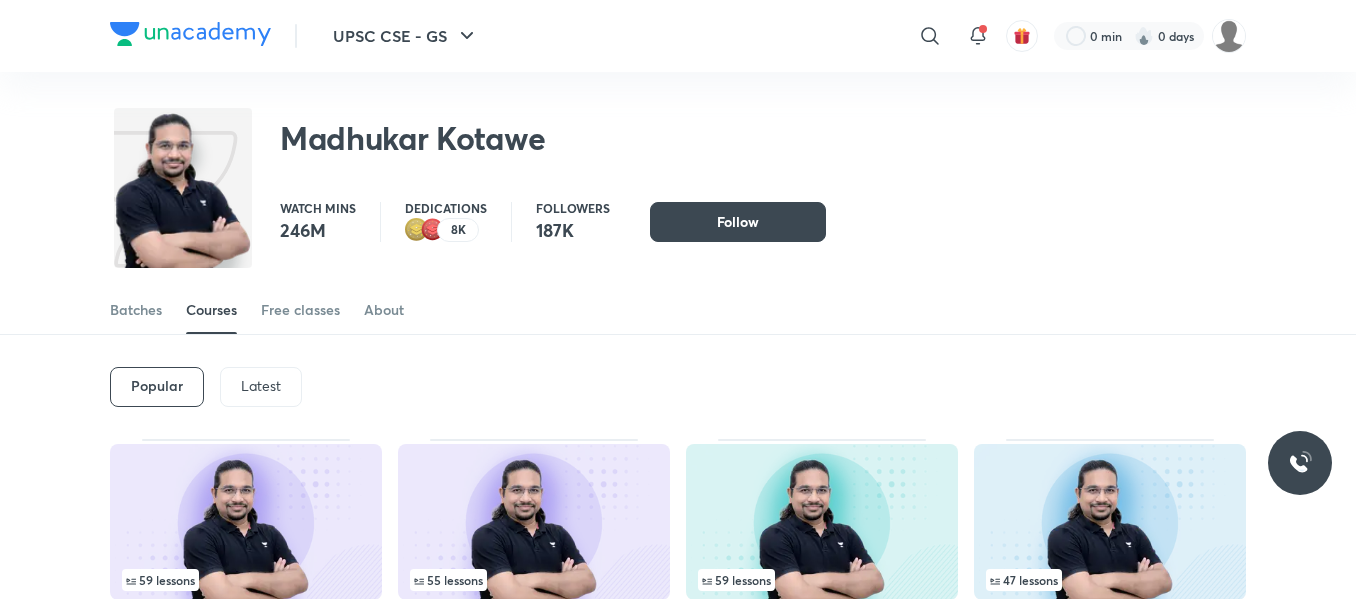 click on "Latest" at bounding box center [261, 386] 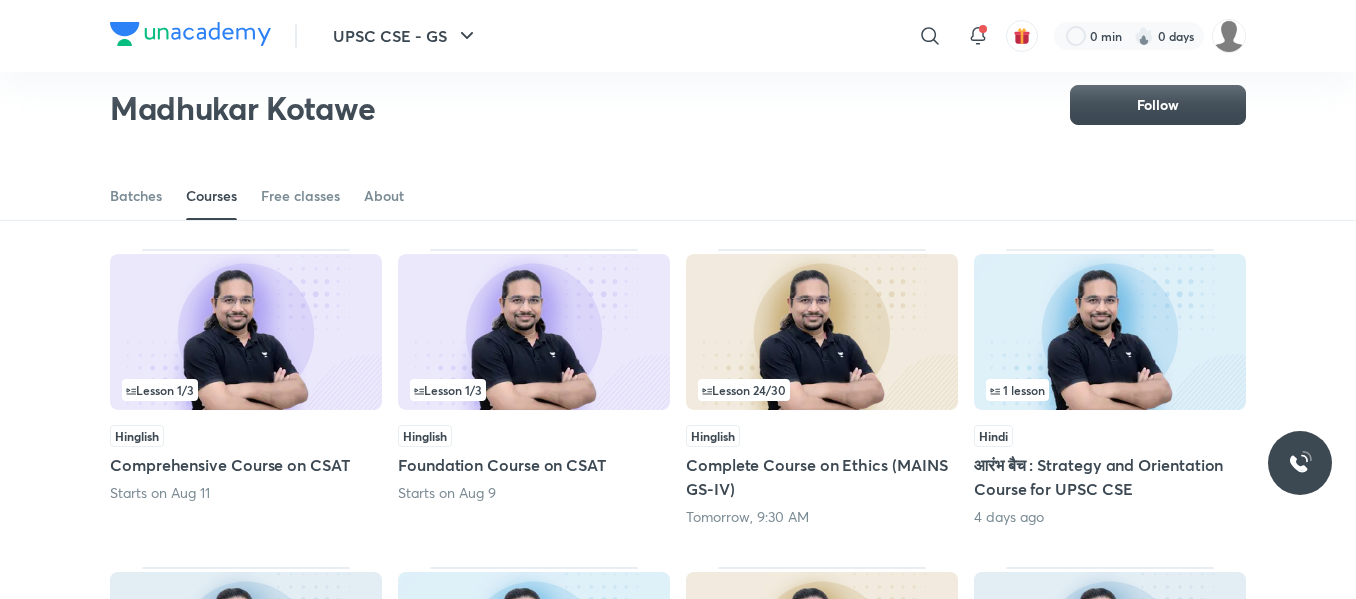 scroll, scrollTop: 137, scrollLeft: 0, axis: vertical 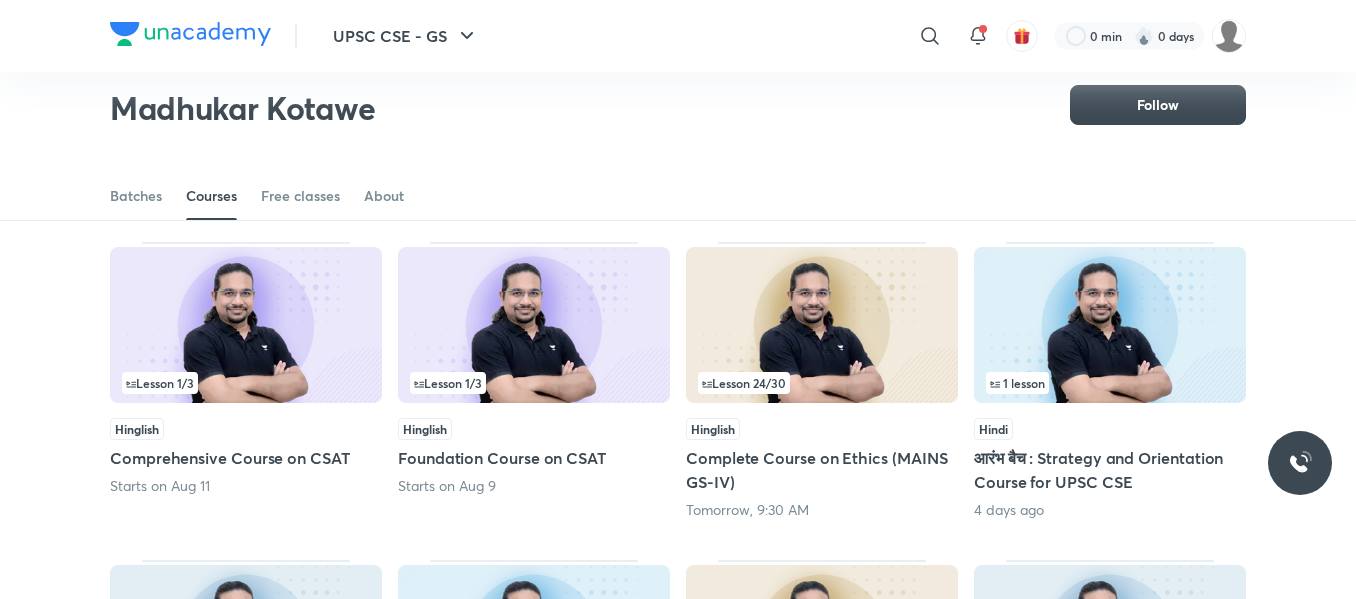 click on "Complete Course on Ethics (MAINS GS-IV)" at bounding box center (822, 470) 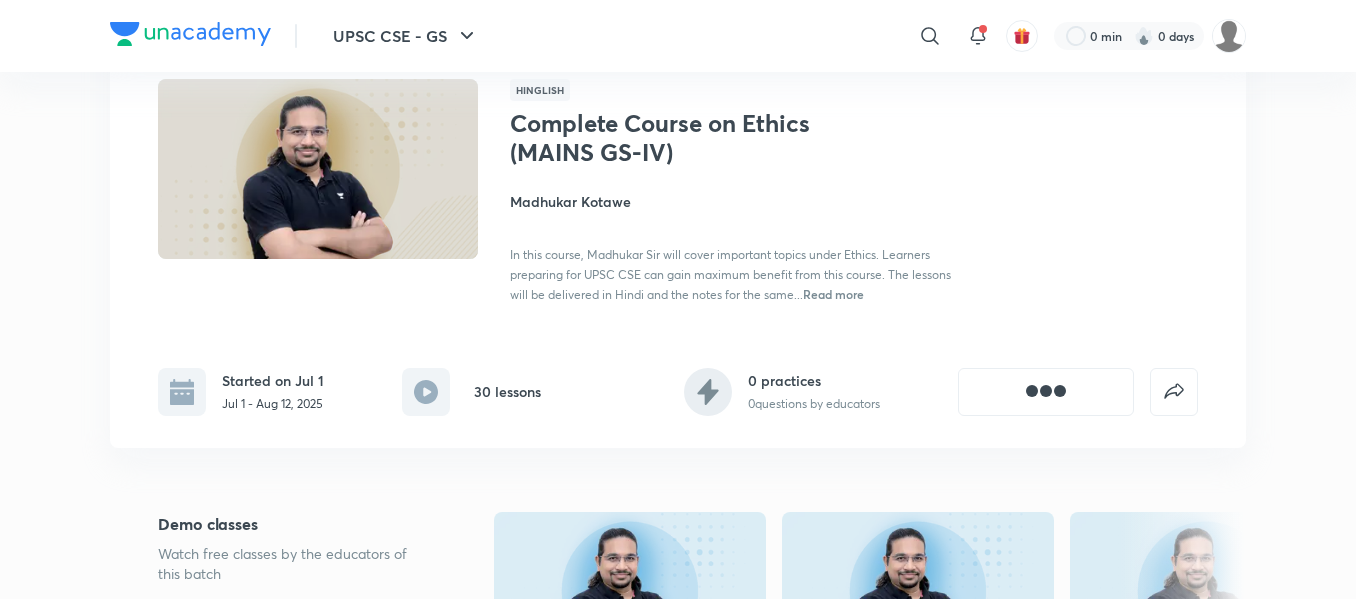 scroll, scrollTop: 0, scrollLeft: 0, axis: both 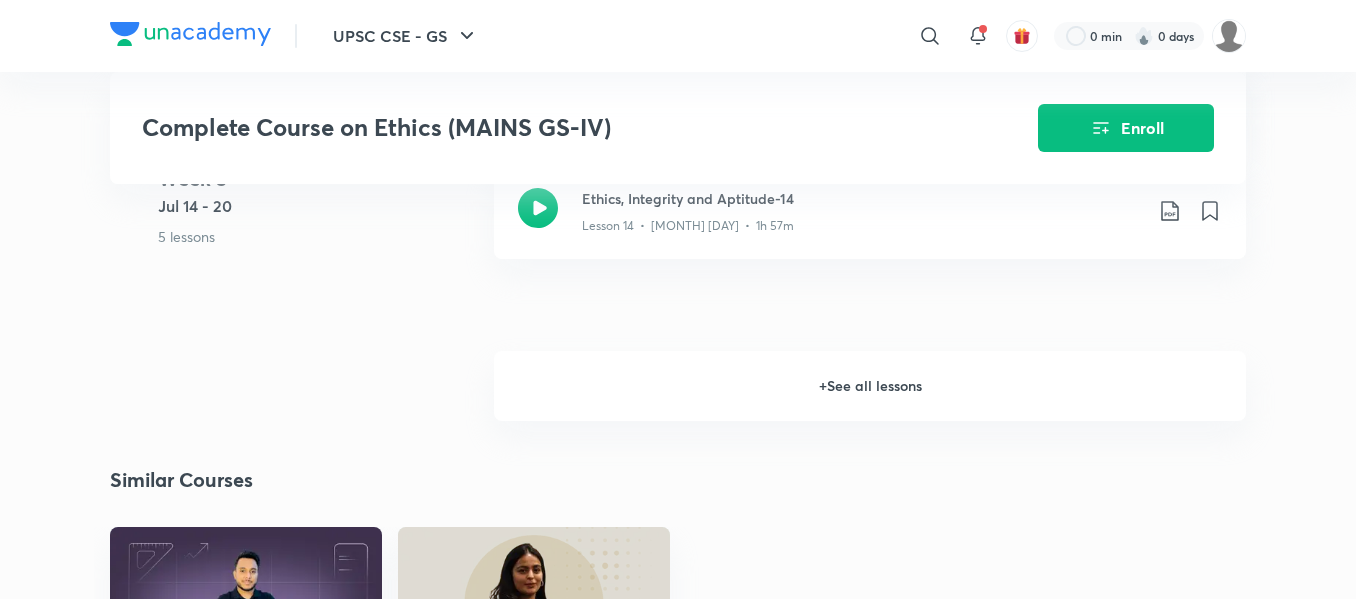 click on "+  See all lessons" at bounding box center (870, 386) 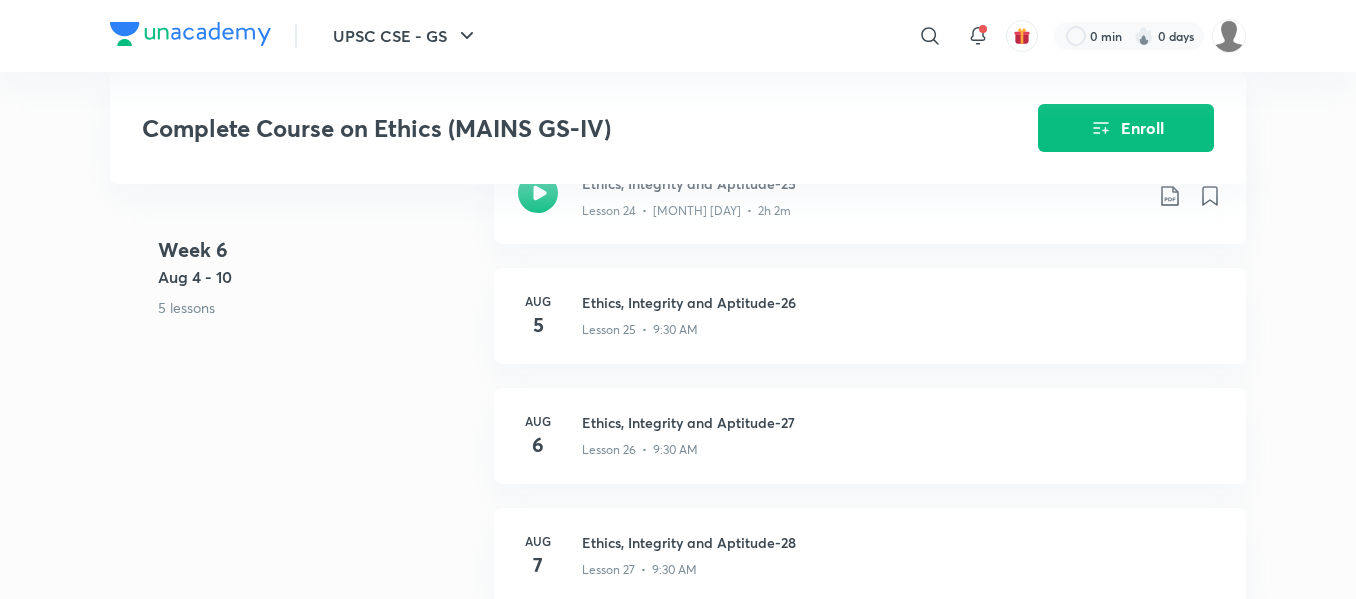 scroll, scrollTop: 4144, scrollLeft: 0, axis: vertical 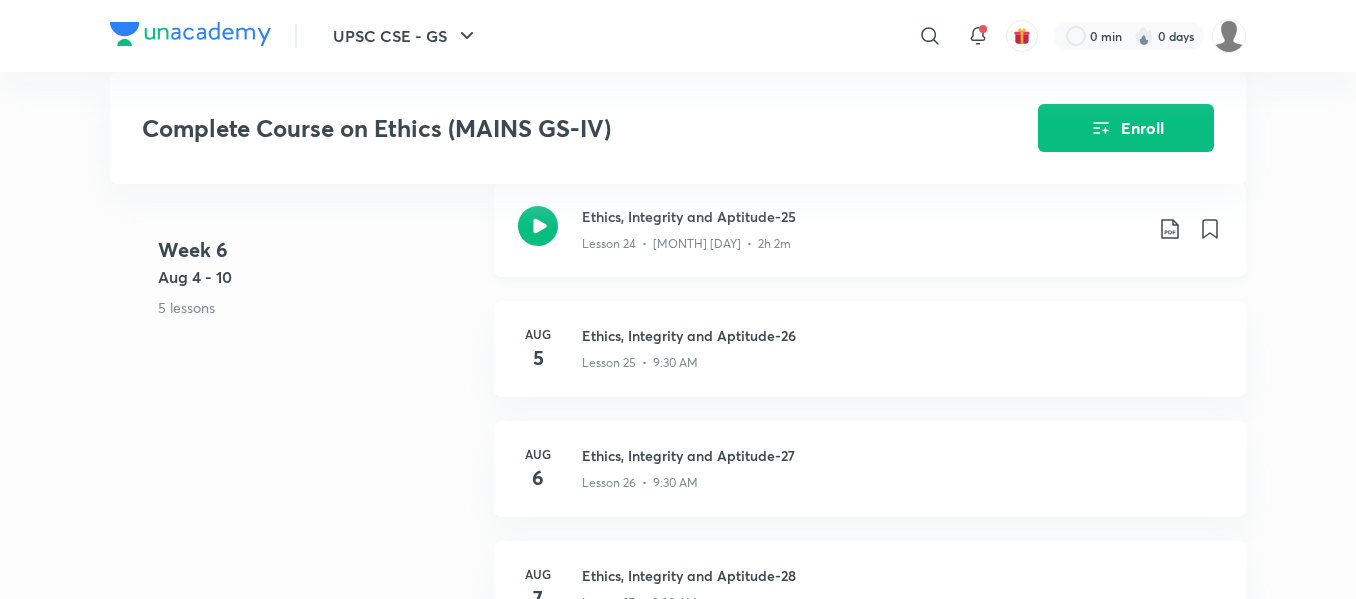 click 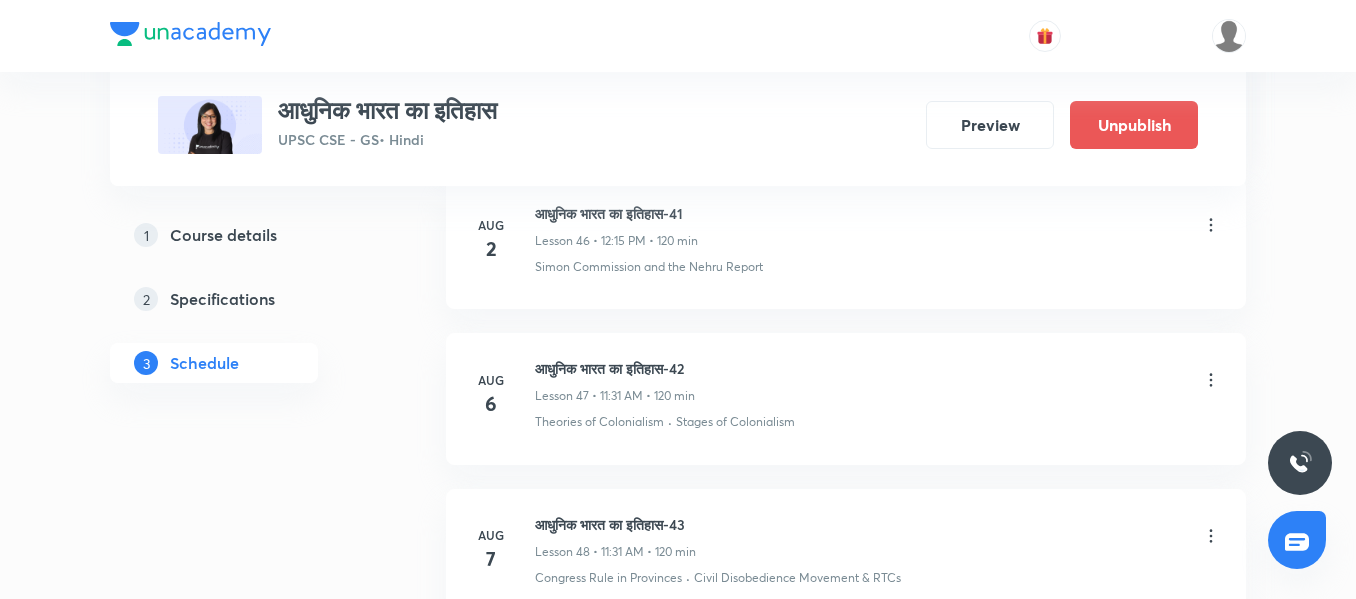 scroll, scrollTop: 8571, scrollLeft: 0, axis: vertical 